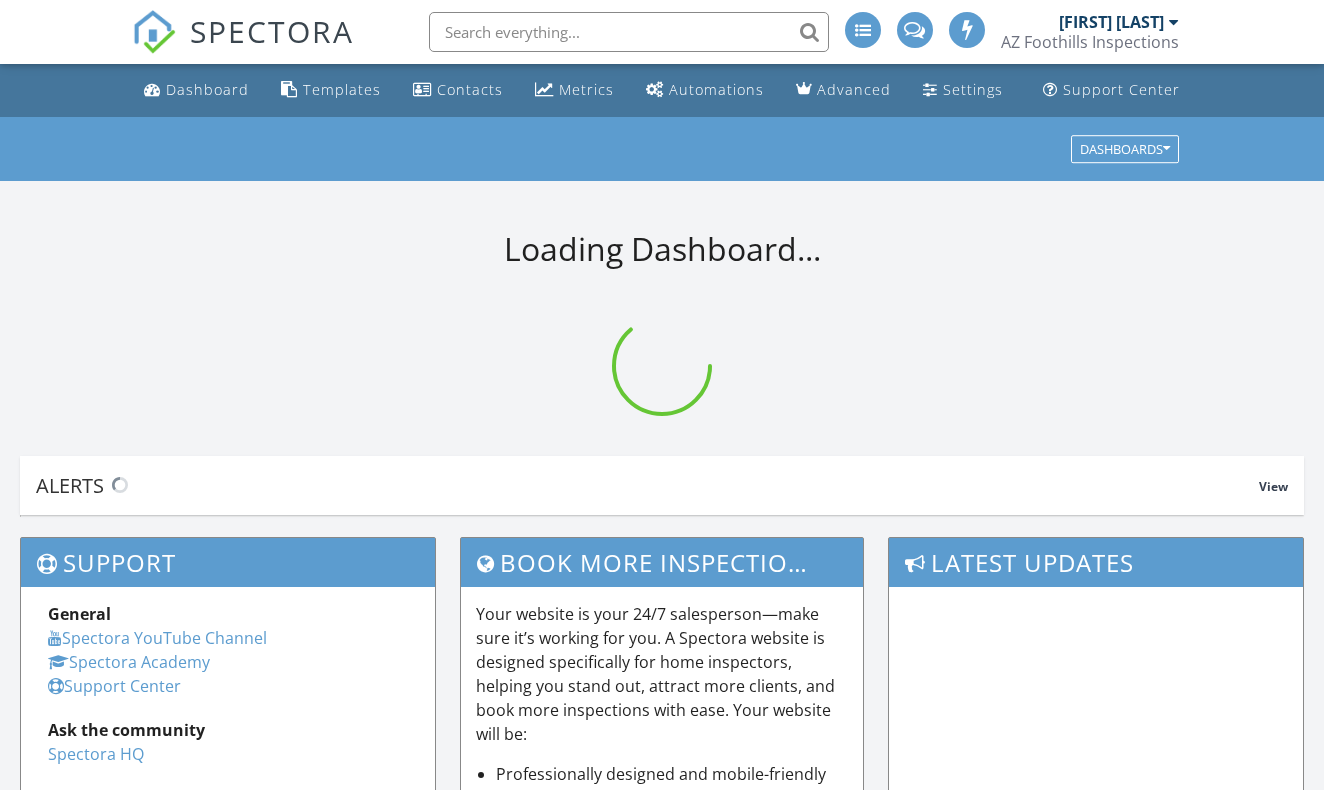 scroll, scrollTop: 0, scrollLeft: 0, axis: both 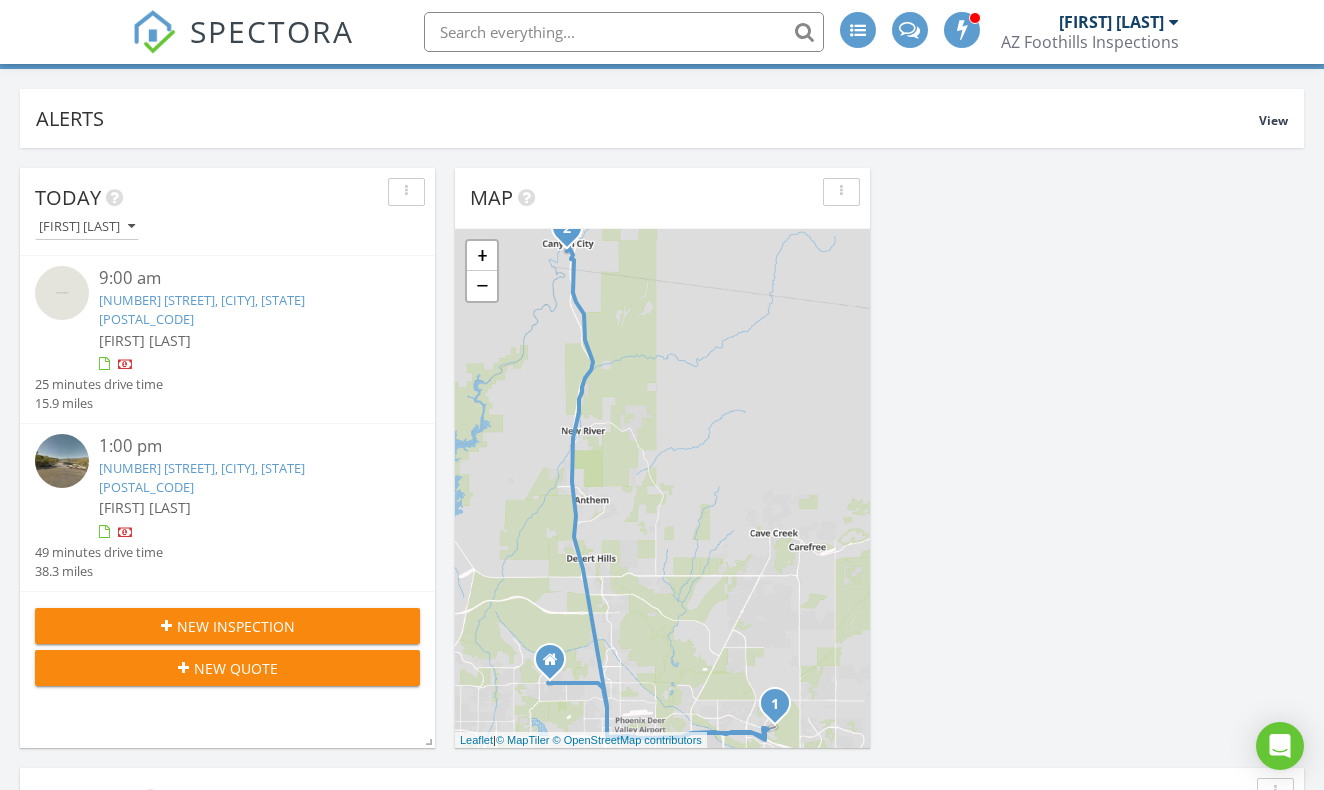 click on "New Inspection" at bounding box center (236, 626) 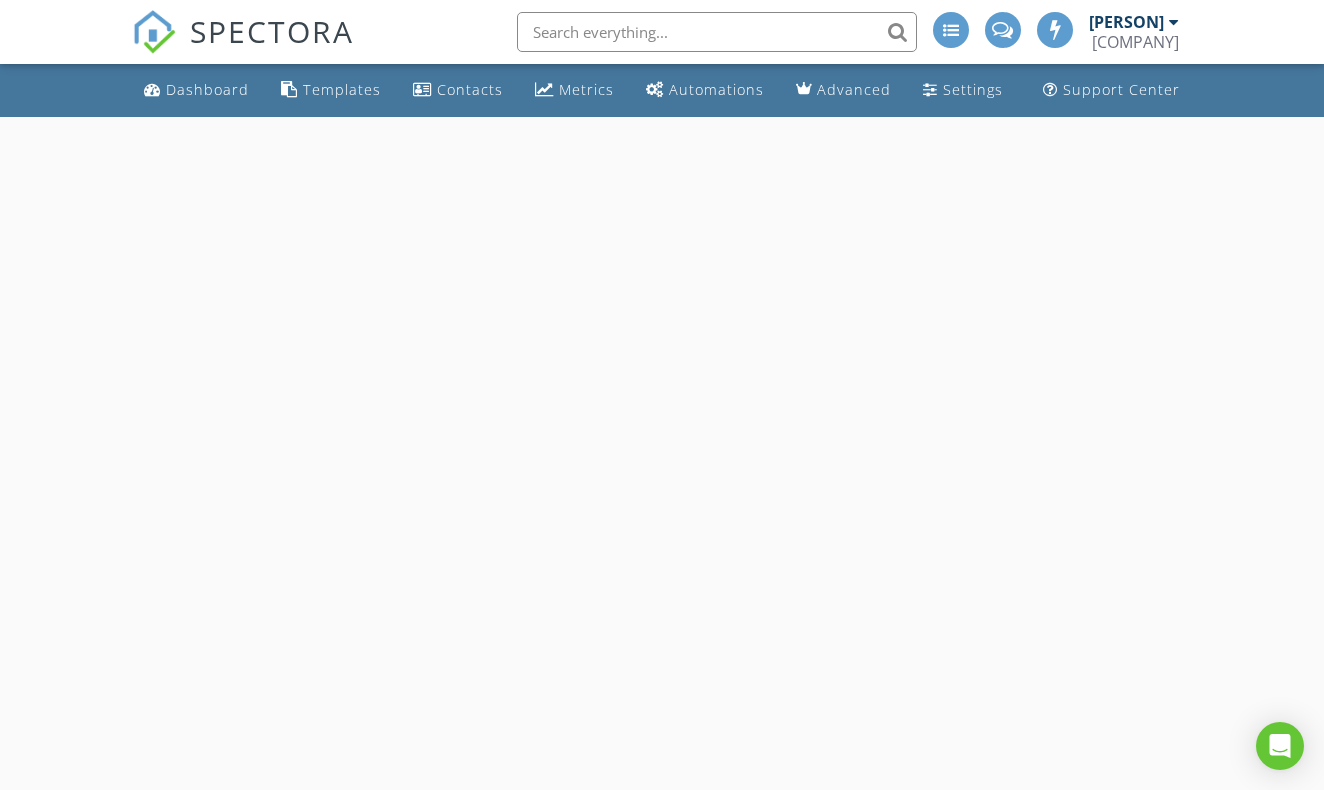 scroll, scrollTop: 0, scrollLeft: 0, axis: both 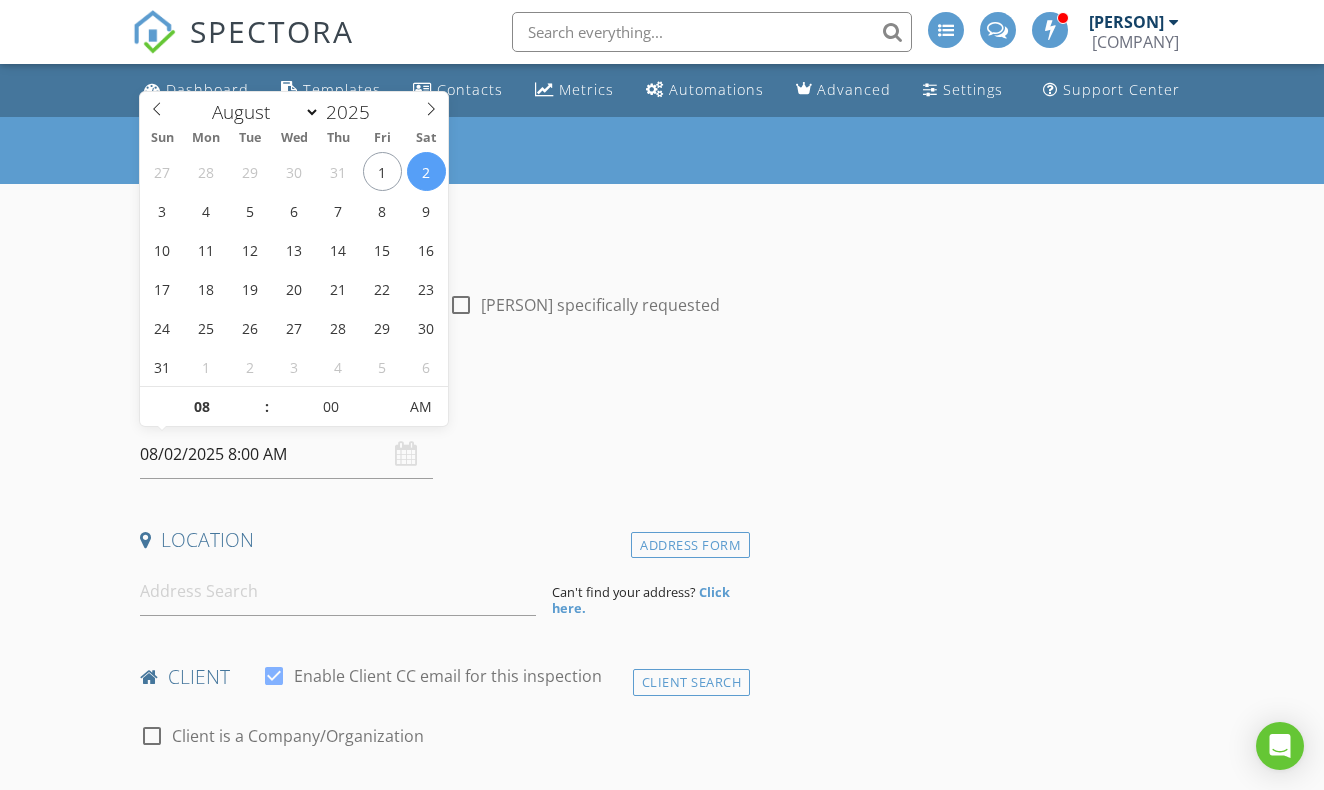 click on "08/02/2025 8:00 AM" at bounding box center [286, 454] 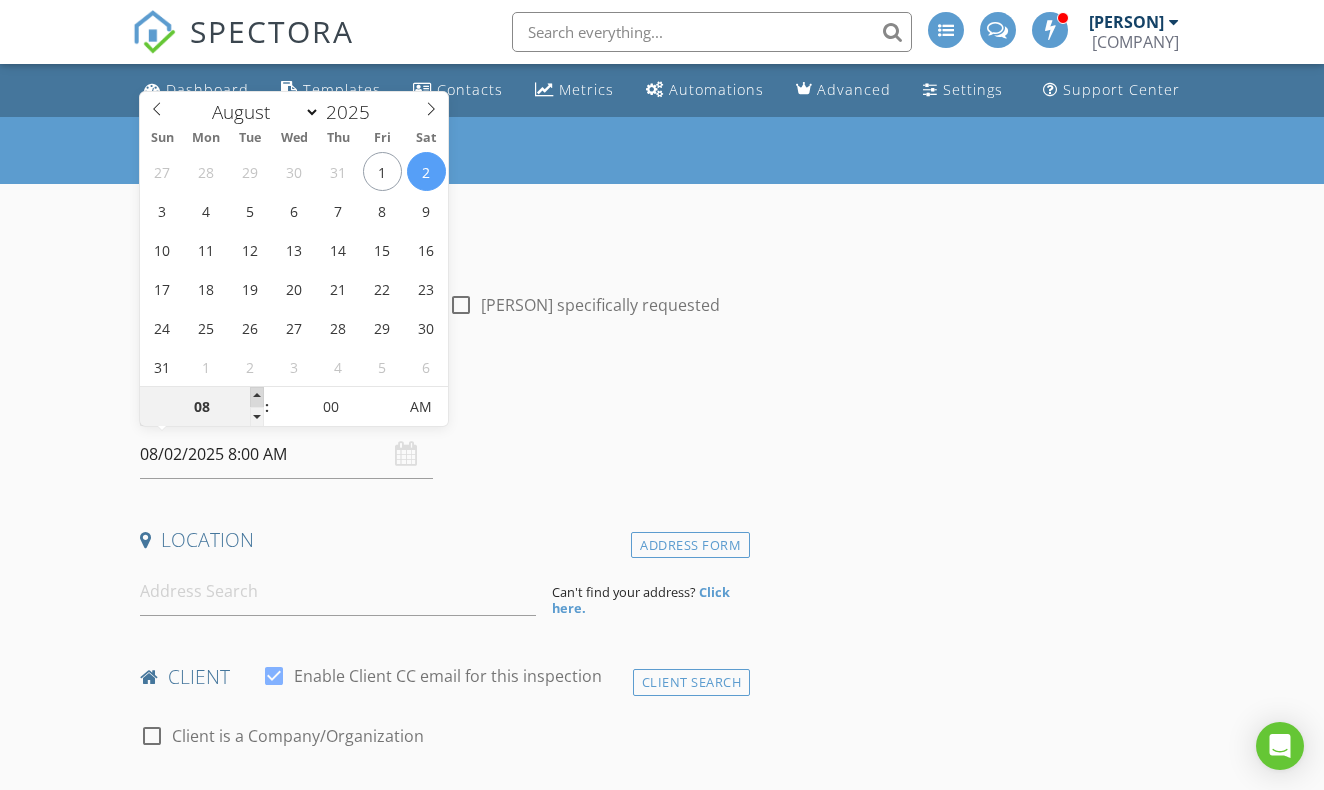 type on "09" 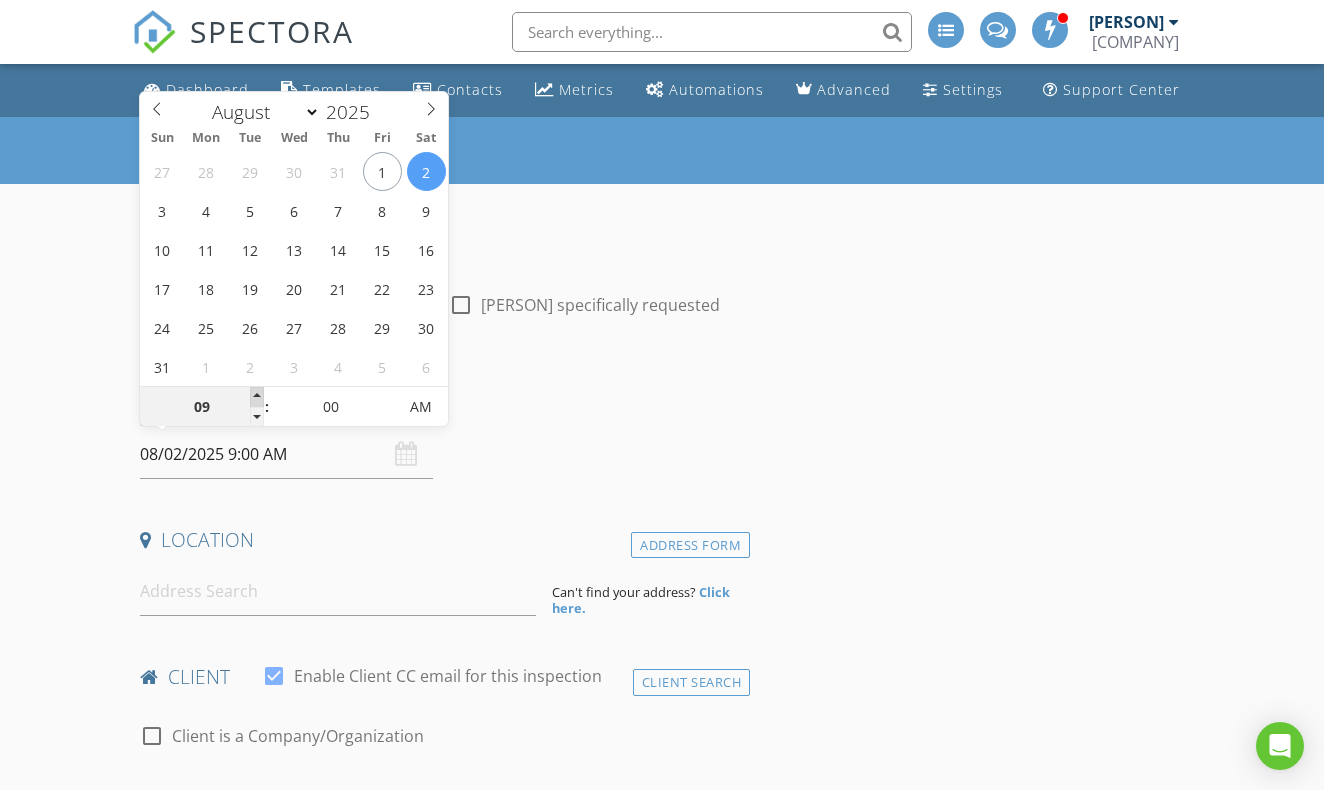 click at bounding box center (257, 397) 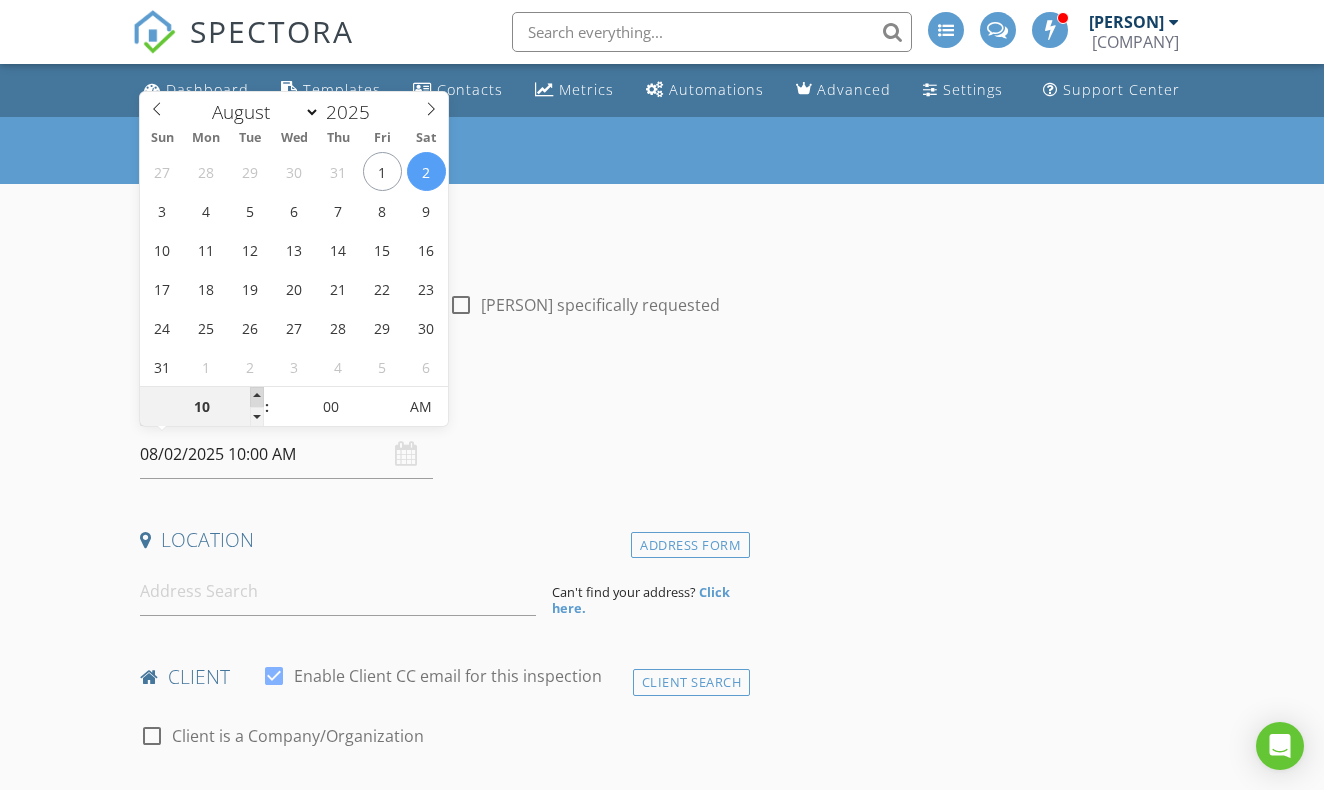 click at bounding box center [257, 397] 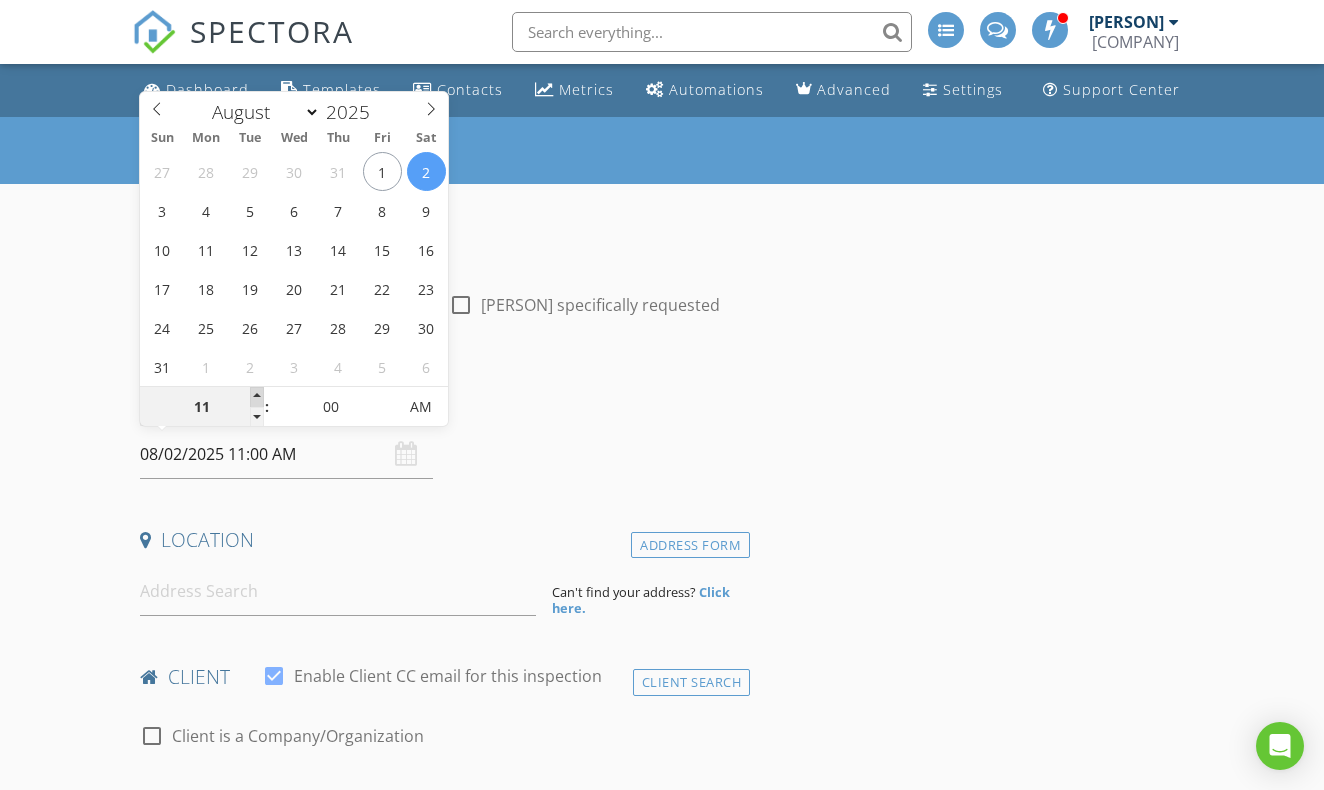 click at bounding box center [257, 397] 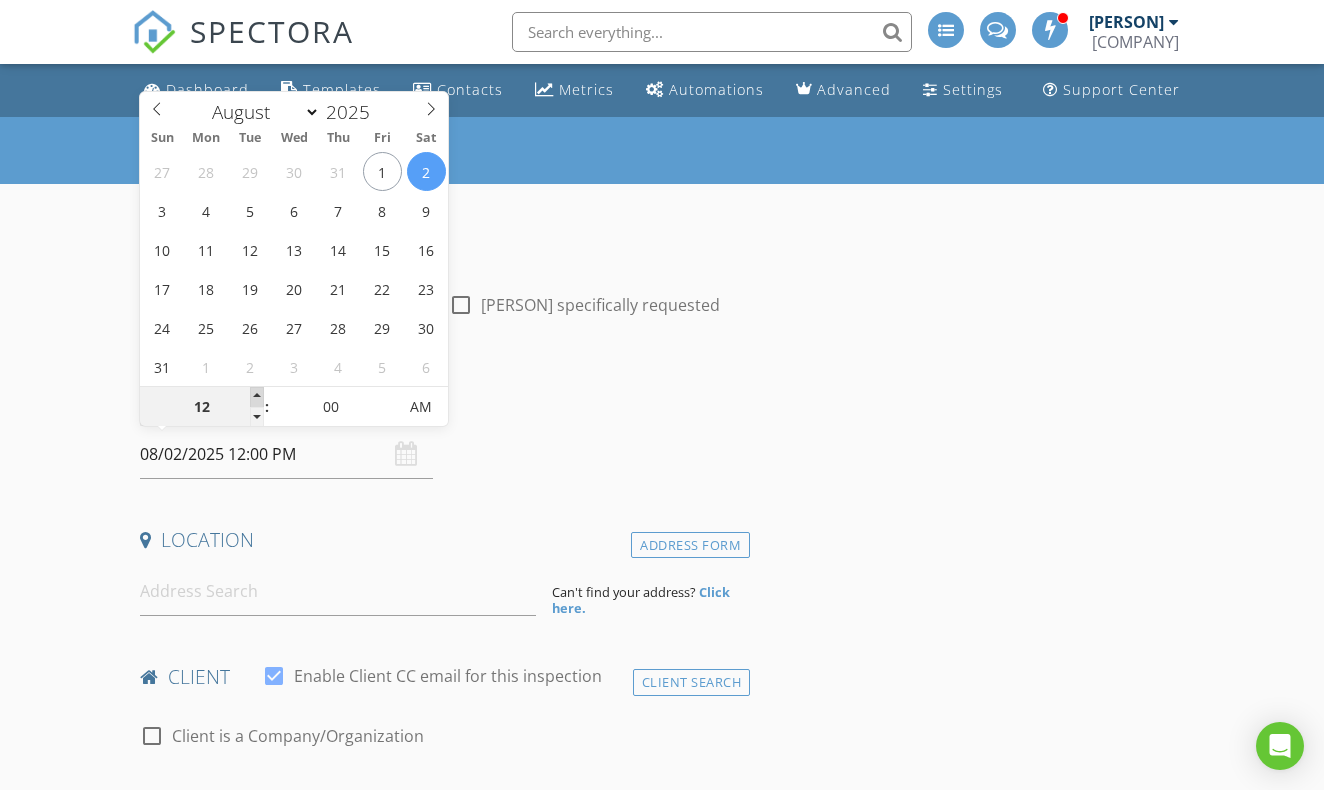 click at bounding box center (257, 397) 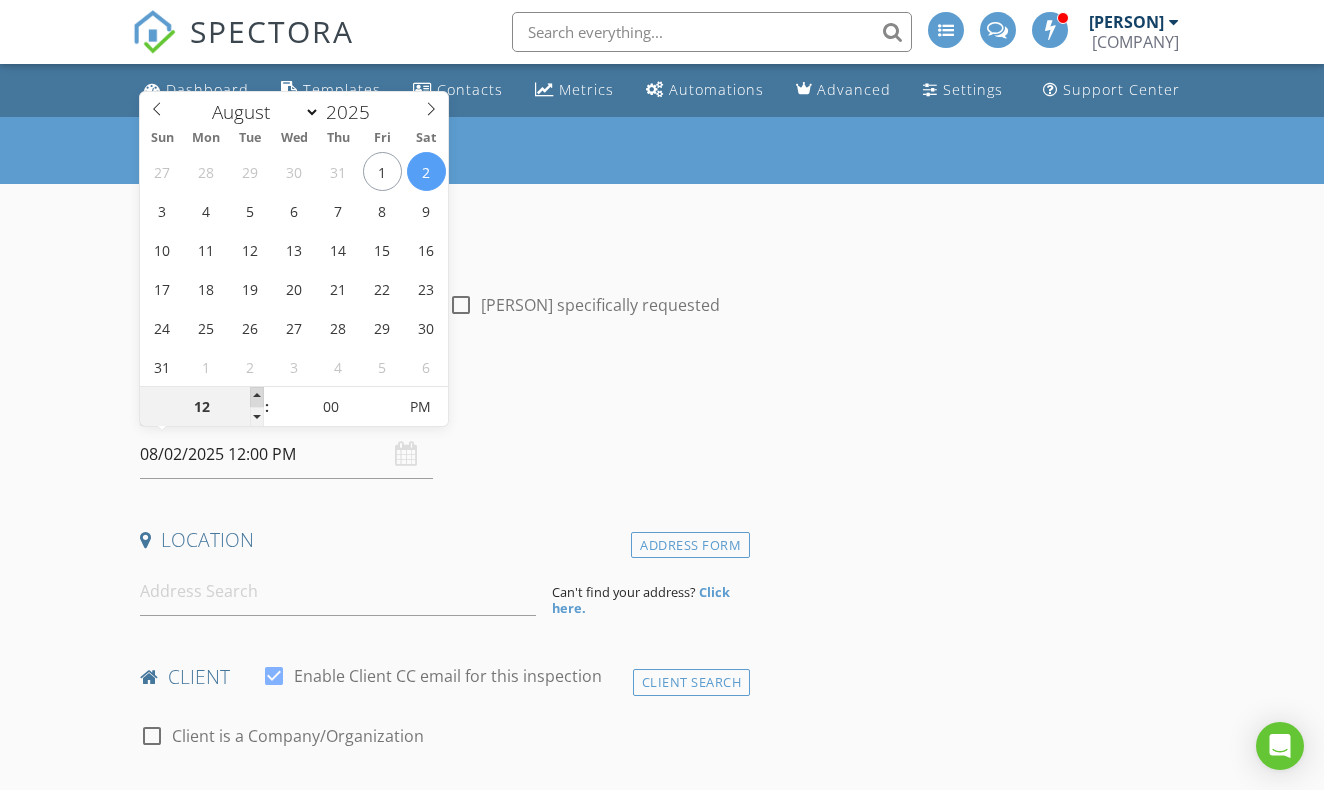 type on "01" 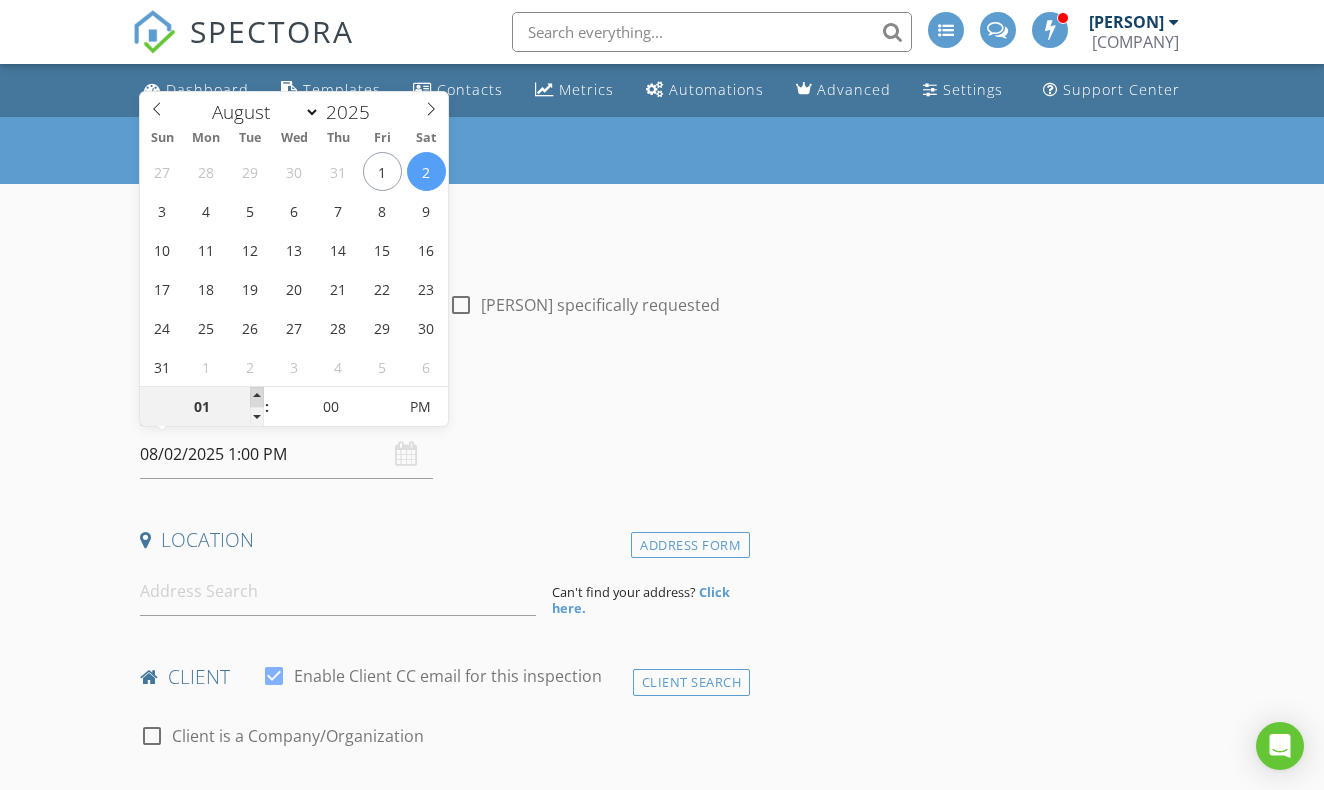 click at bounding box center [257, 397] 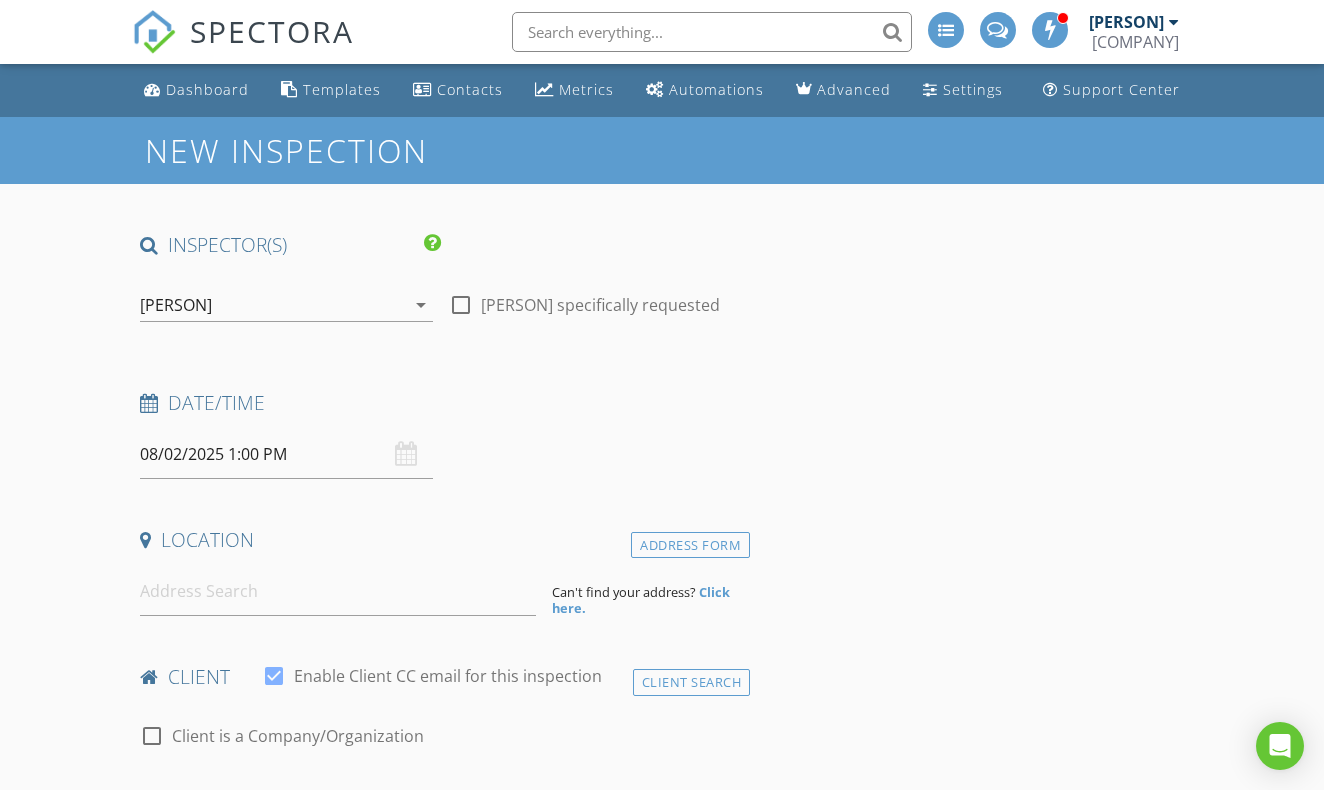 click on "Date/Time" at bounding box center (441, 403) 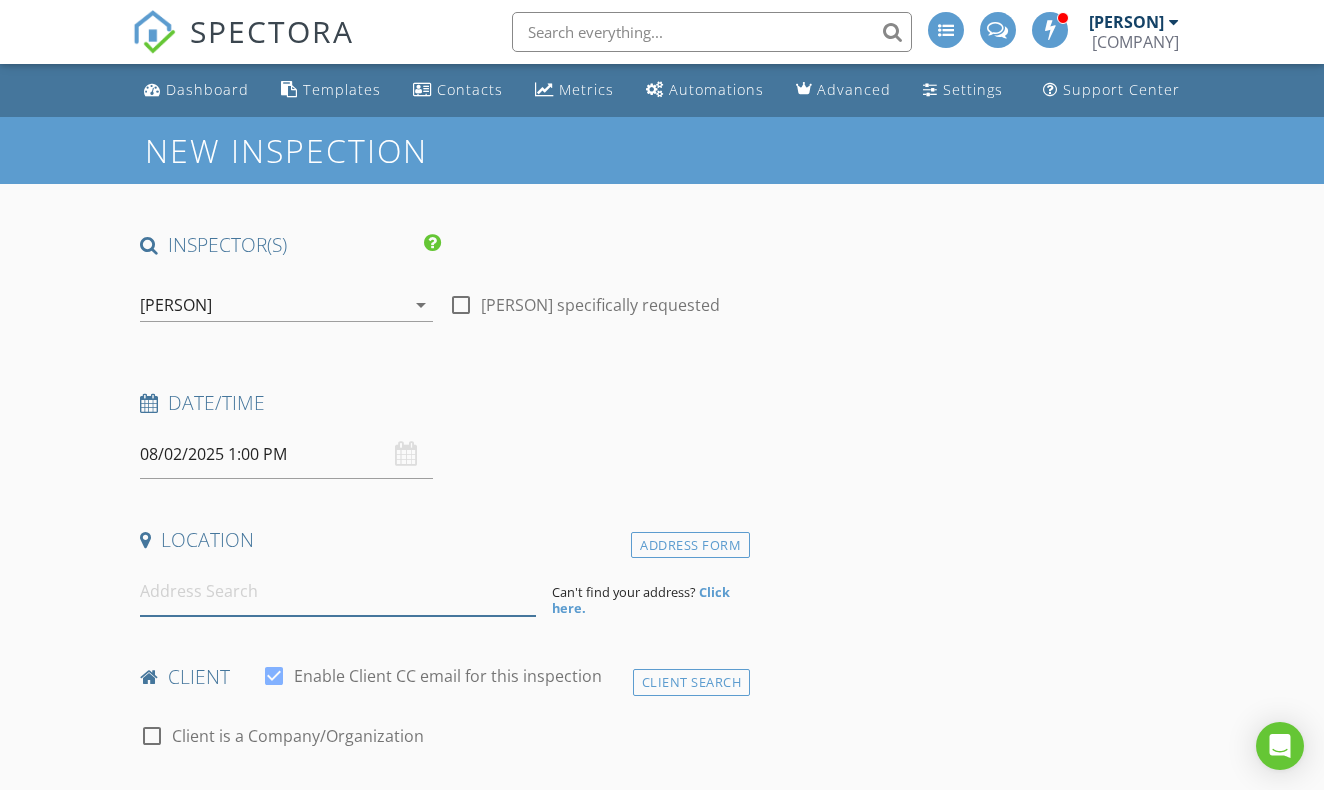 click at bounding box center (338, 591) 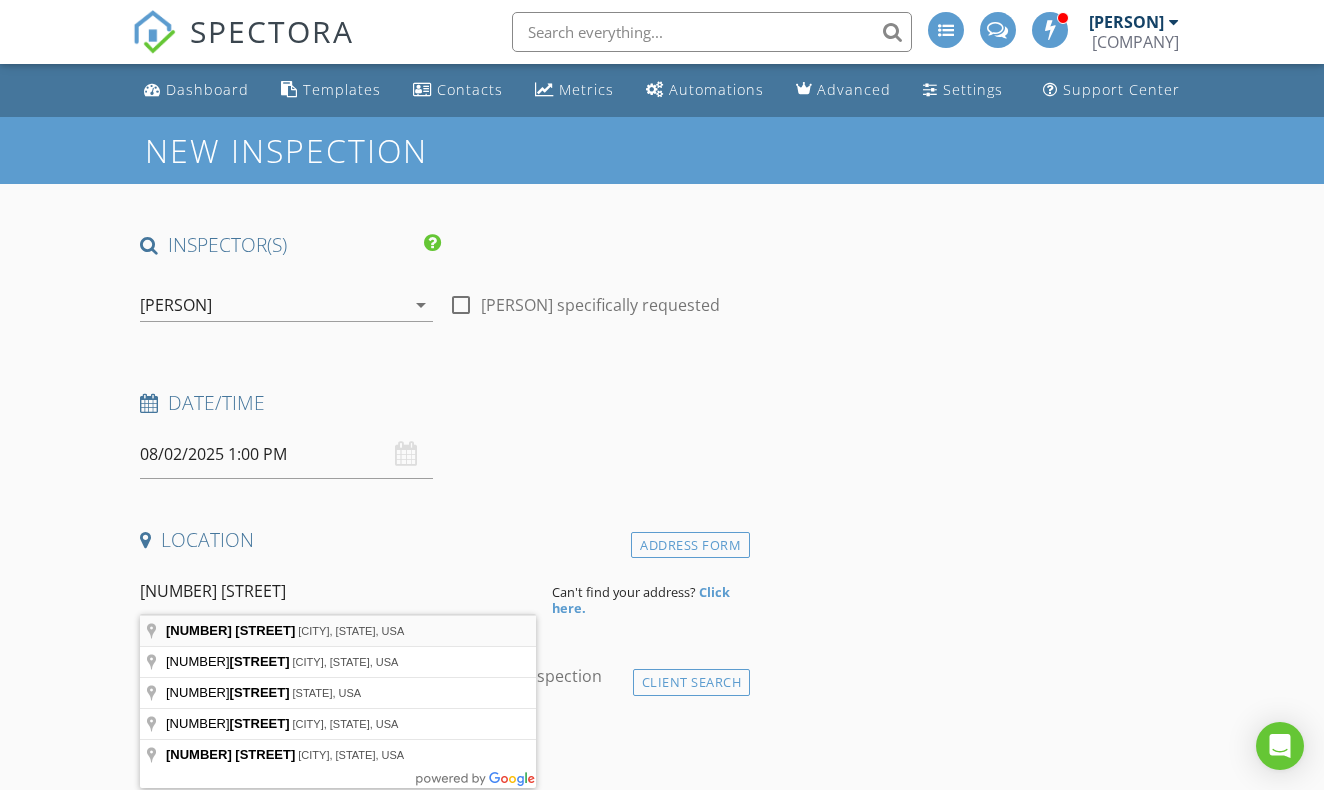 type on "7324 South 254th Drive, Buckeye, AZ, USA" 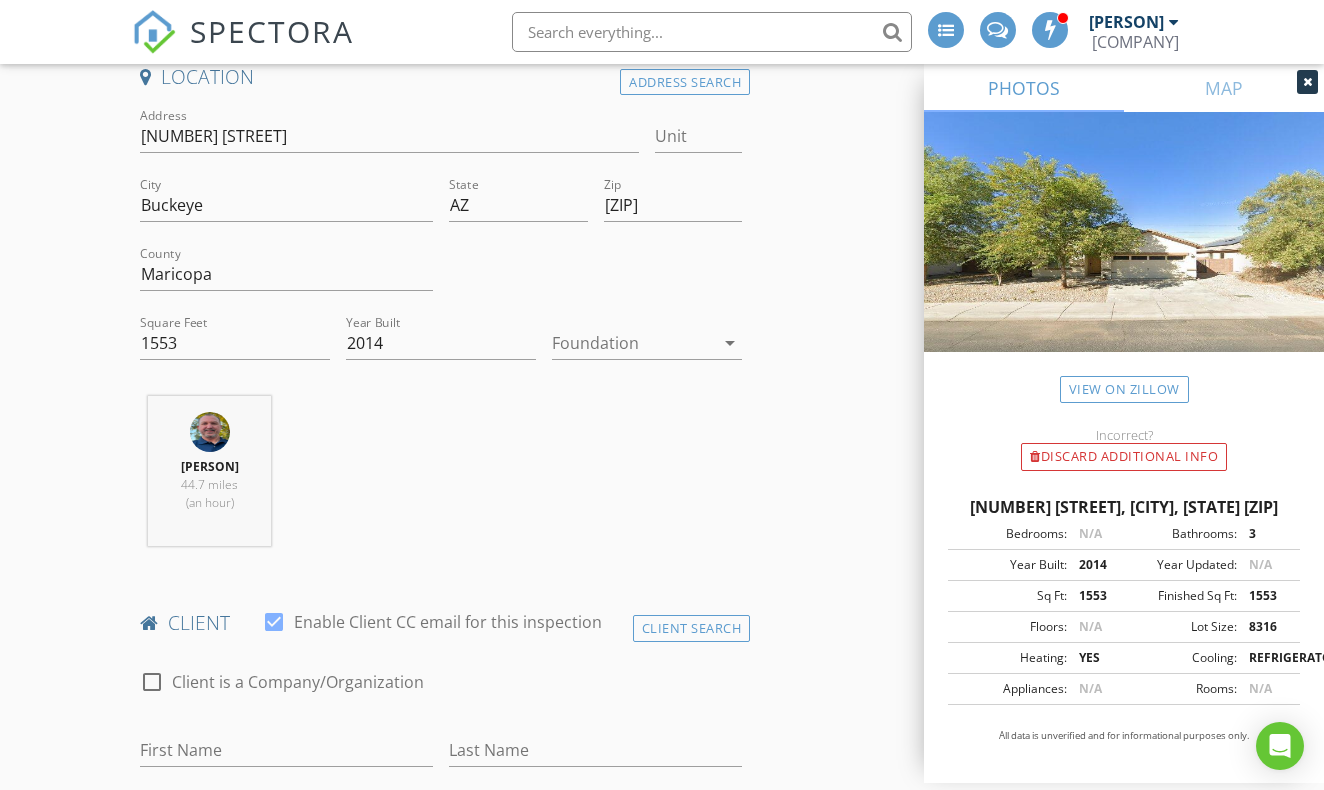 scroll, scrollTop: 468, scrollLeft: 0, axis: vertical 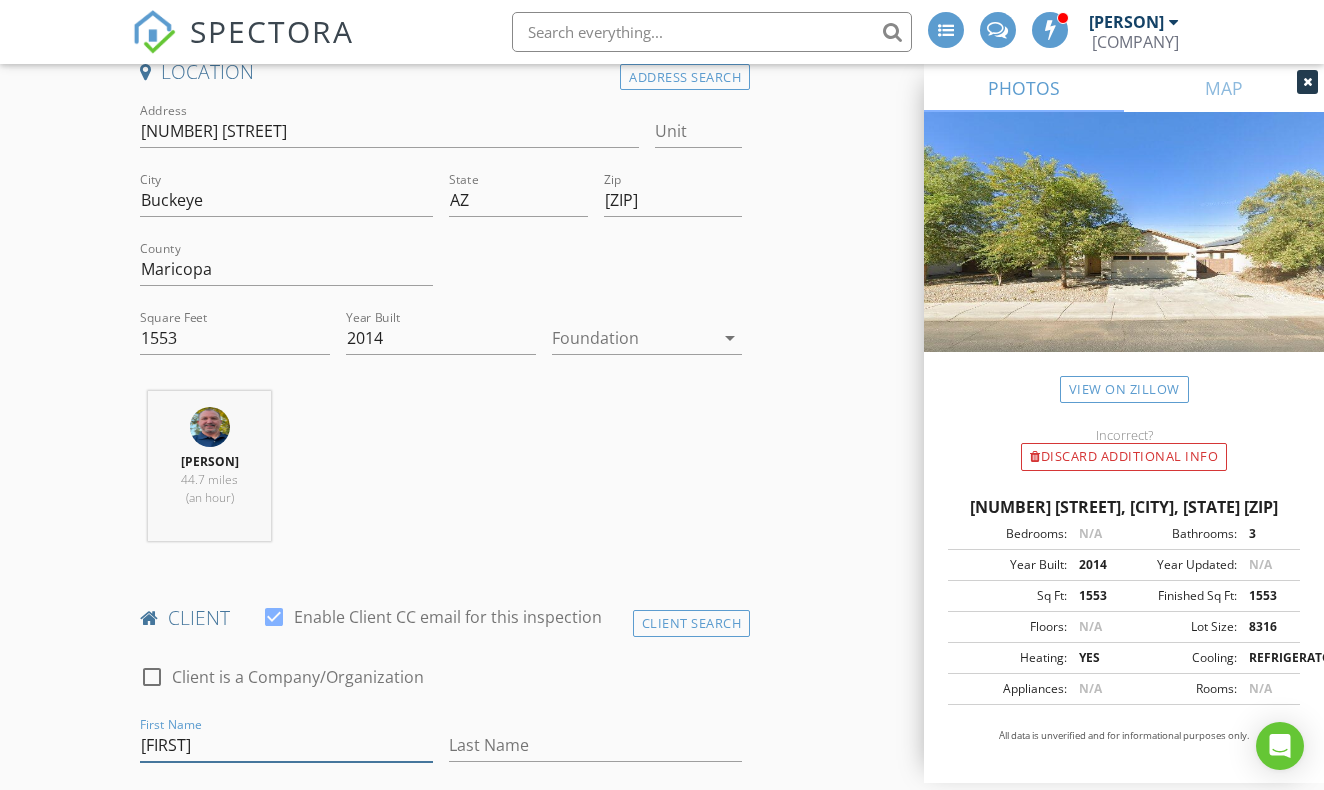 type on "[FIRST]" 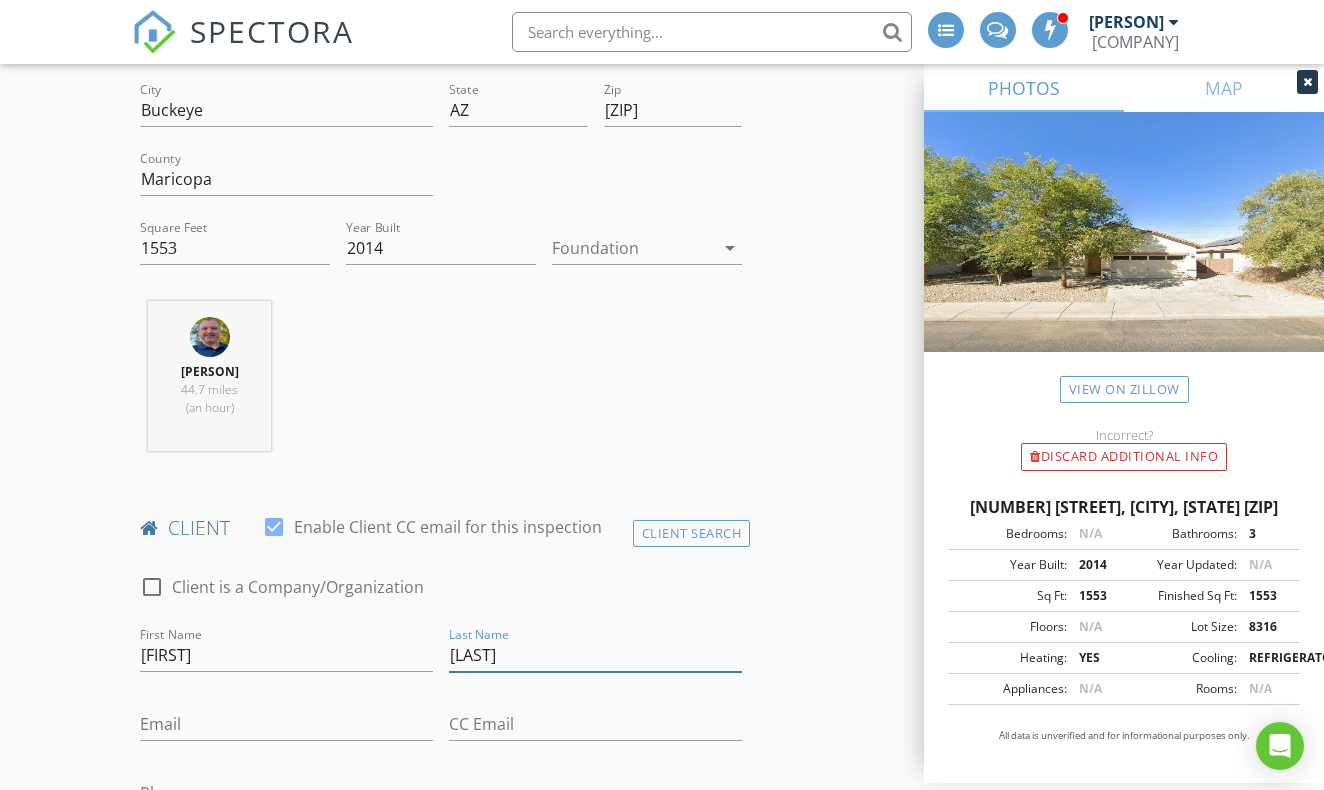scroll, scrollTop: 581, scrollLeft: 0, axis: vertical 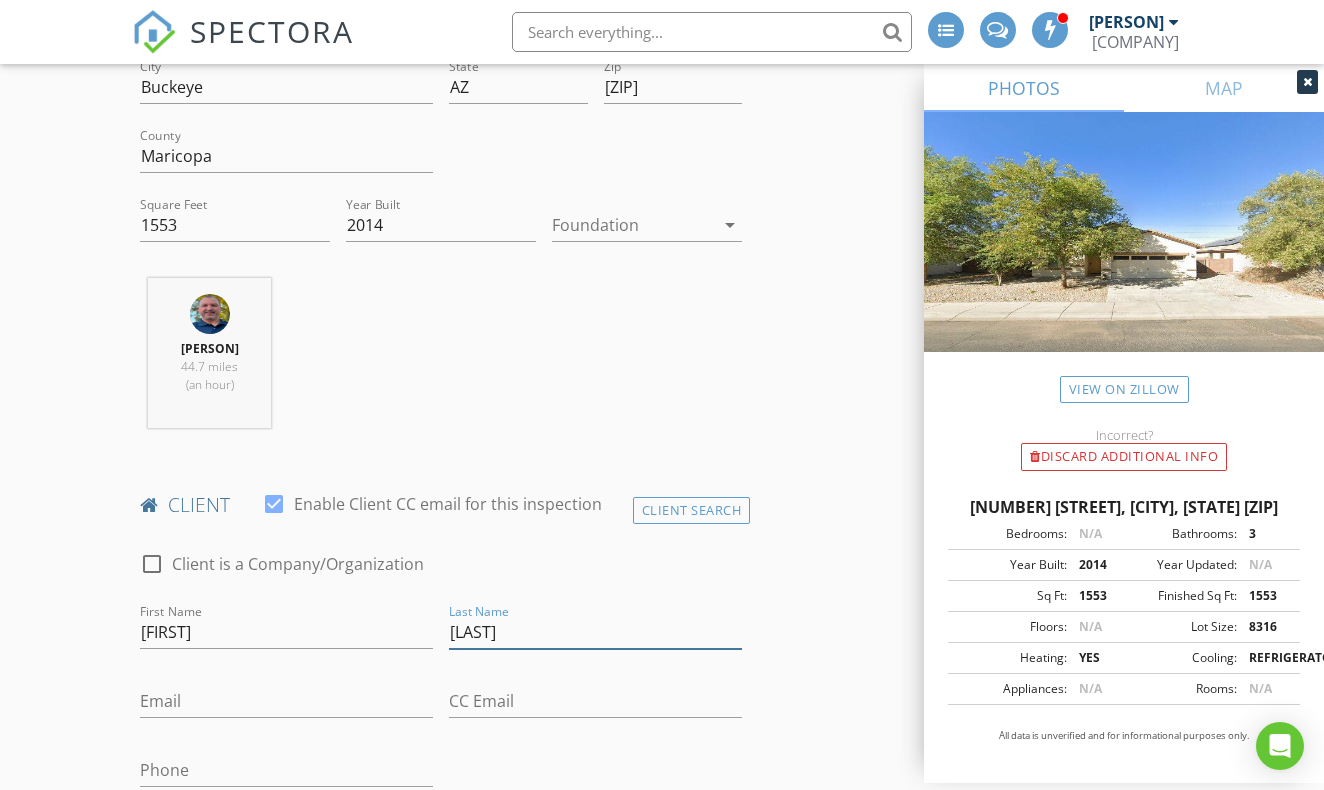 type on "[LAST]" 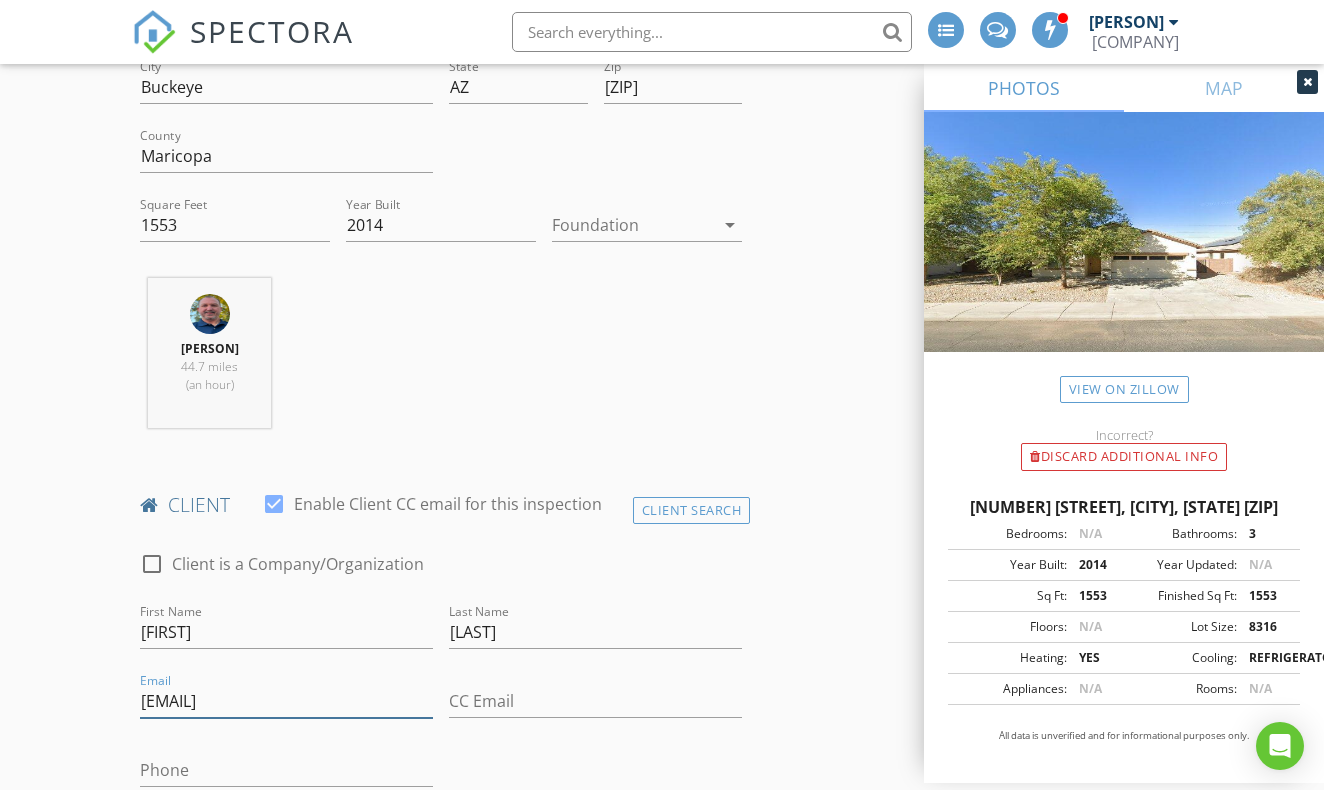 type on "alexiag8623@gmail.com" 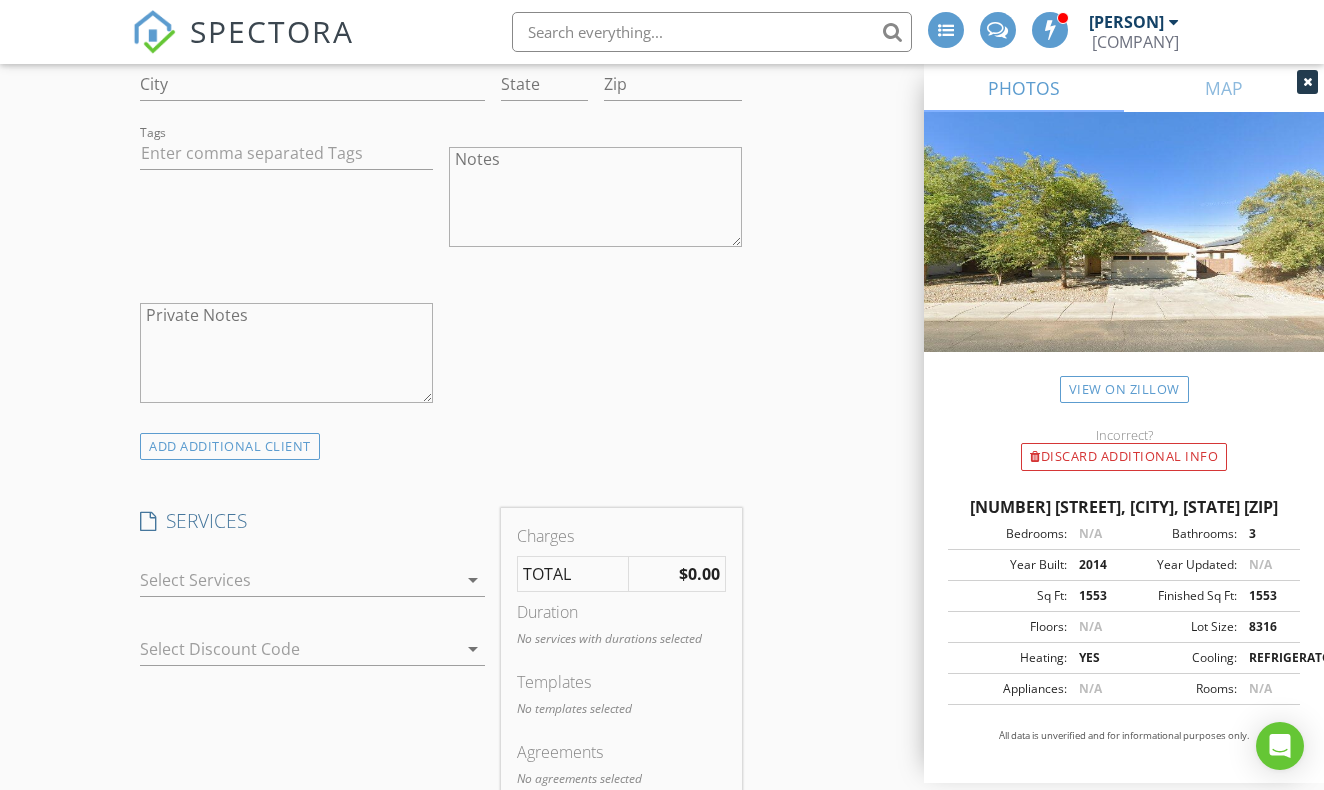 scroll, scrollTop: 1411, scrollLeft: 0, axis: vertical 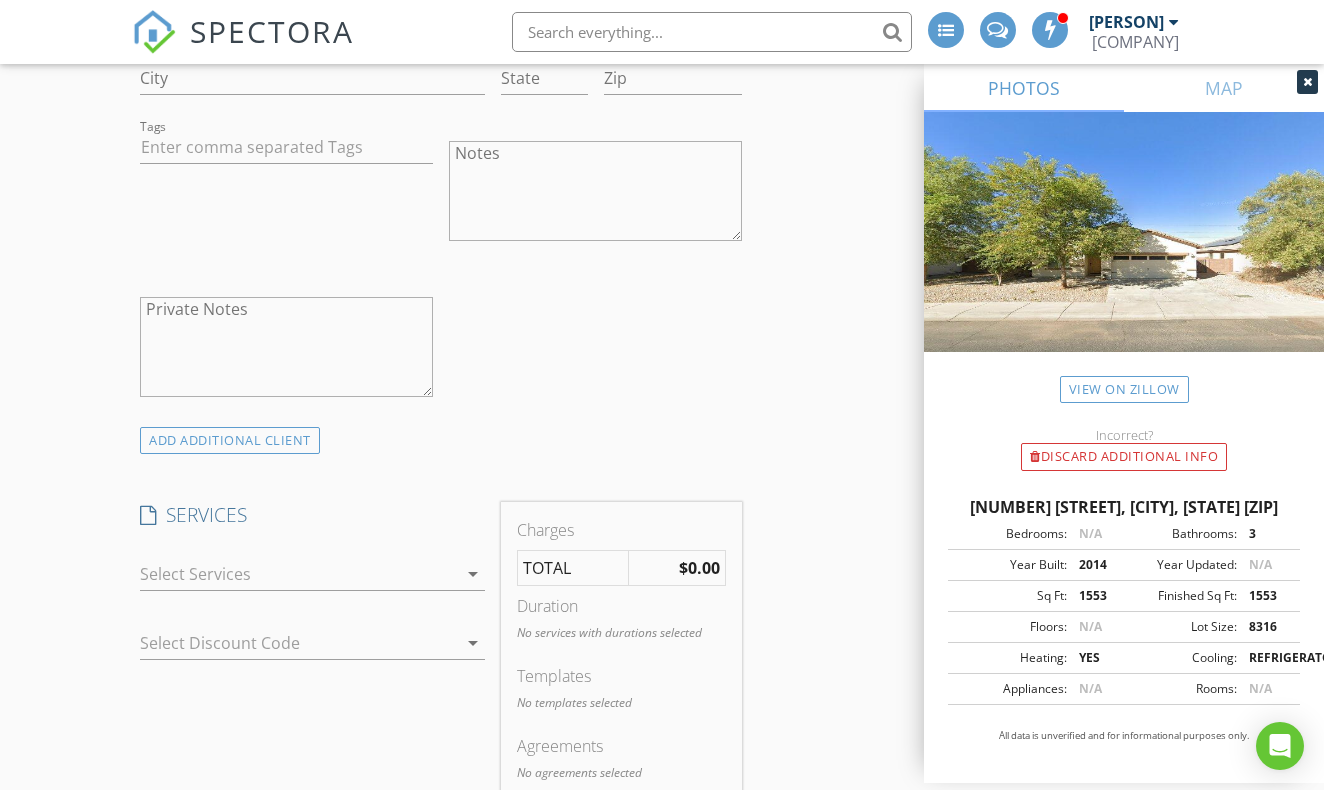 type on "480-275-0585" 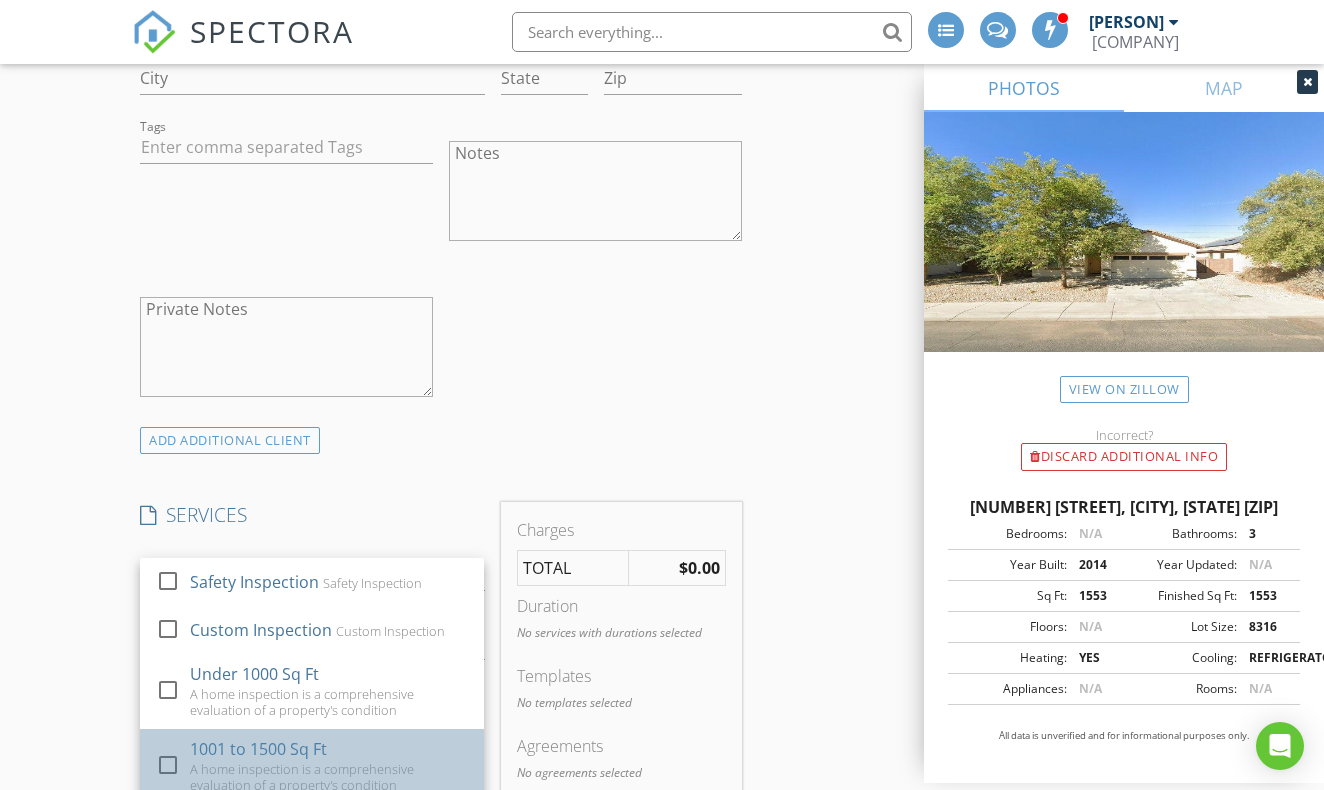 click on "1001 to 1500 Sq Ft" at bounding box center (258, 749) 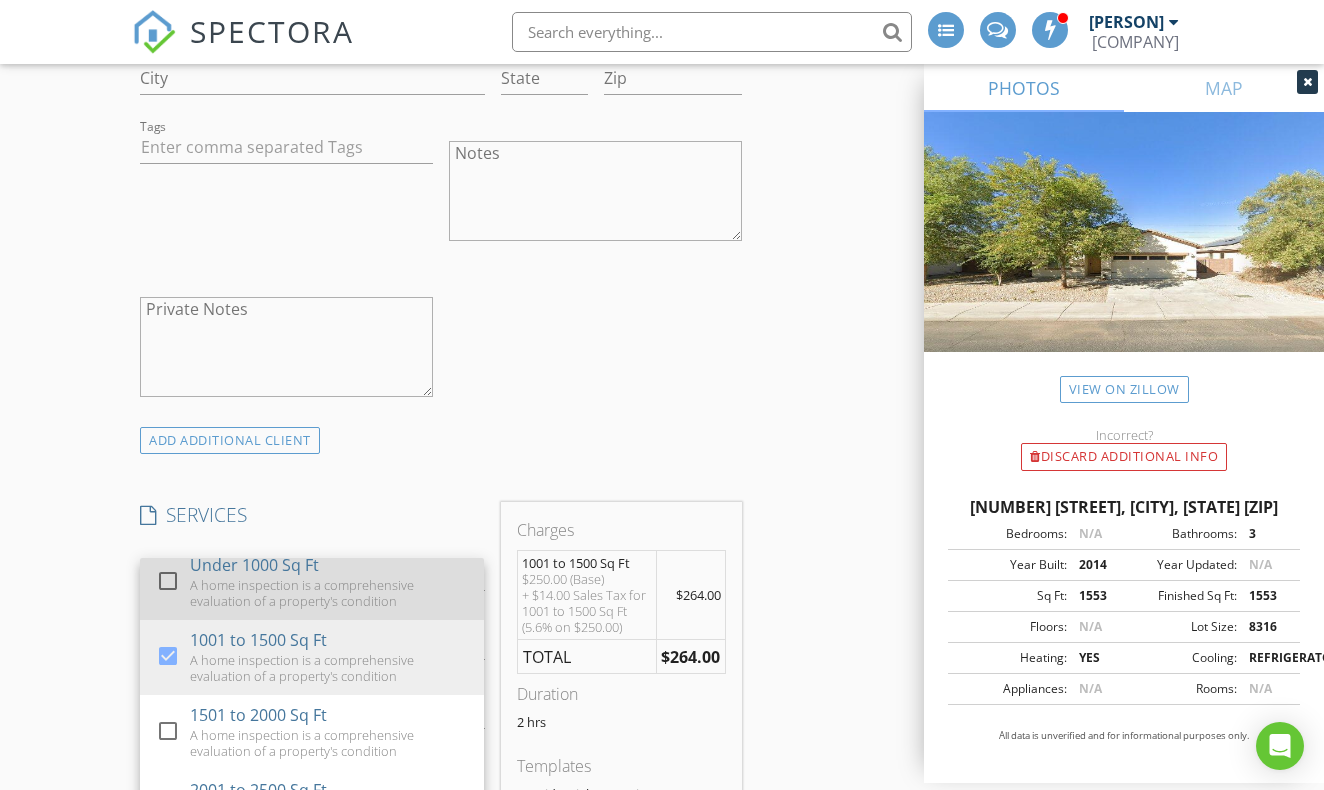 scroll, scrollTop: 112, scrollLeft: 0, axis: vertical 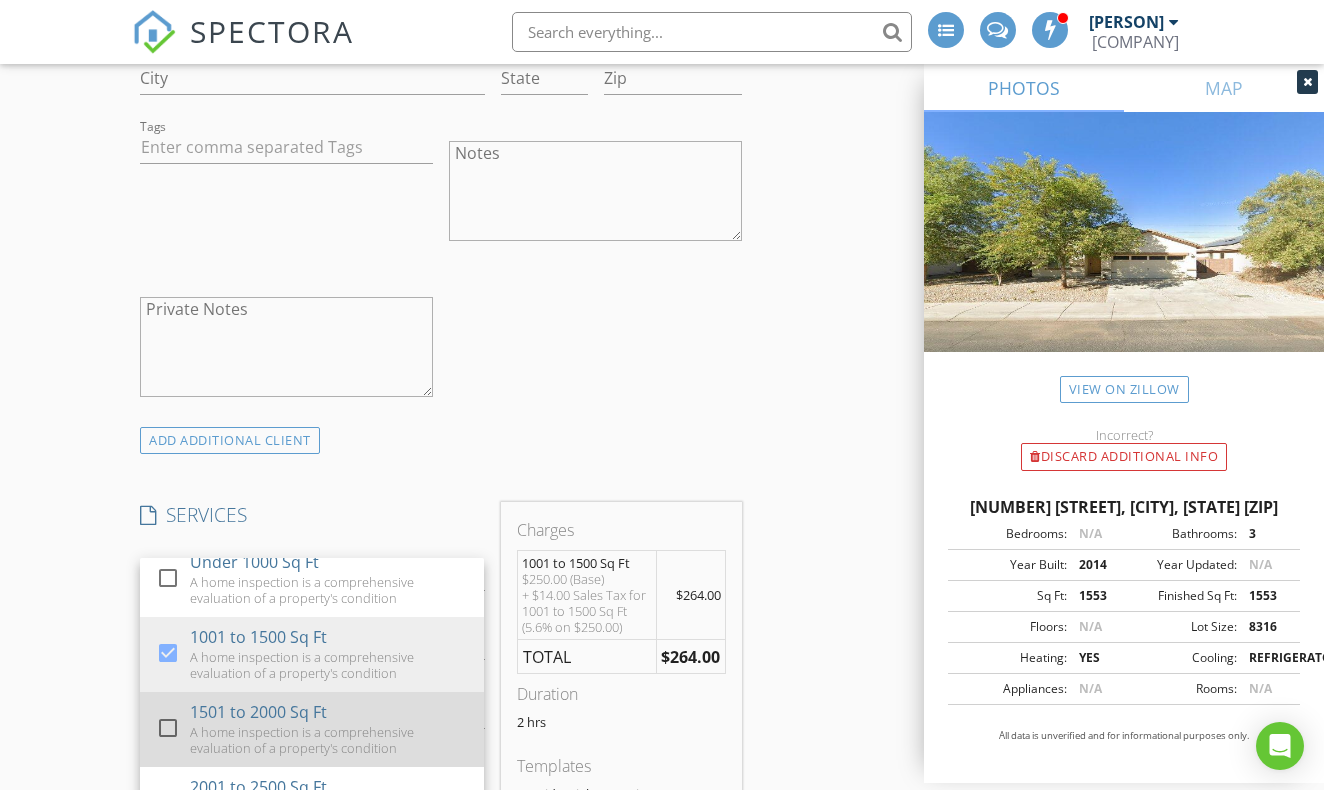 click on "1501 to 2000 Sq Ft" at bounding box center (258, 712) 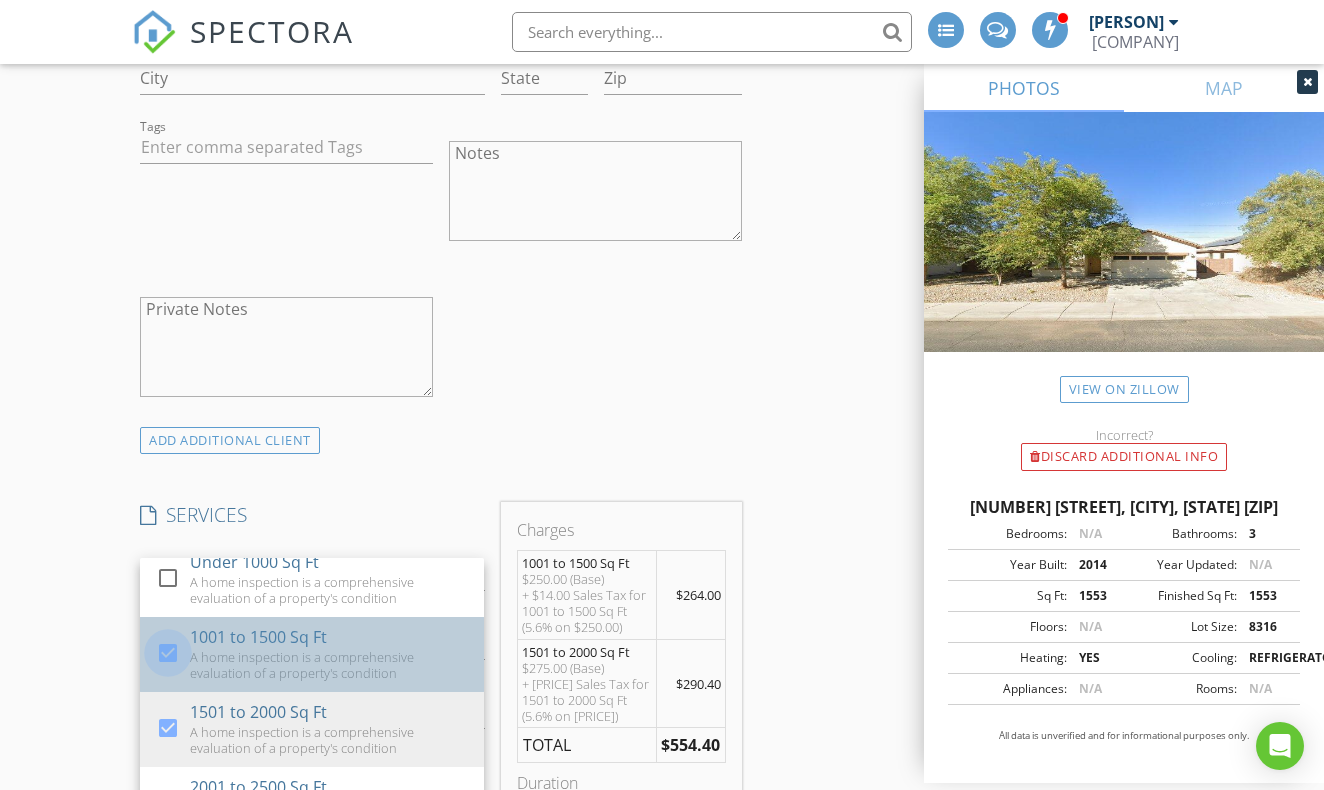 click at bounding box center (168, 653) 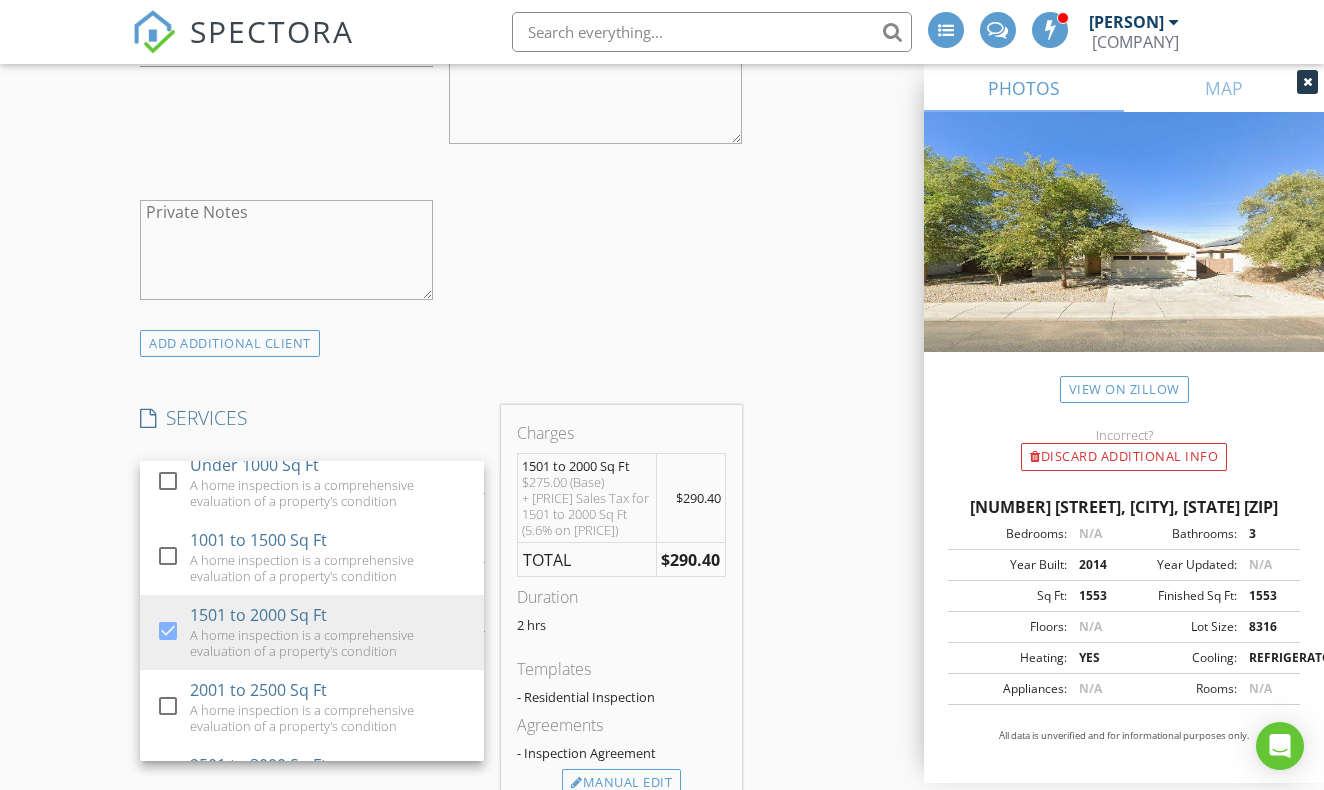 scroll, scrollTop: 1509, scrollLeft: 0, axis: vertical 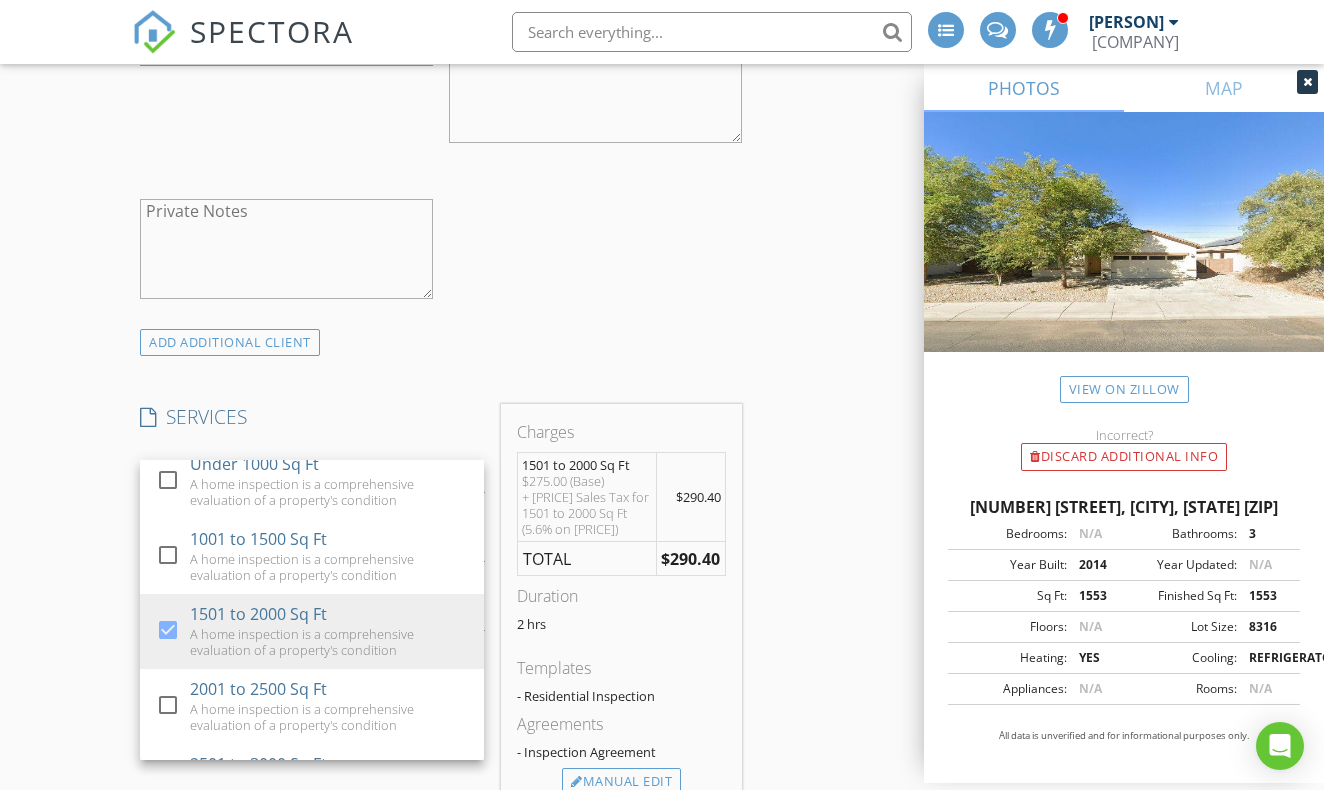 click on "INSPECTOR(S)
check_box   Jeffrey Greene   PRIMARY   Jeffrey Greene arrow_drop_down   check_box_outline_blank Jeffrey Greene specifically requested
Date/Time
08/02/2025 1:00 PM
Location
Address Search       Address 7324 S 254th Dr   Unit   City Buckeye   State AZ   Zip 85326   County Maricopa     Square Feet 1553   Year Built 2014   Foundation arrow_drop_down     Jeffrey Greene     44.7 miles     (an hour)
client
check_box Enable Client CC email for this inspection   Client Search     check_box_outline_blank Client is a Company/Organization     First Name Alexia   Last Name Guzman   Email alexiag8623@gmail.com   CC Email   Phone 480-275-0585   Address   City   State   Zip     Tags         Notes   Private Notes
ADD ADDITIONAL client
SERVICES
check_box_outline_blank" at bounding box center (661, 650) 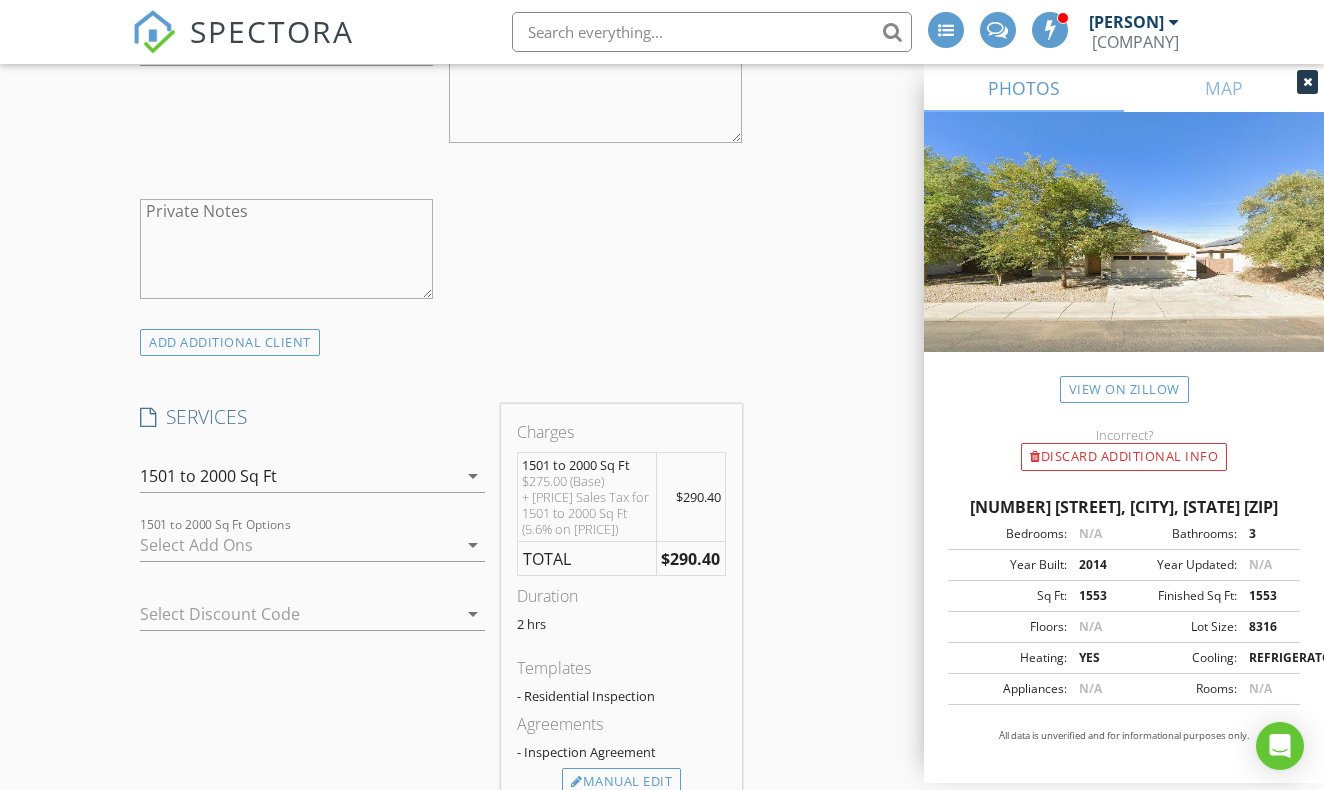 click at bounding box center (284, 614) 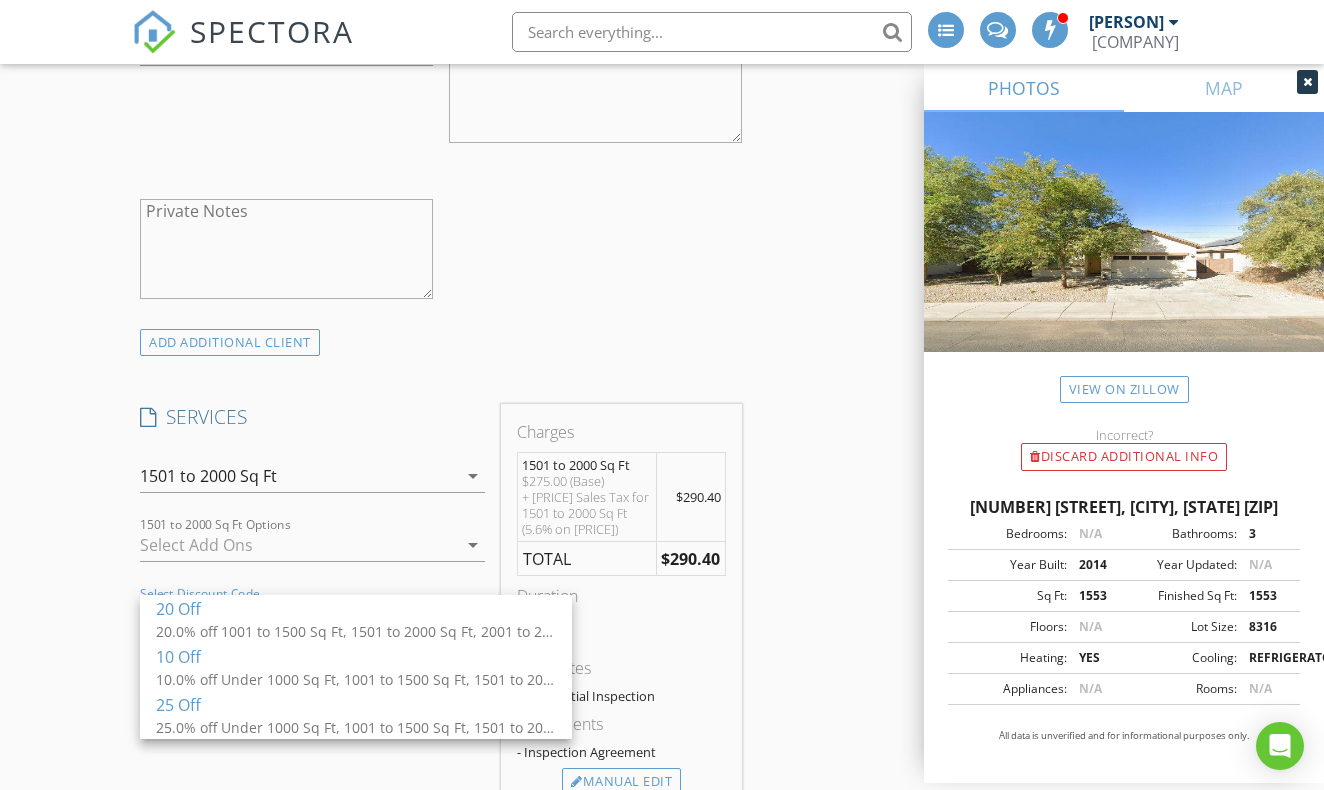 click on "SERVICES" at bounding box center [312, 417] 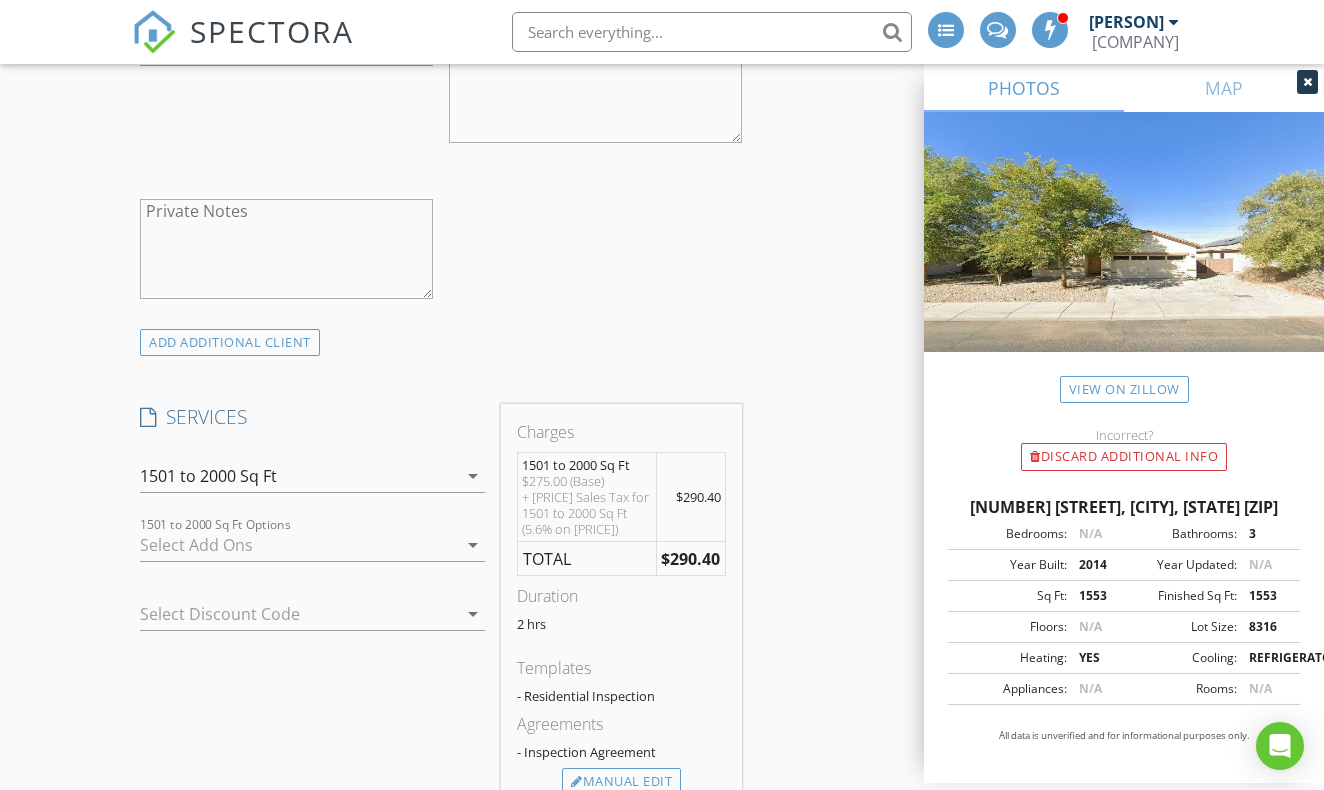 click at bounding box center [298, 545] 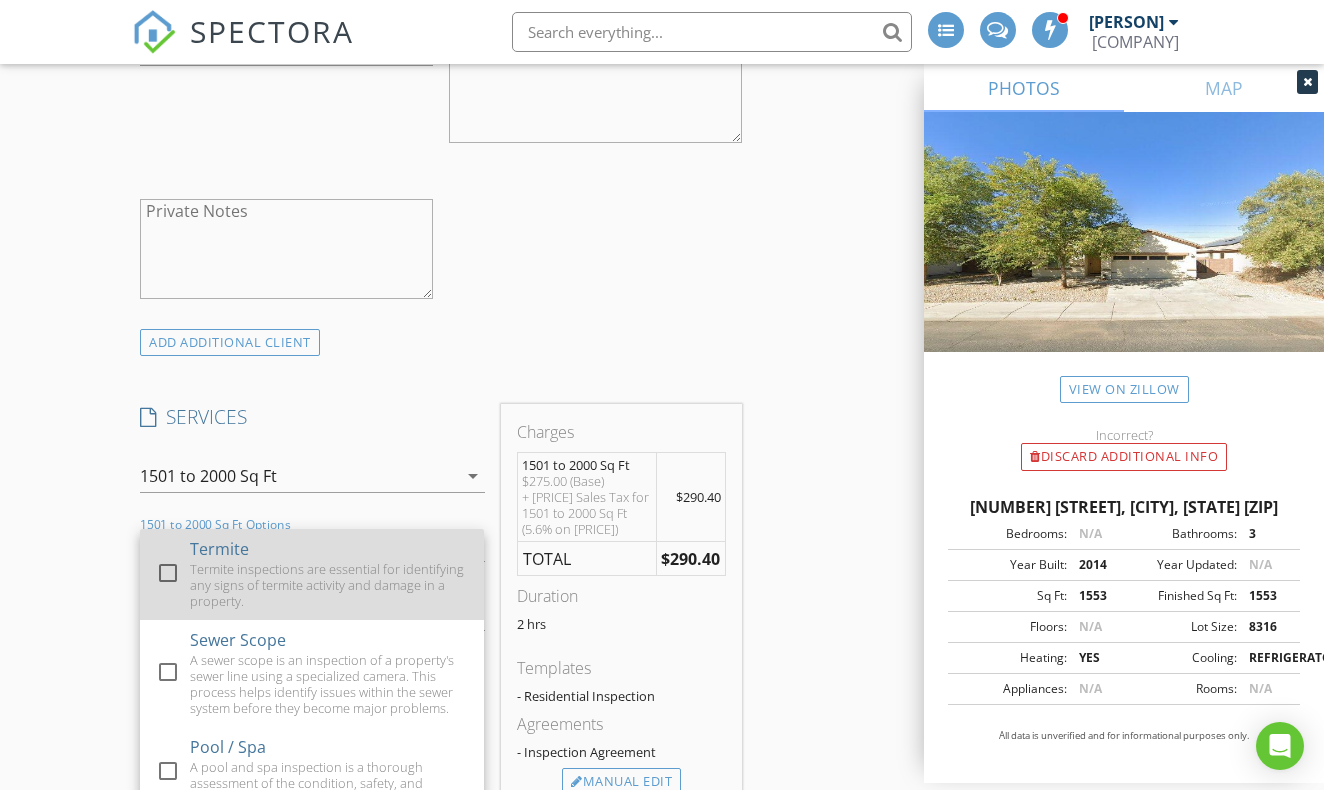 click on "Termite inspections are essential for identifying any signs of termite activity and damage in a property." at bounding box center [329, 585] 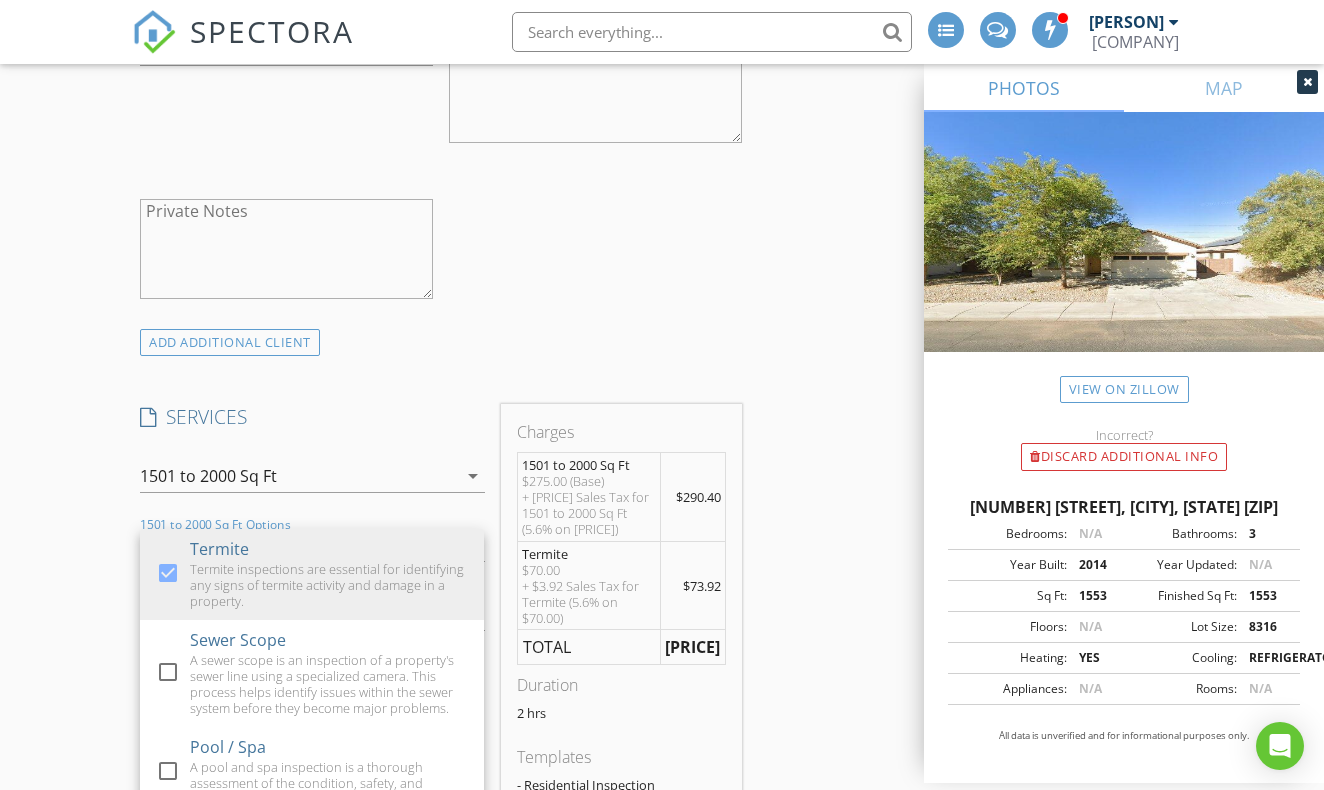 click on "INSPECTOR(S)
check_box   Jeffrey Greene   PRIMARY   Jeffrey Greene arrow_drop_down   check_box_outline_blank Jeffrey Greene specifically requested
Date/Time
08/02/2025 1:00 PM
Location
Address Search       Address 7324 S 254th Dr   Unit   City Buckeye   State AZ   Zip 85326   County Maricopa     Square Feet 1553   Year Built 2014   Foundation arrow_drop_down     Jeffrey Greene     44.7 miles     (an hour)
client
check_box Enable Client CC email for this inspection   Client Search     check_box_outline_blank Client is a Company/Organization     First Name Alexia   Last Name Guzman   Email alexiag8623@gmail.com   CC Email   Phone 480-275-0585   Address   City   State   Zip     Tags         Notes   Private Notes
ADD ADDITIONAL client
SERVICES
check_box_outline_blank" at bounding box center [661, 702] 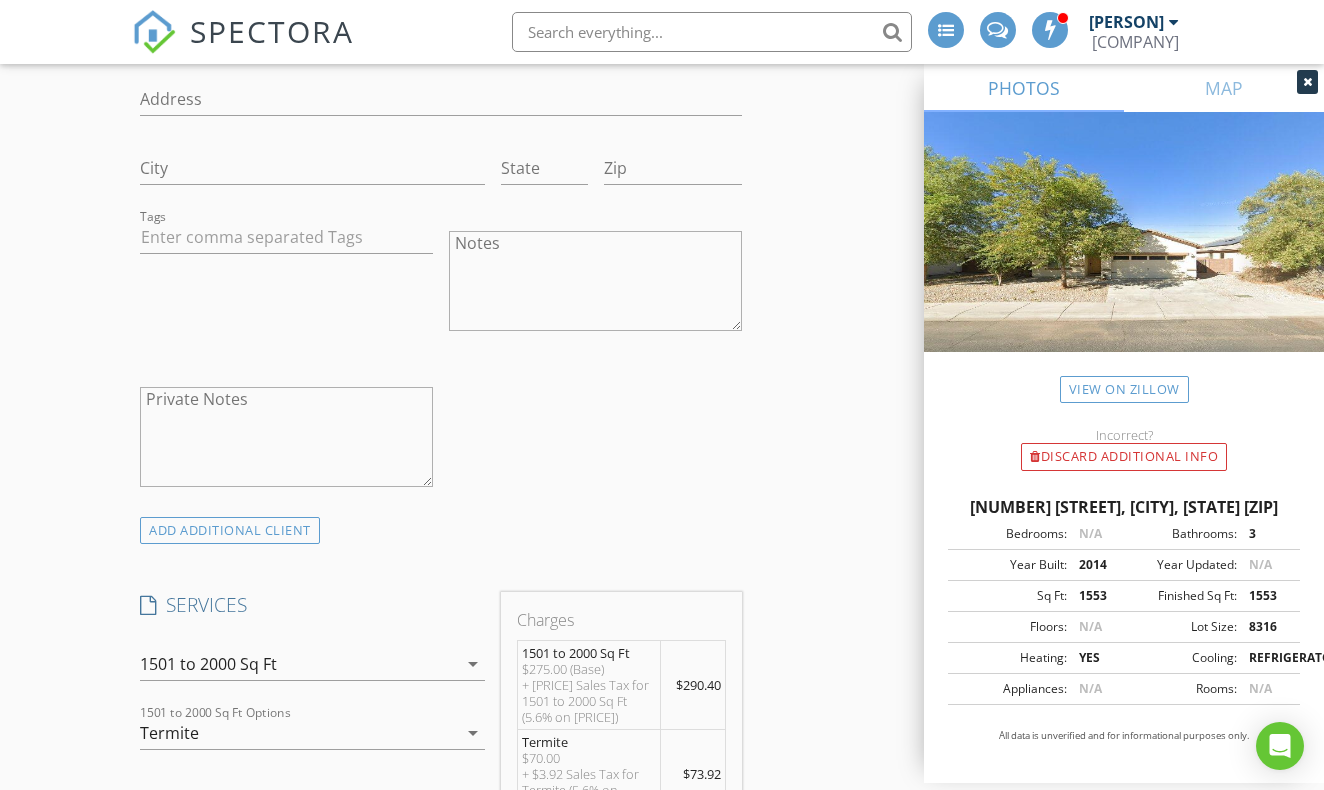 scroll, scrollTop: 1327, scrollLeft: 0, axis: vertical 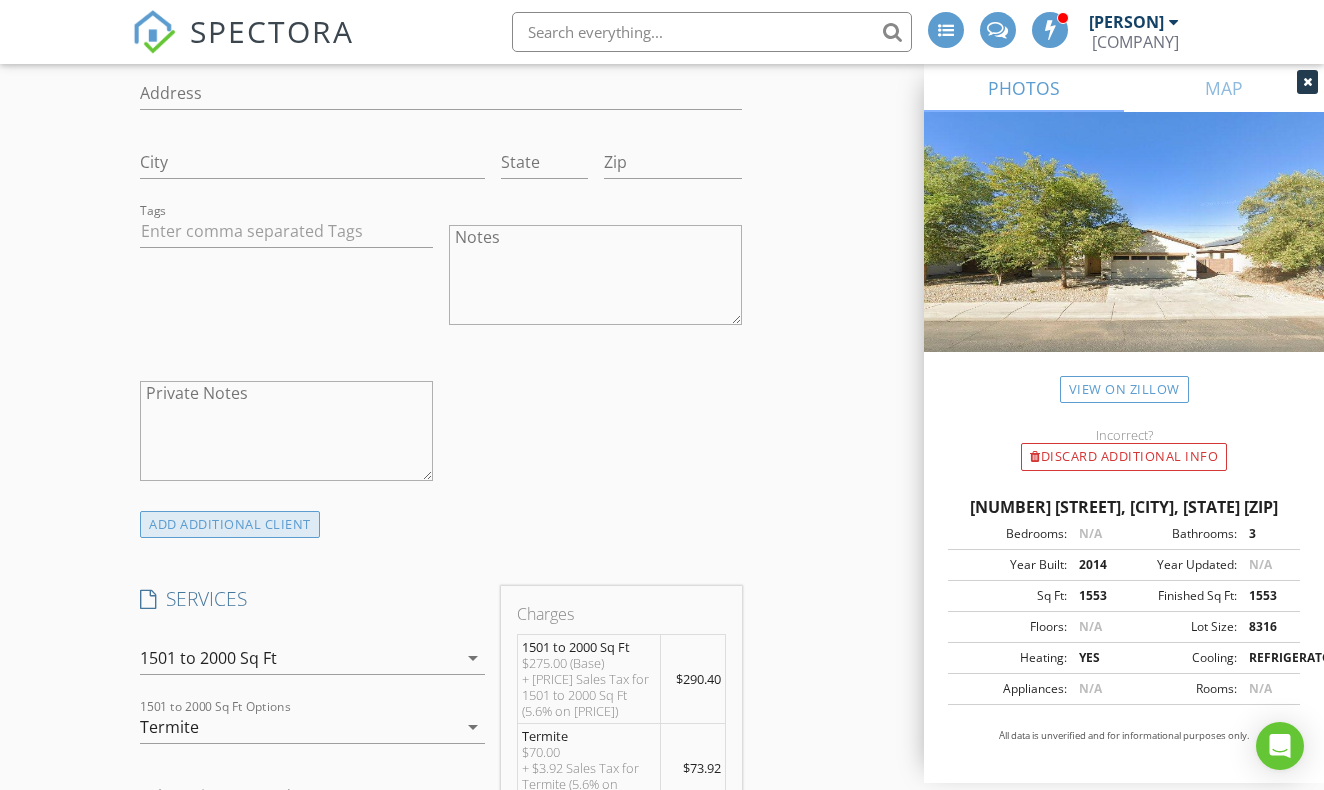 click on "ADD ADDITIONAL client" at bounding box center (230, 524) 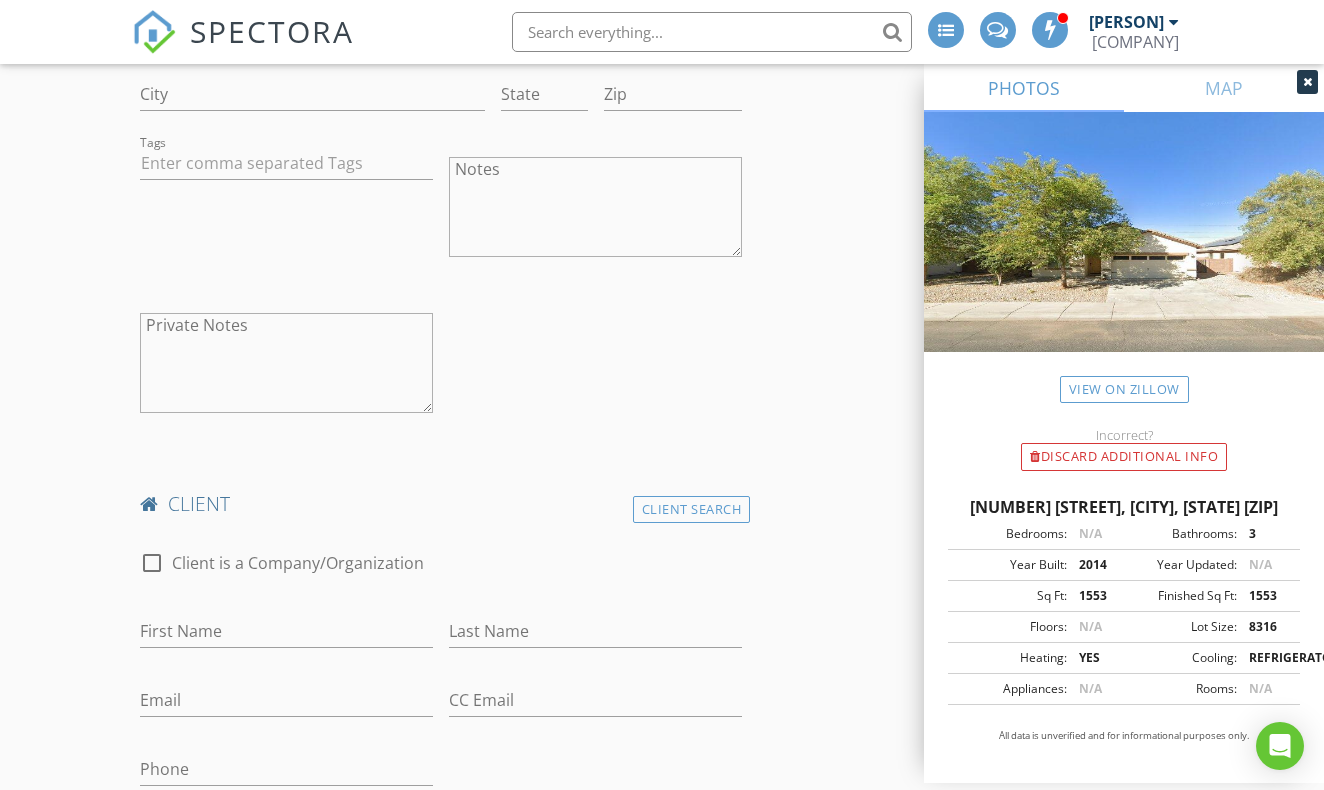 scroll, scrollTop: 1405, scrollLeft: 0, axis: vertical 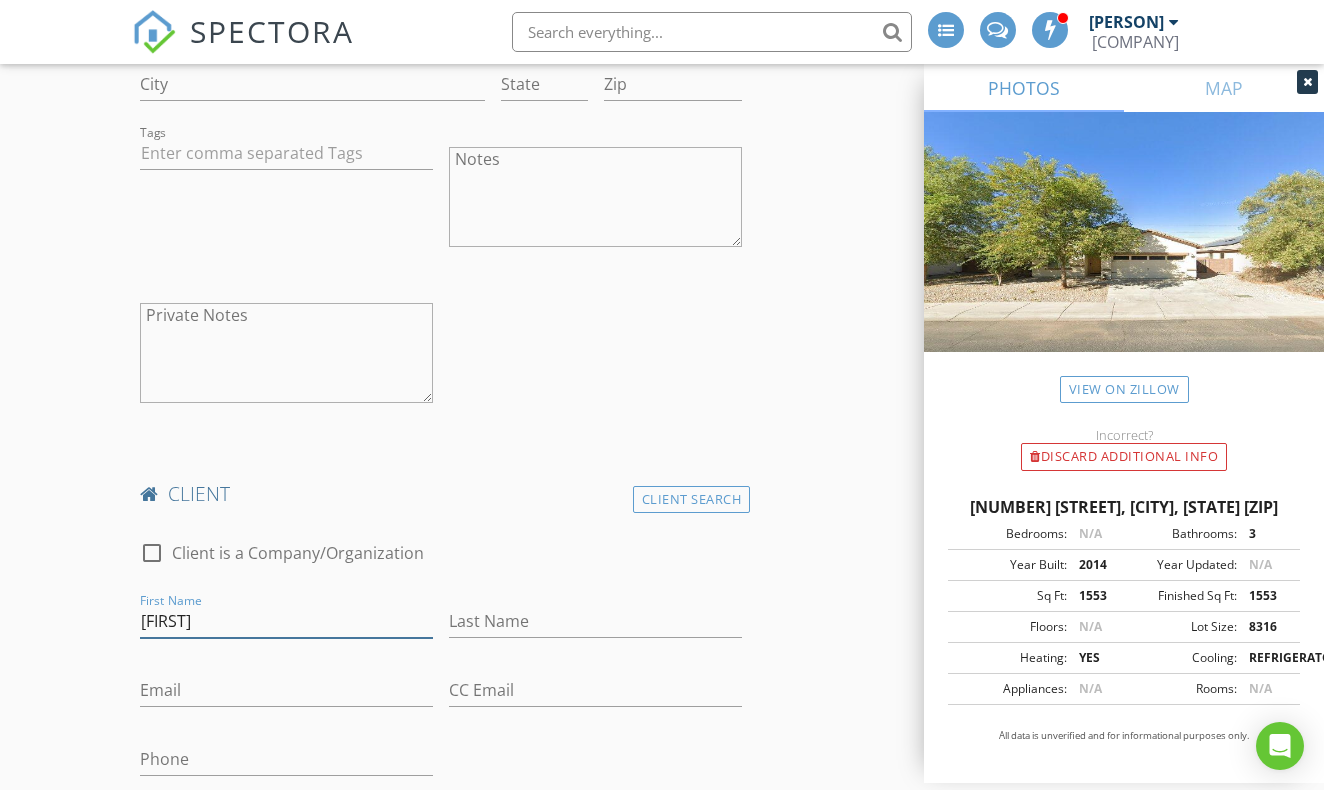 type on "Ulices" 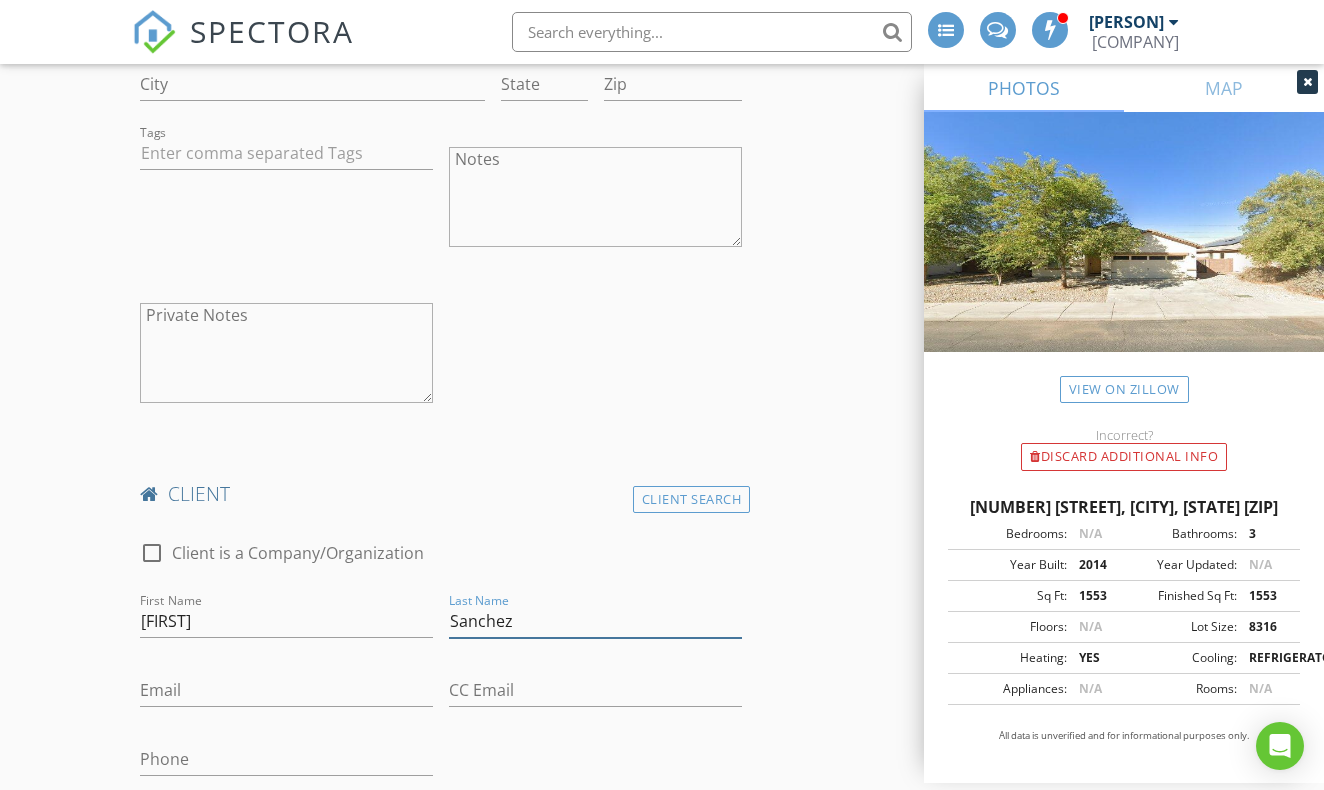 type on "Sanchez" 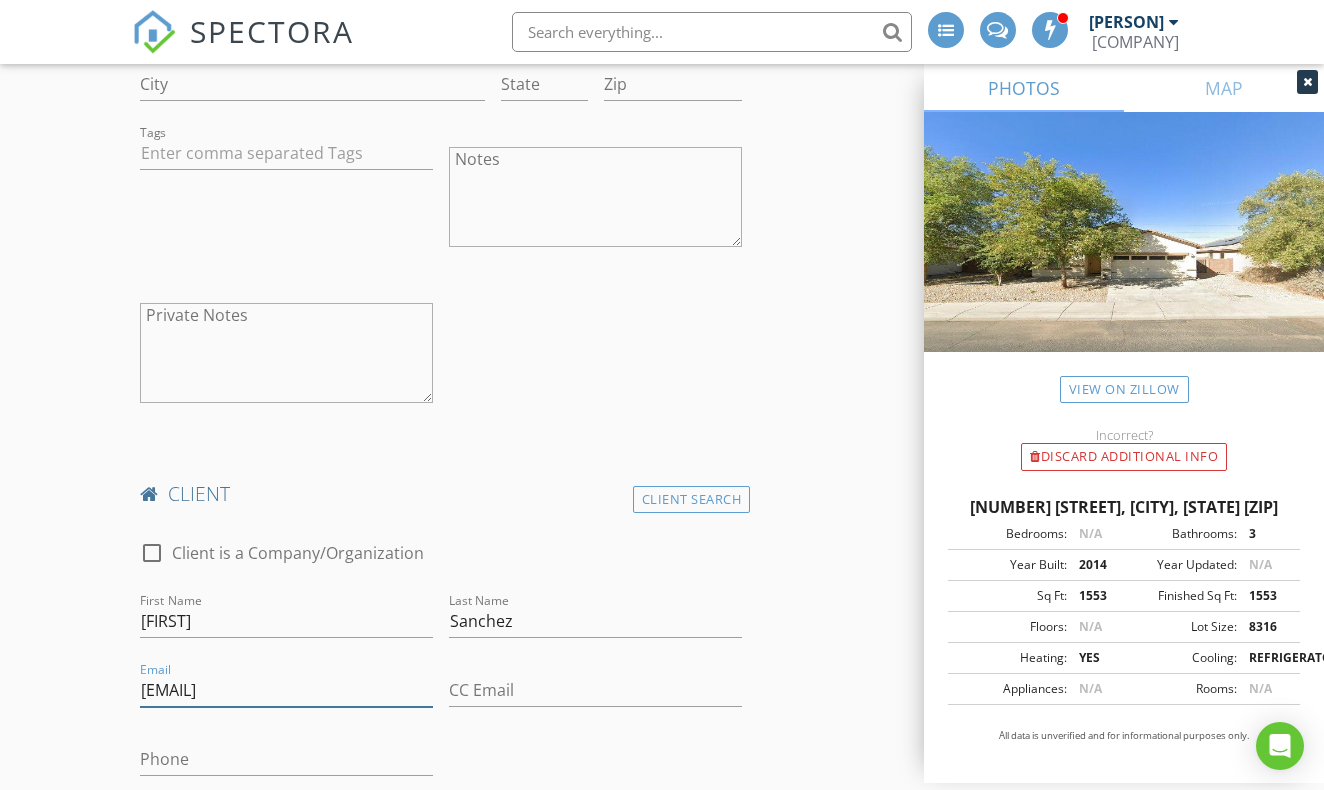 type on "ulicessanchezapt@gmail.com" 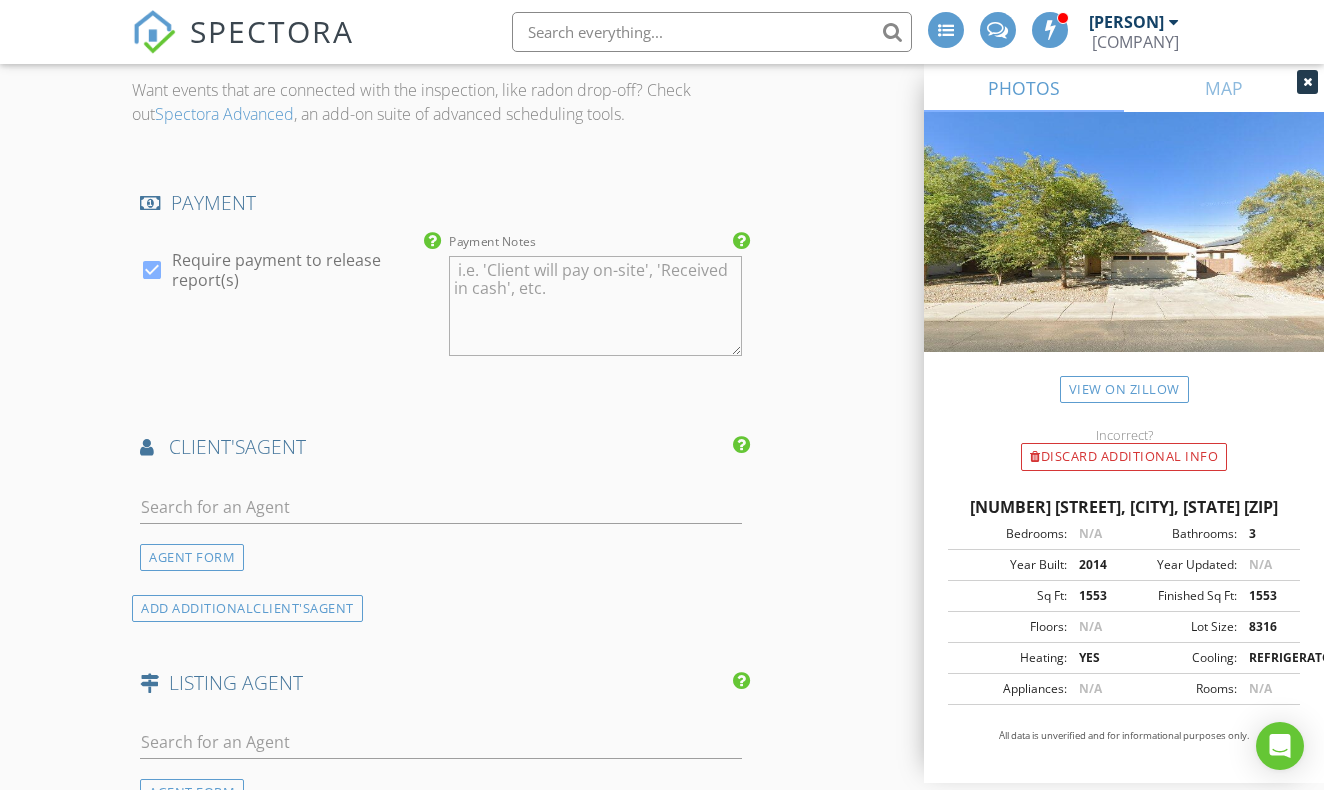 scroll, scrollTop: 3262, scrollLeft: 0, axis: vertical 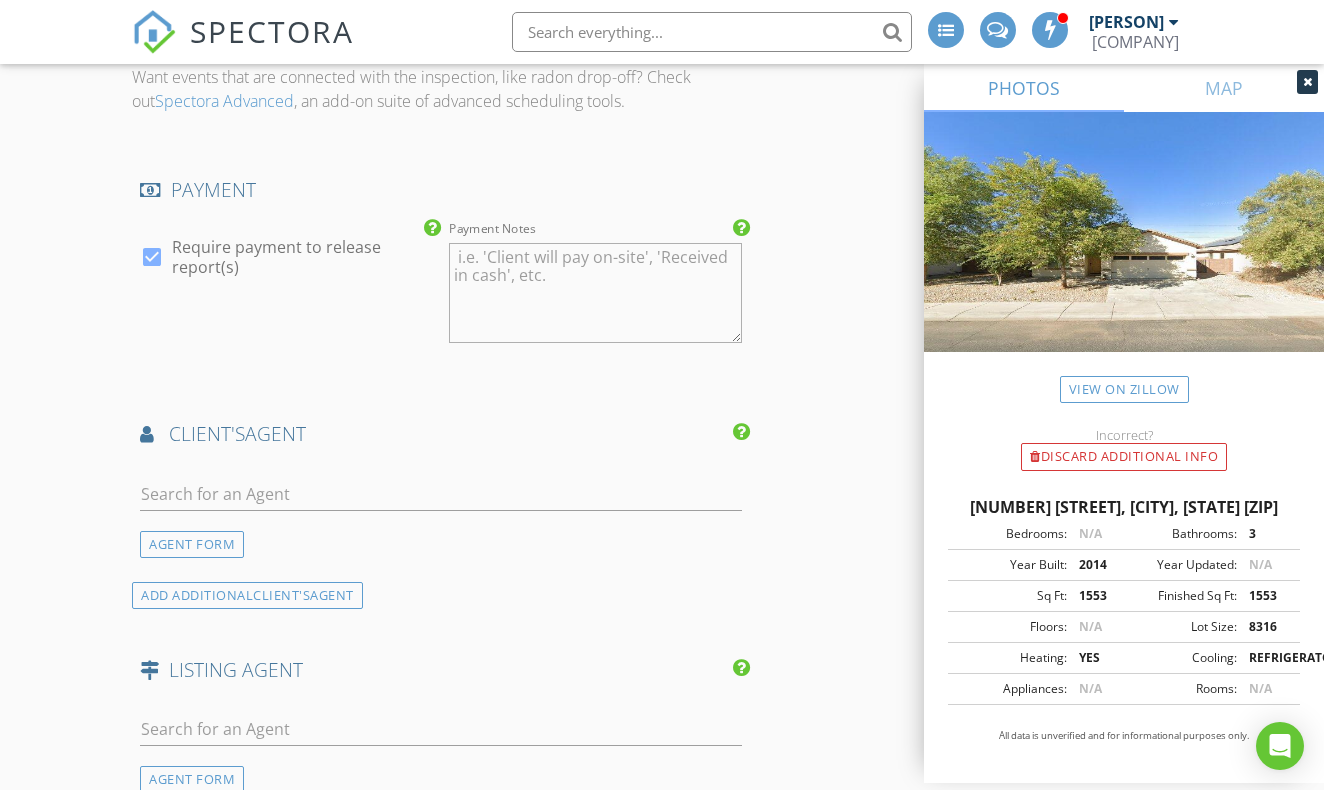 type on "623-500-7647" 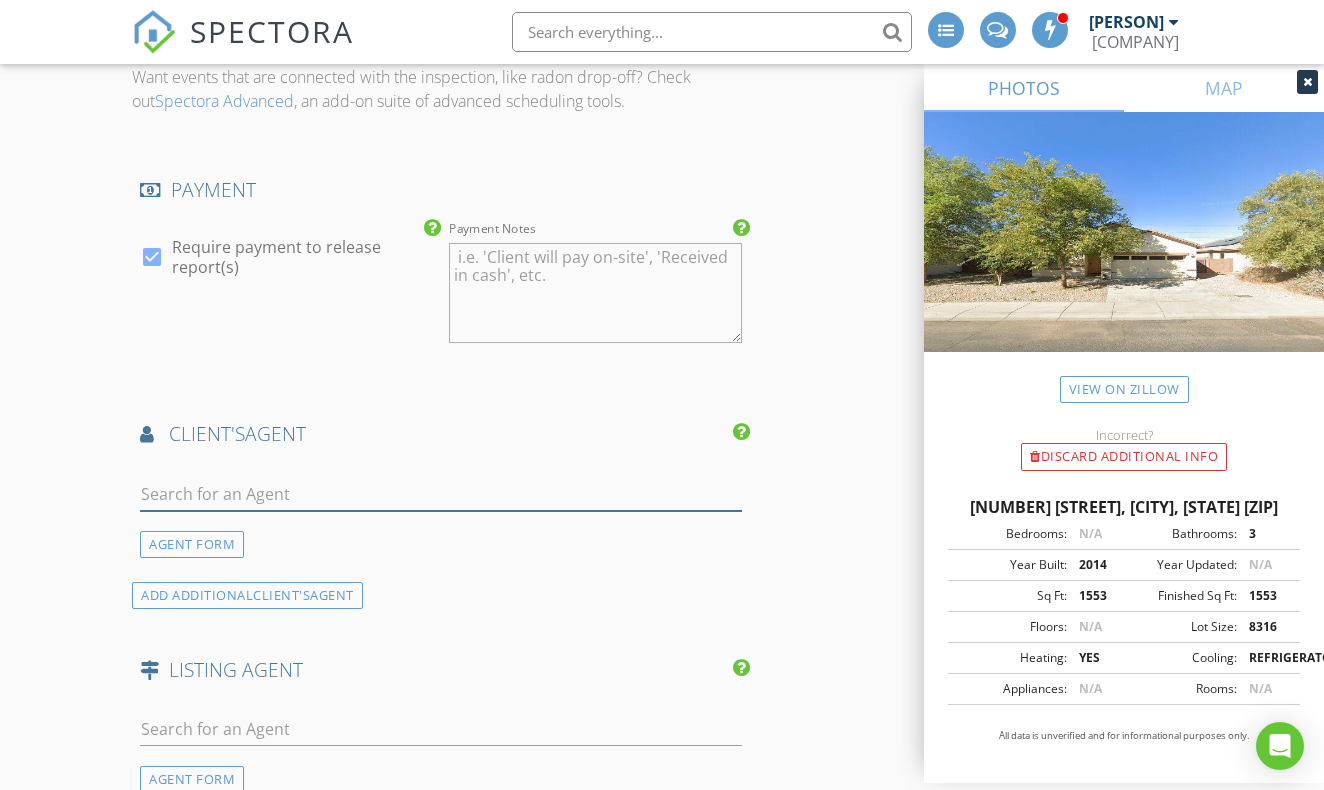 click at bounding box center [441, 494] 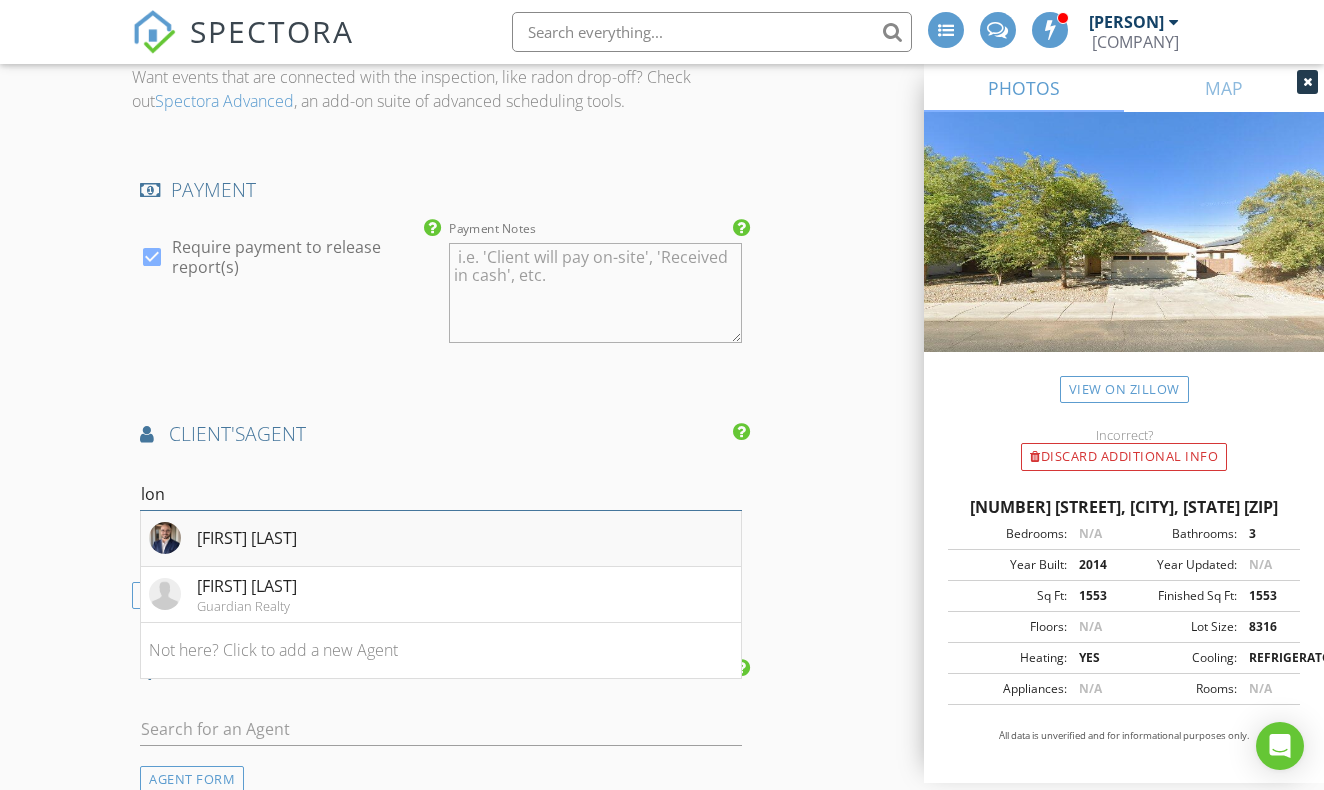 type on "lon" 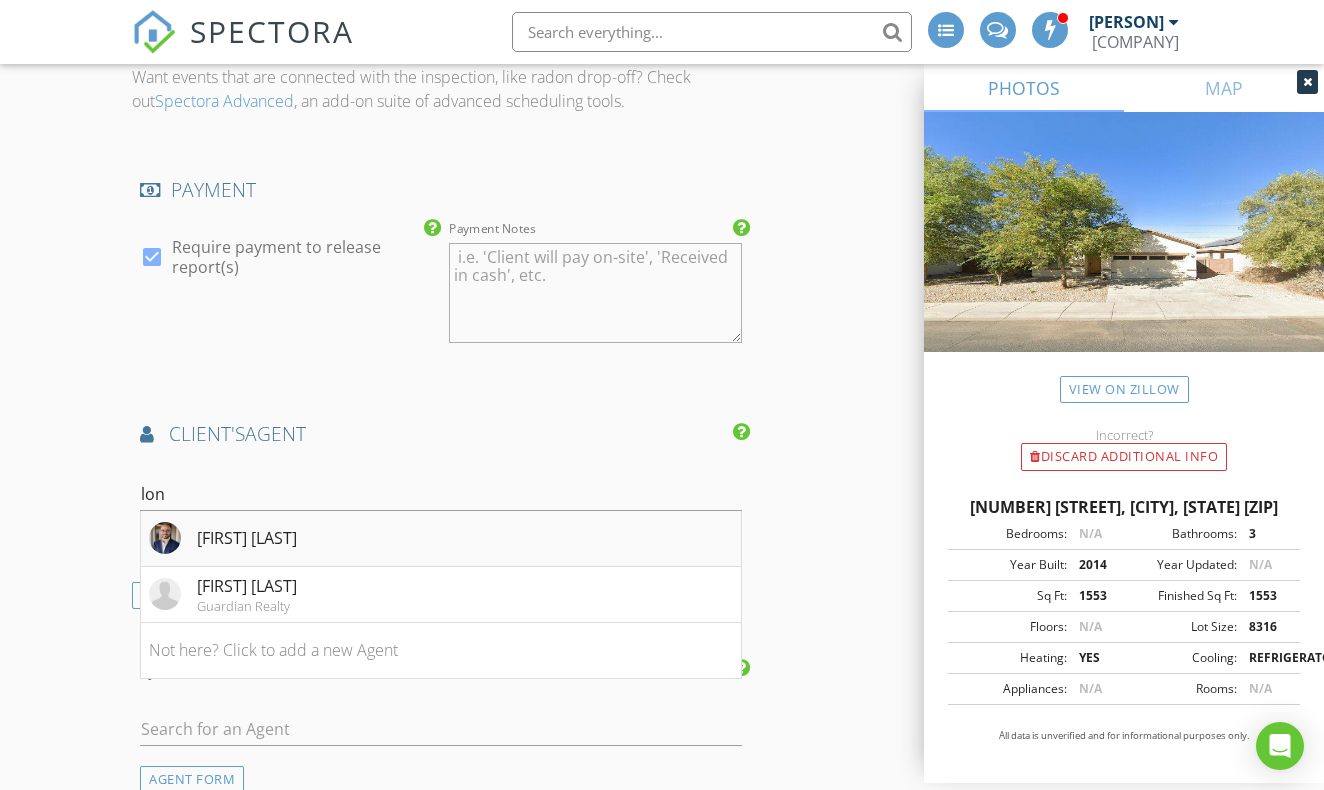click on "Lon Warren" at bounding box center (441, 539) 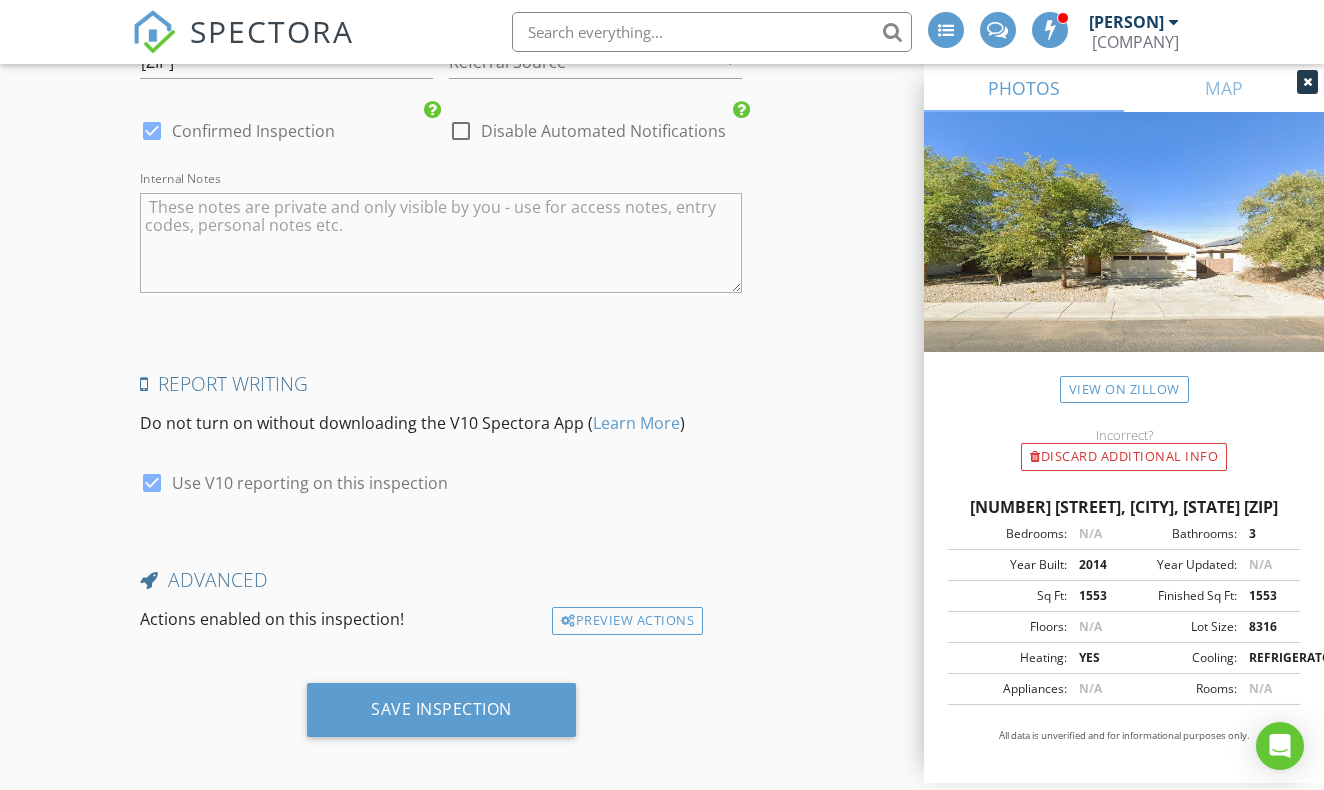 scroll, scrollTop: 4770, scrollLeft: 0, axis: vertical 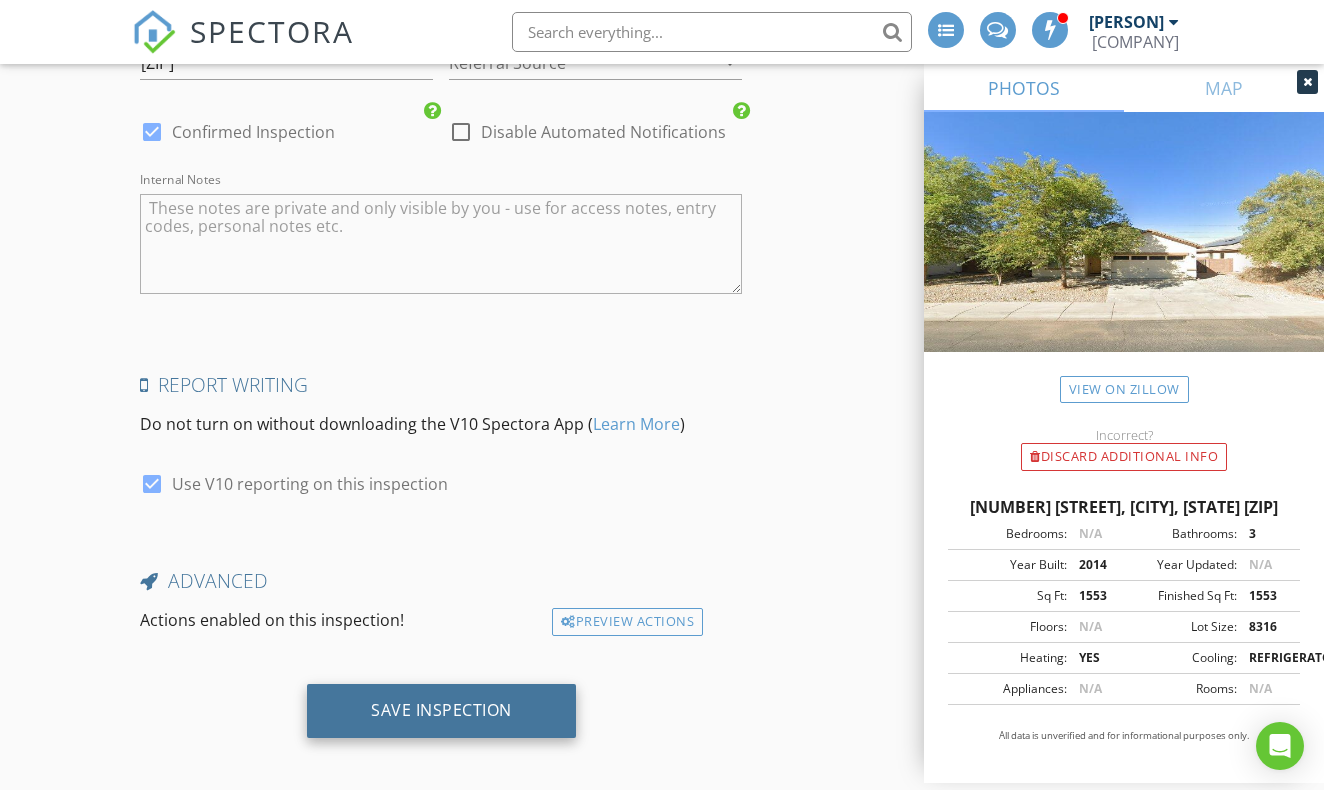 click on "Save Inspection" at bounding box center [441, 710] 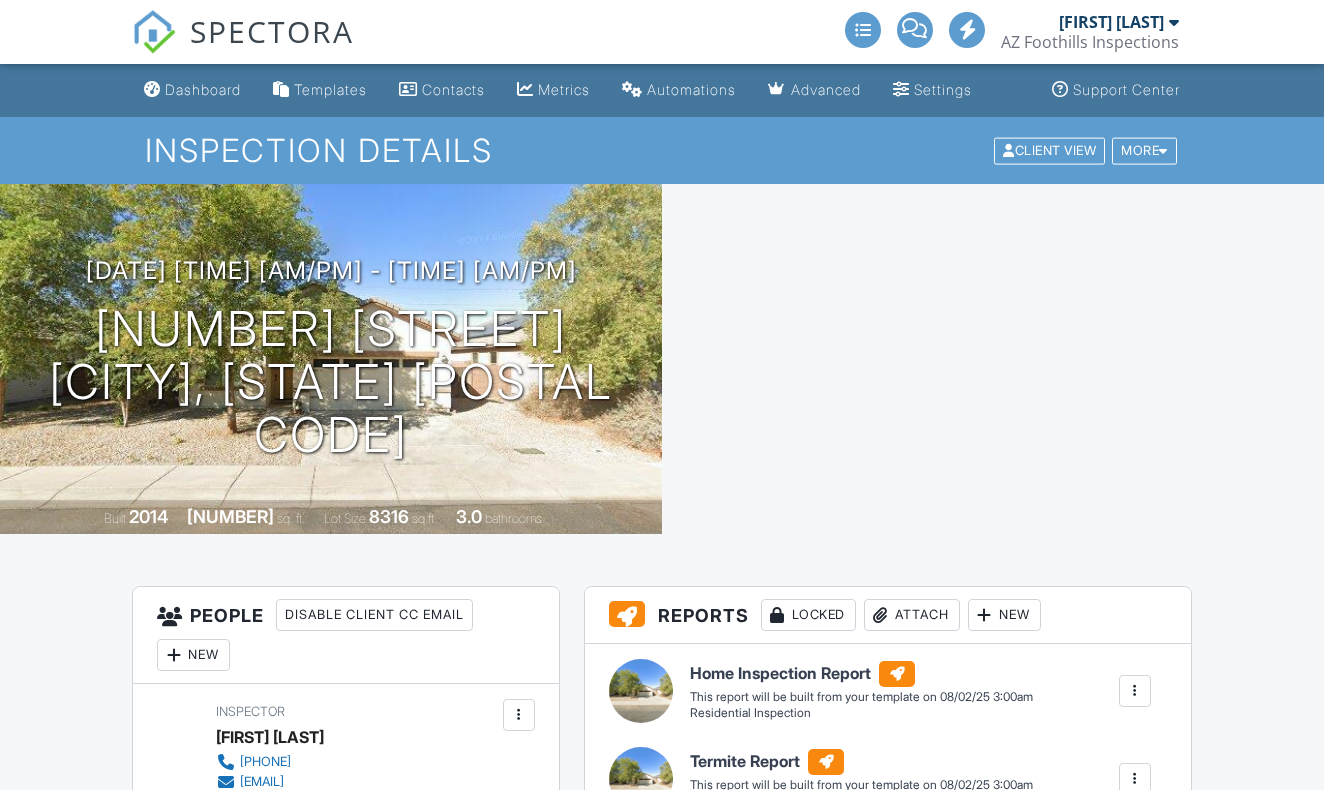 scroll, scrollTop: 0, scrollLeft: 0, axis: both 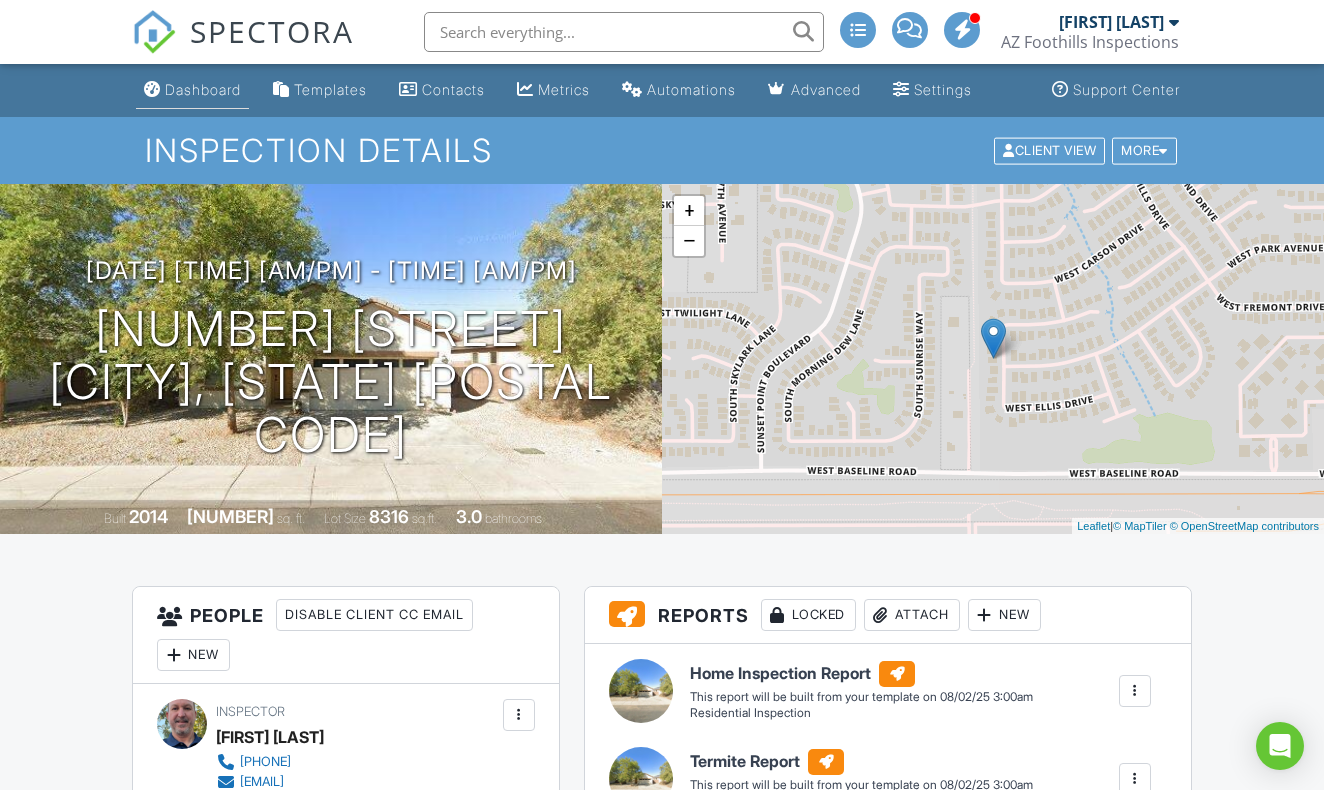 click on "Dashboard" at bounding box center (203, 89) 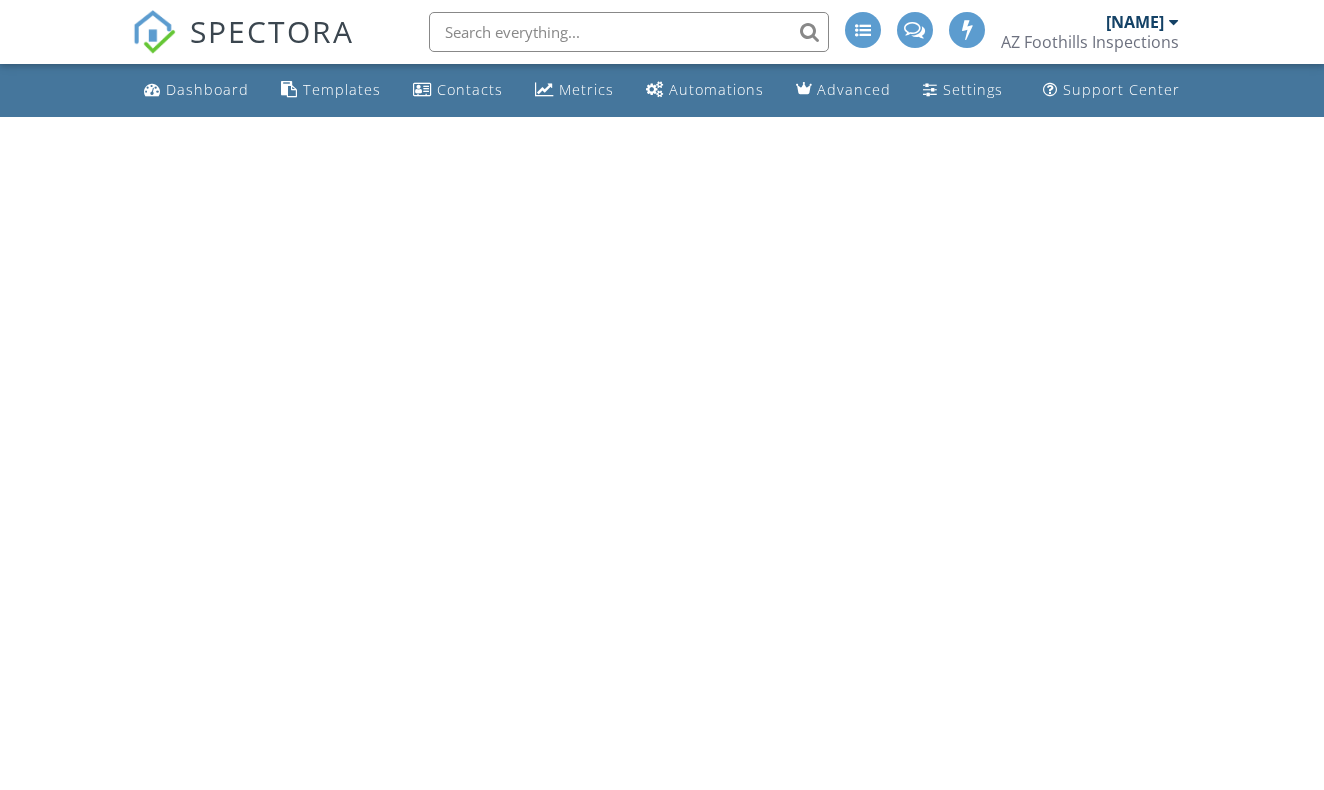 scroll, scrollTop: 0, scrollLeft: 0, axis: both 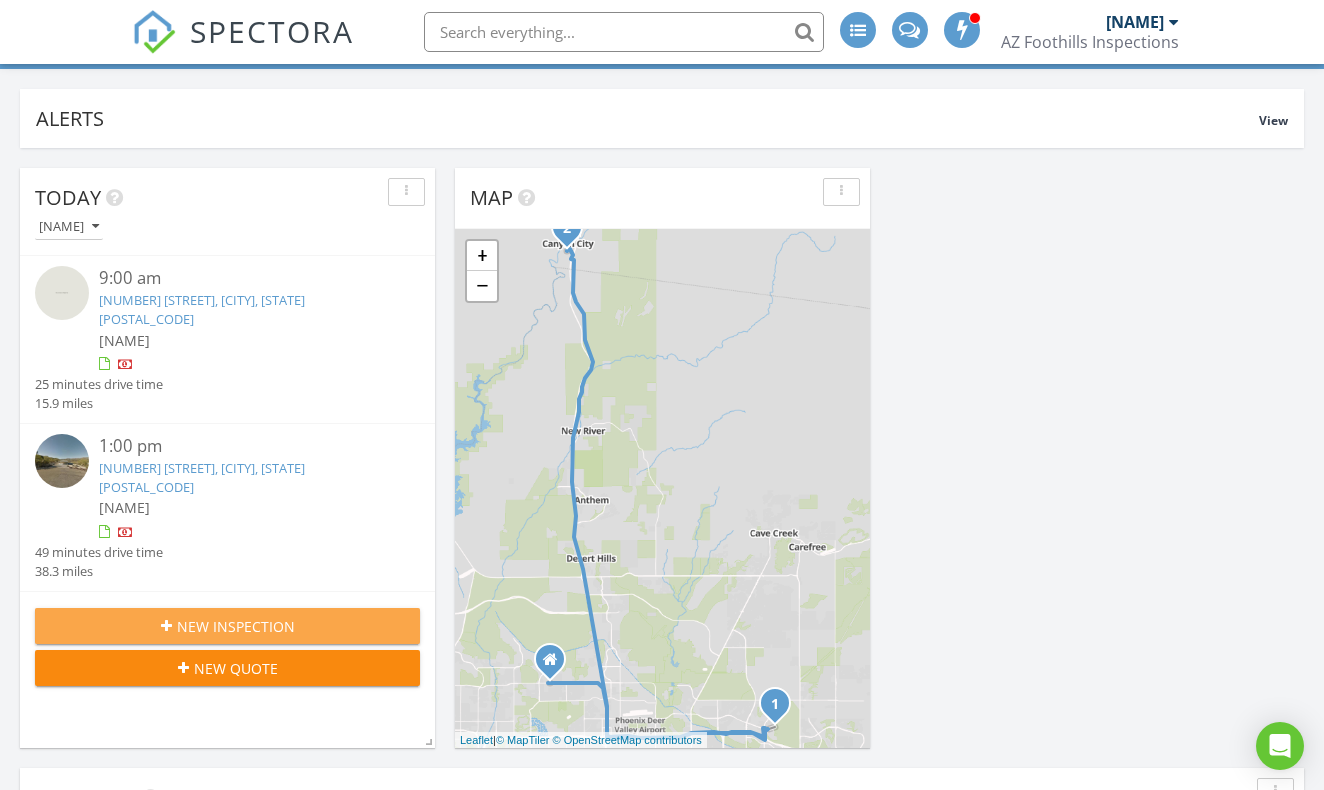 click on "New Inspection" at bounding box center (236, 626) 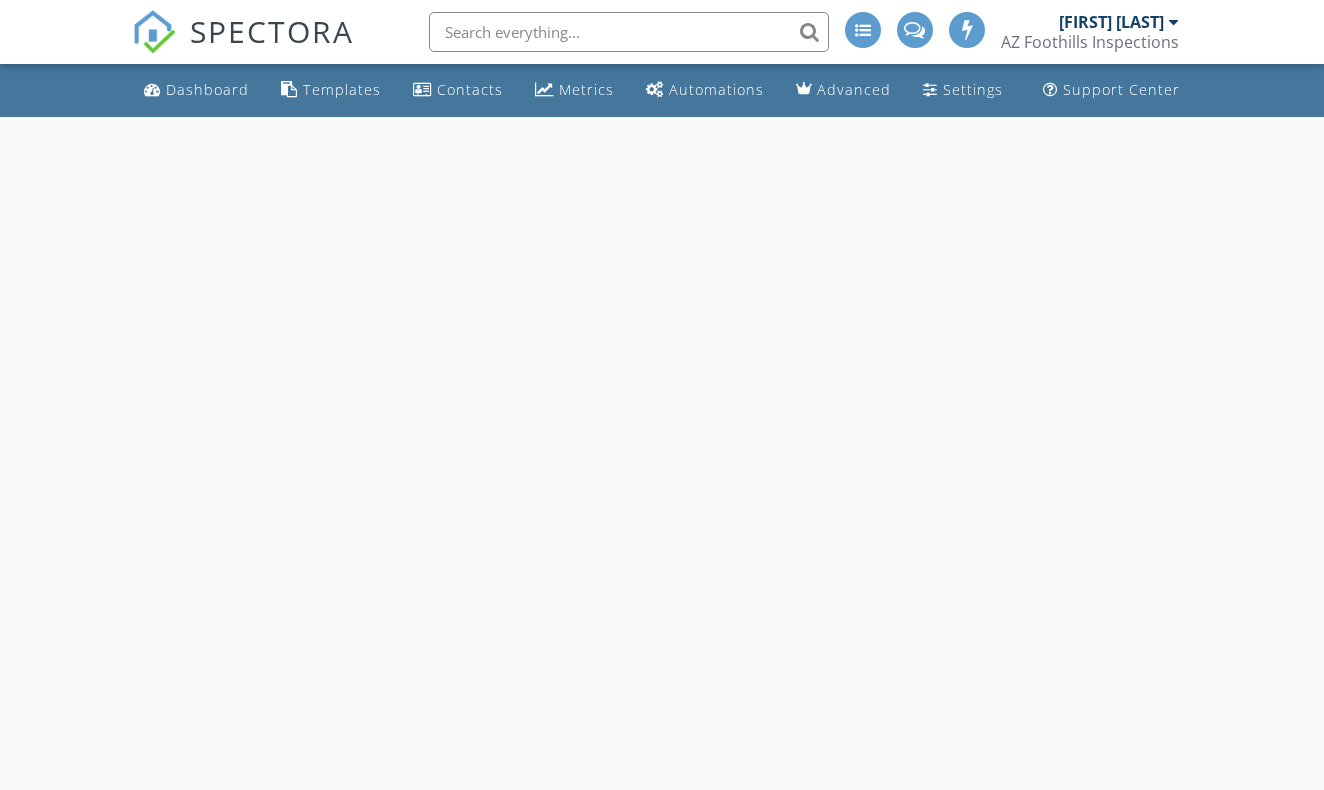 scroll, scrollTop: 0, scrollLeft: 0, axis: both 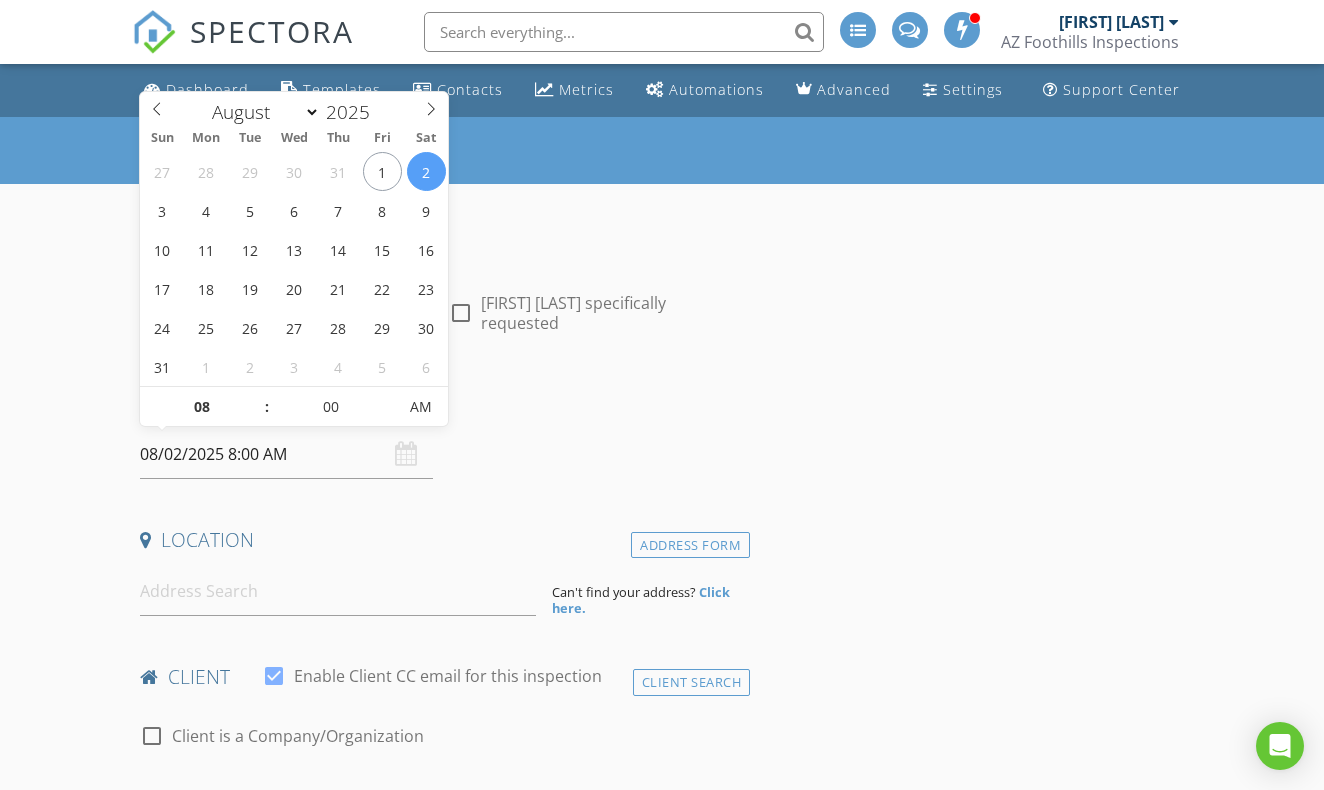 click on "08/02/2025 8:00 AM" at bounding box center [286, 454] 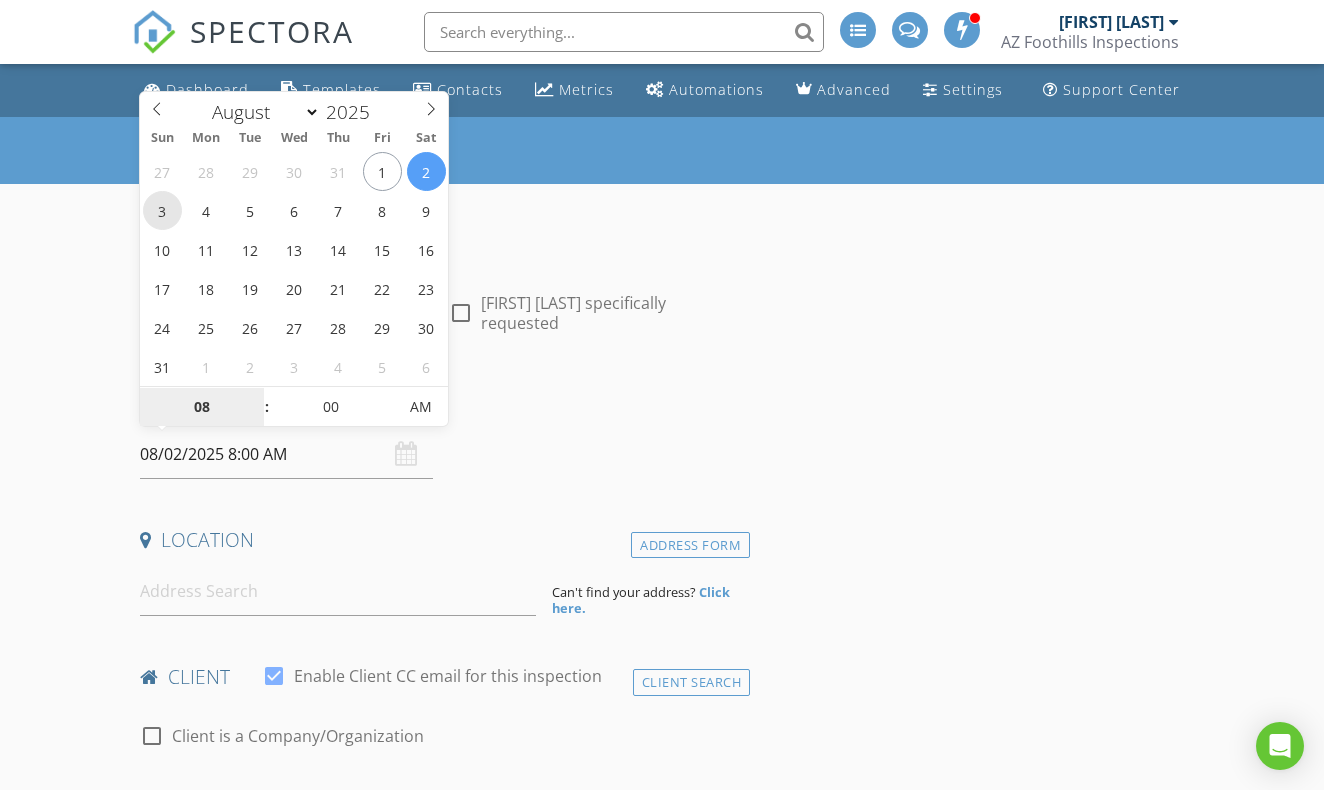 type on "08/03/2025 8:00 AM" 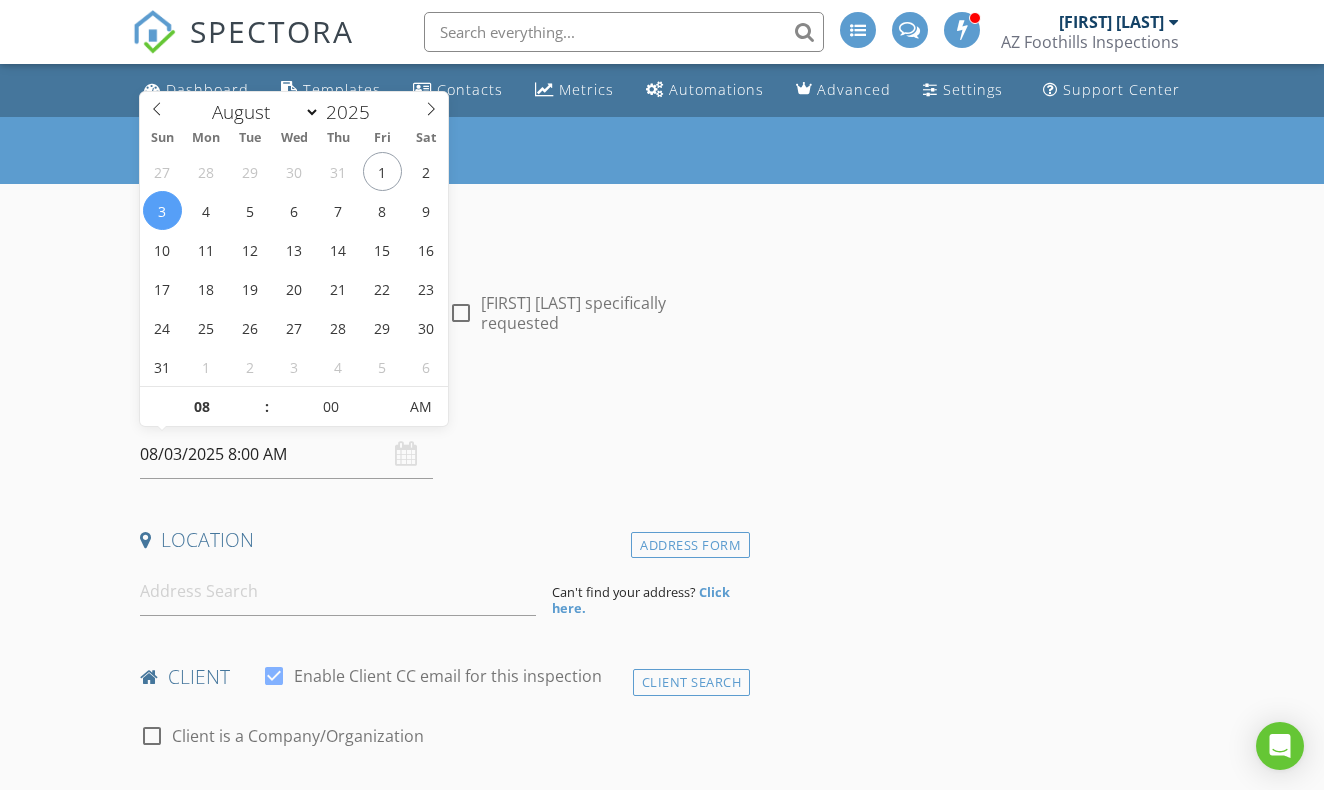 click on "Location" at bounding box center (441, 540) 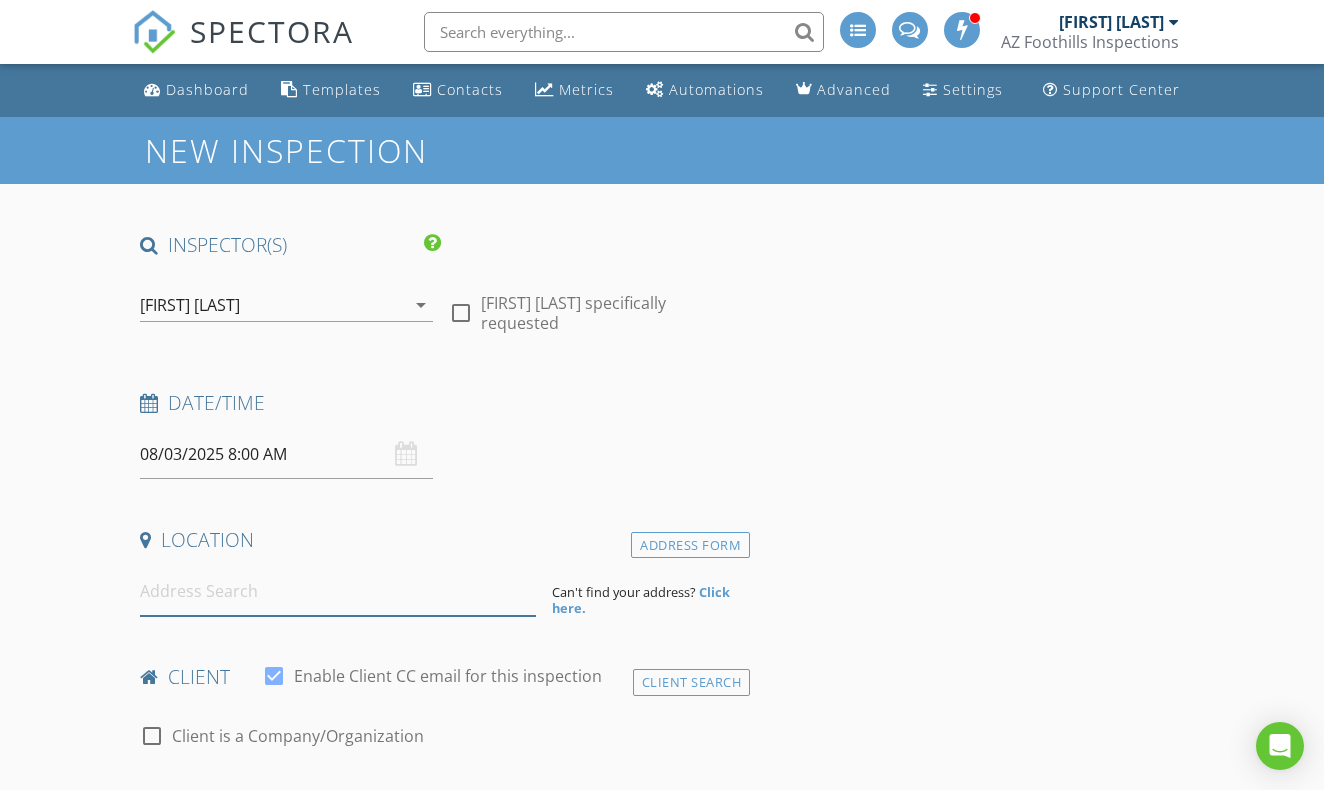 click at bounding box center [338, 591] 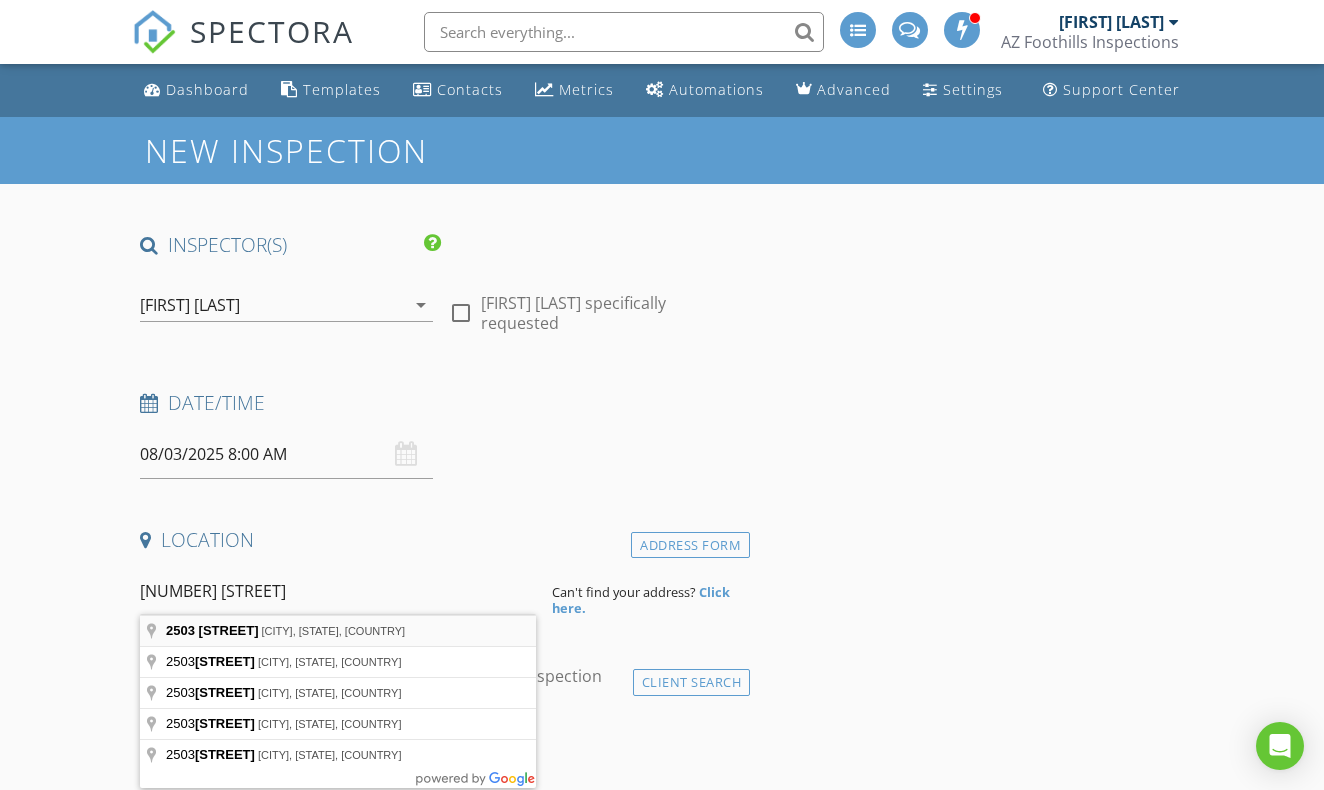 type on "2503 East Southgate Avenue, Phoenix, AZ, USA" 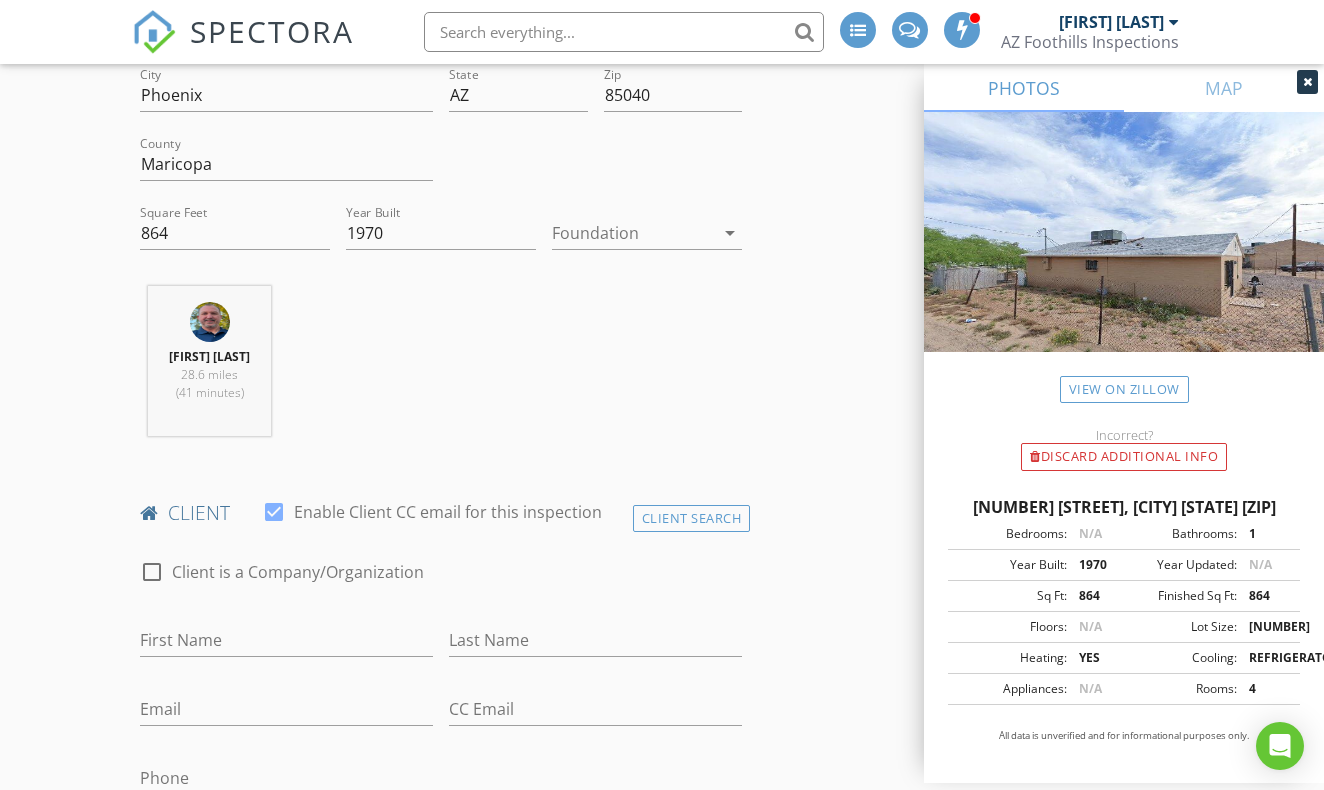 scroll, scrollTop: 575, scrollLeft: 0, axis: vertical 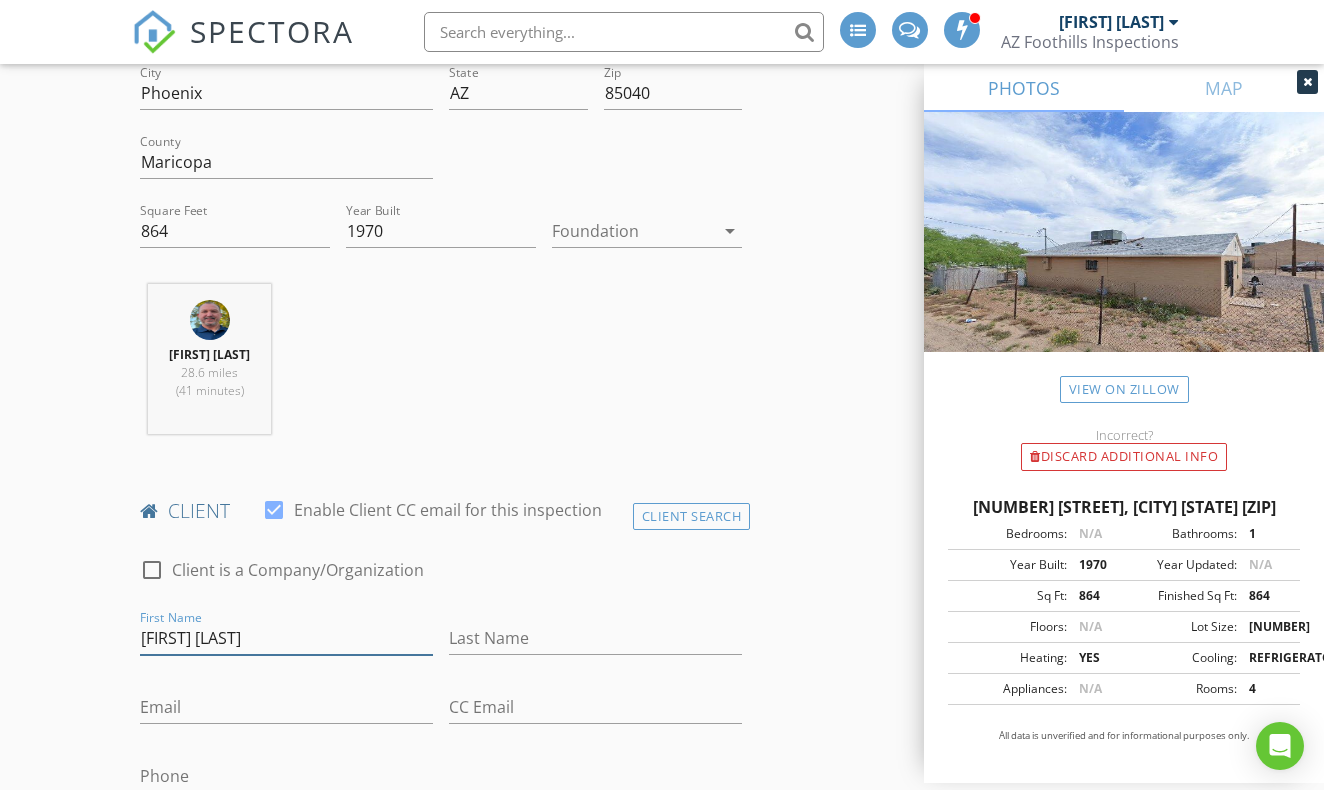 click on "[FIRST] [MIDDLE] [LAST]" at bounding box center [286, 638] 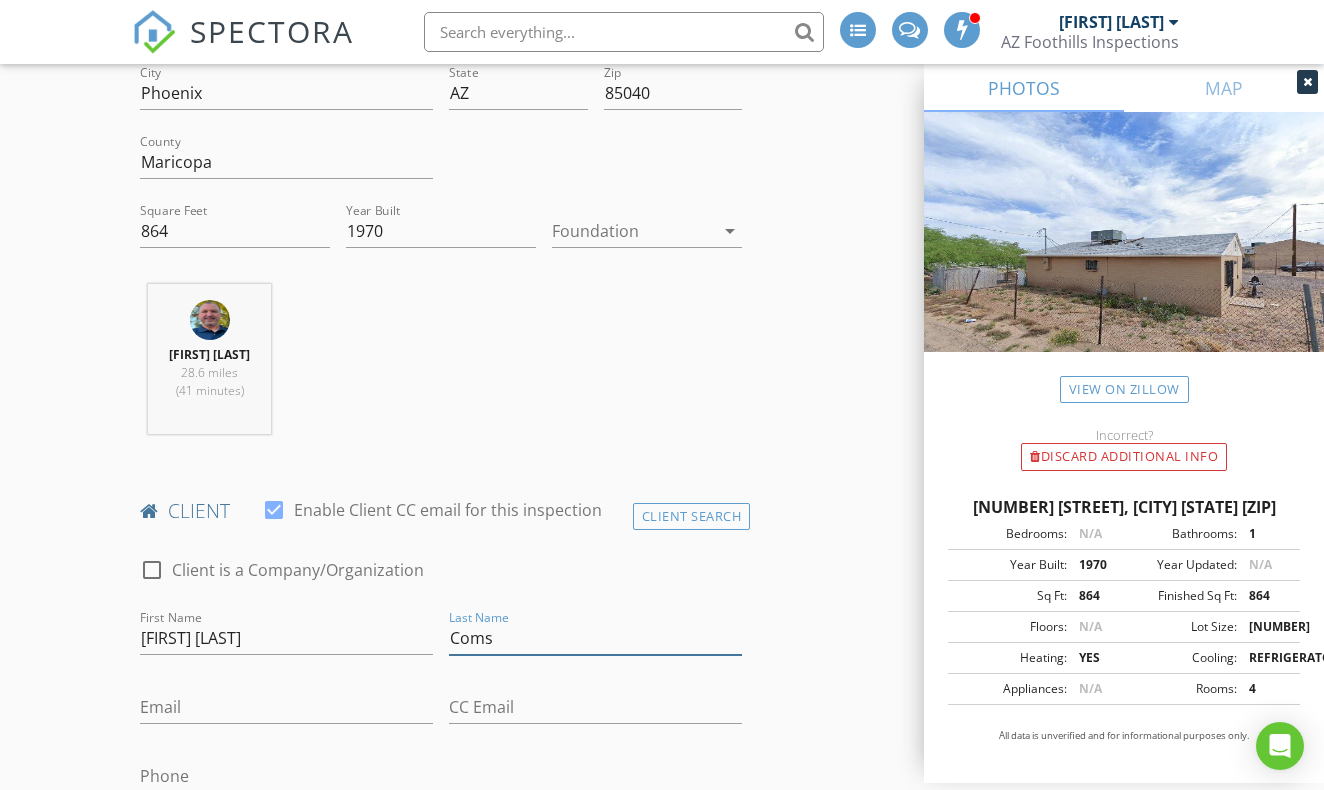 type on "Coms" 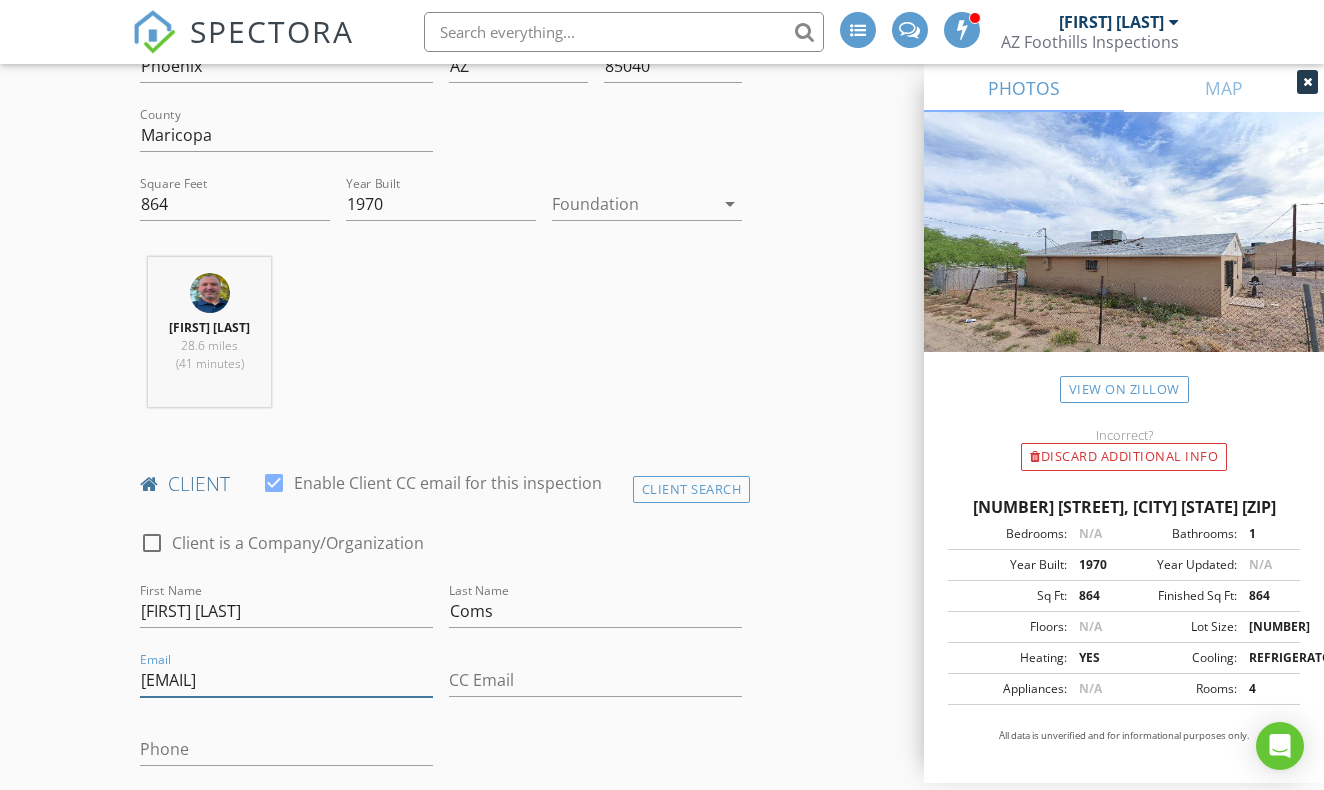 scroll, scrollTop: 619, scrollLeft: 0, axis: vertical 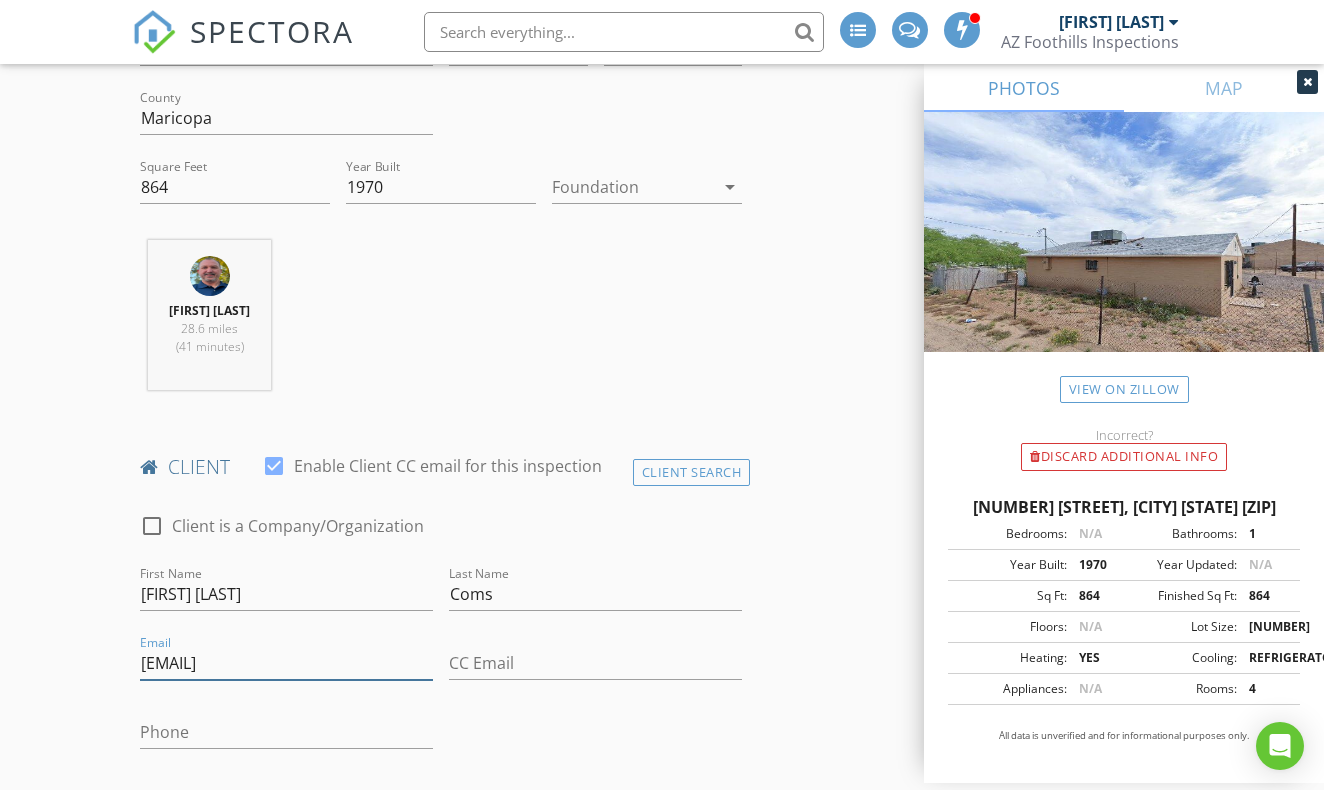 type on "[EMAIL]" 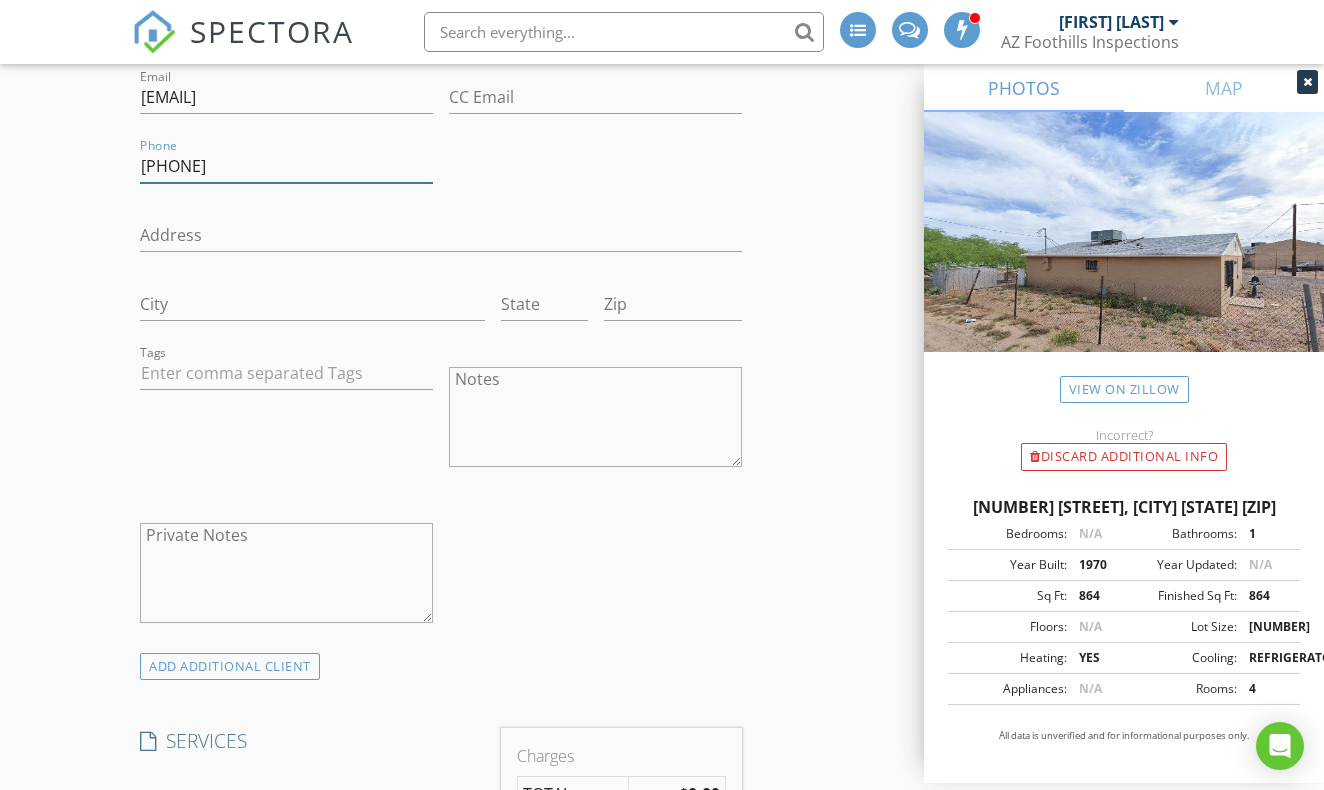 scroll, scrollTop: 1190, scrollLeft: 0, axis: vertical 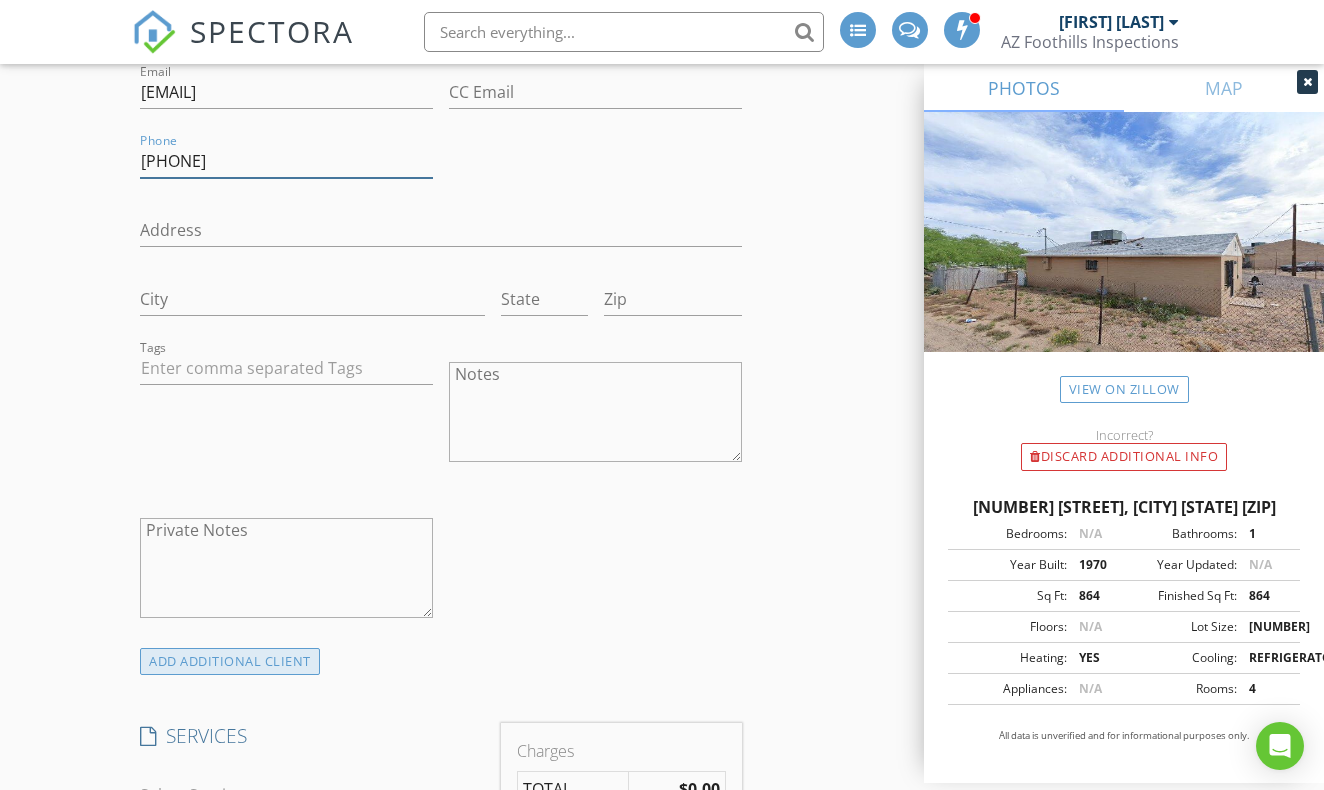 type on "[PHONE]" 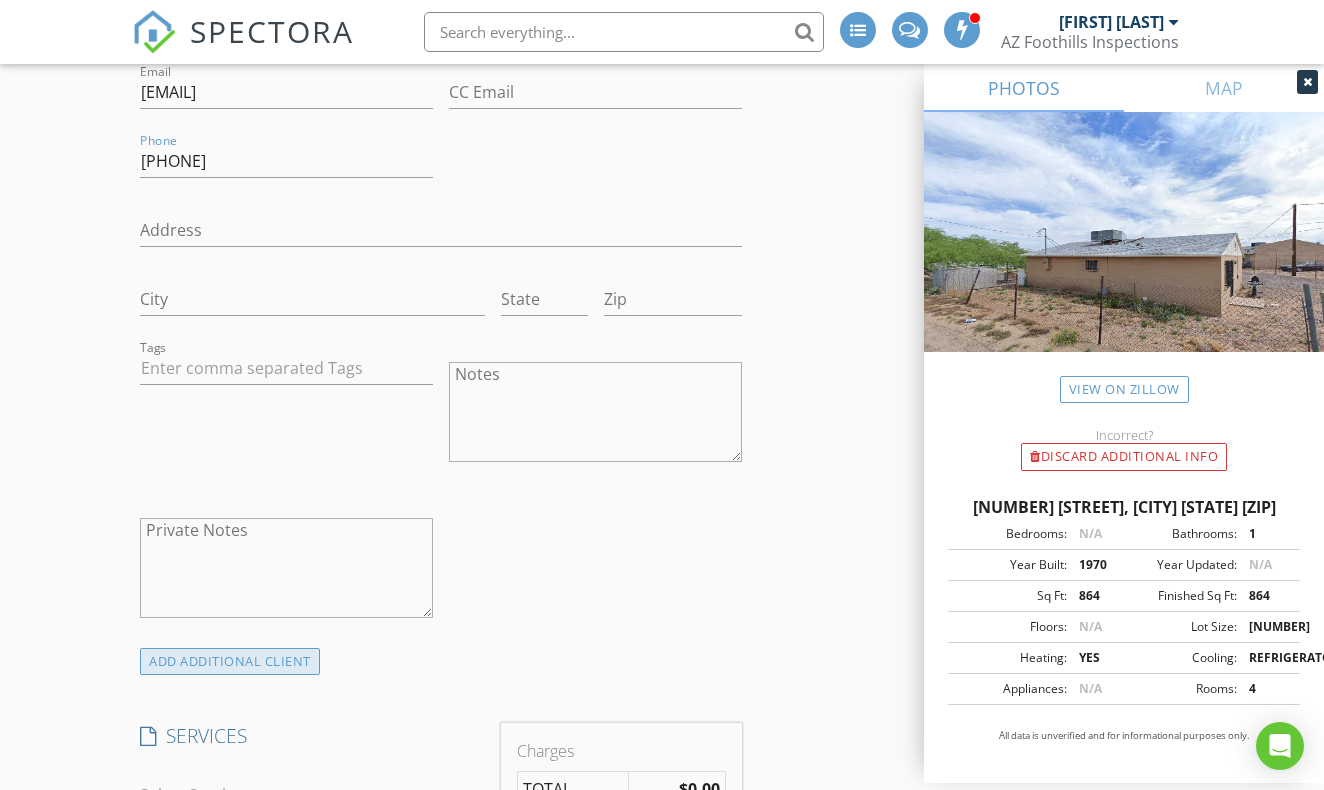 click on "ADD ADDITIONAL client" at bounding box center (230, 661) 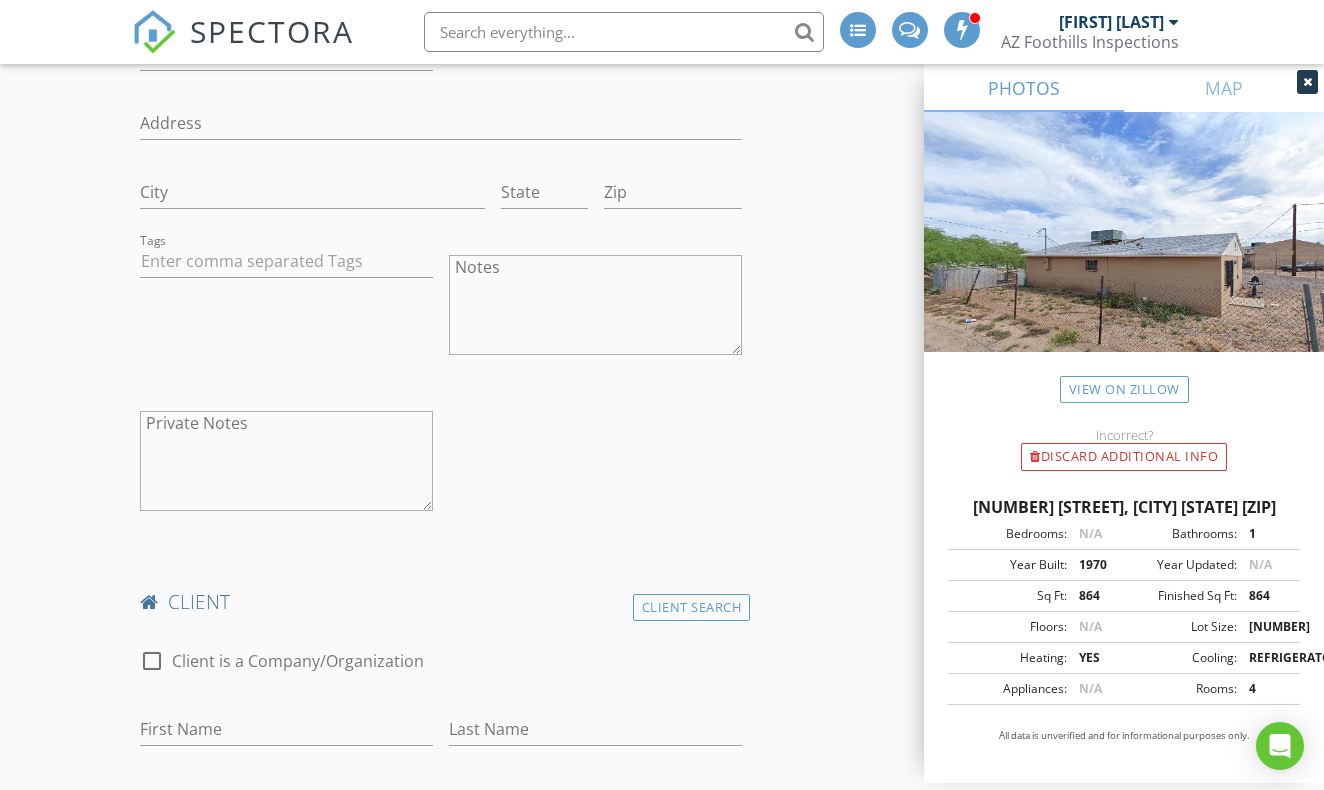 scroll, scrollTop: 1312, scrollLeft: 0, axis: vertical 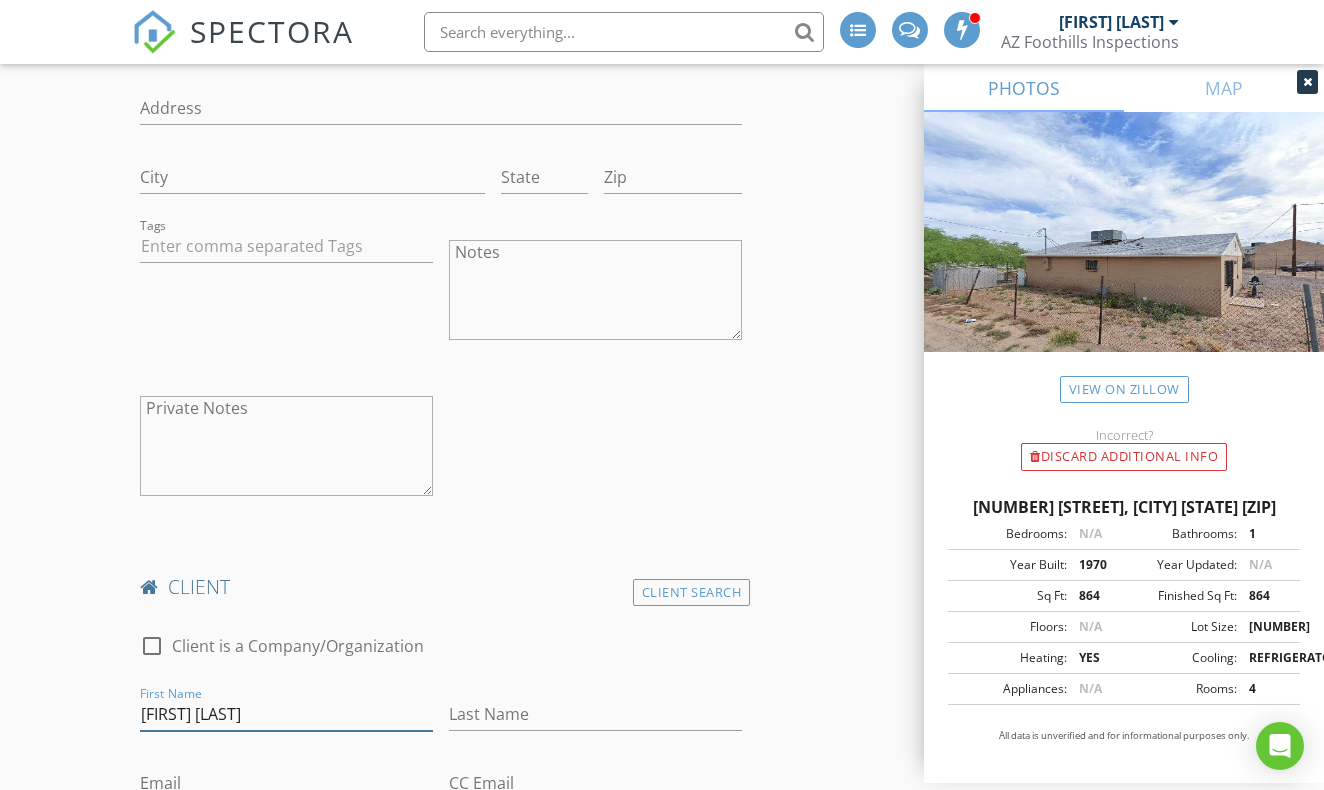 type on "Xochiti Soledad" 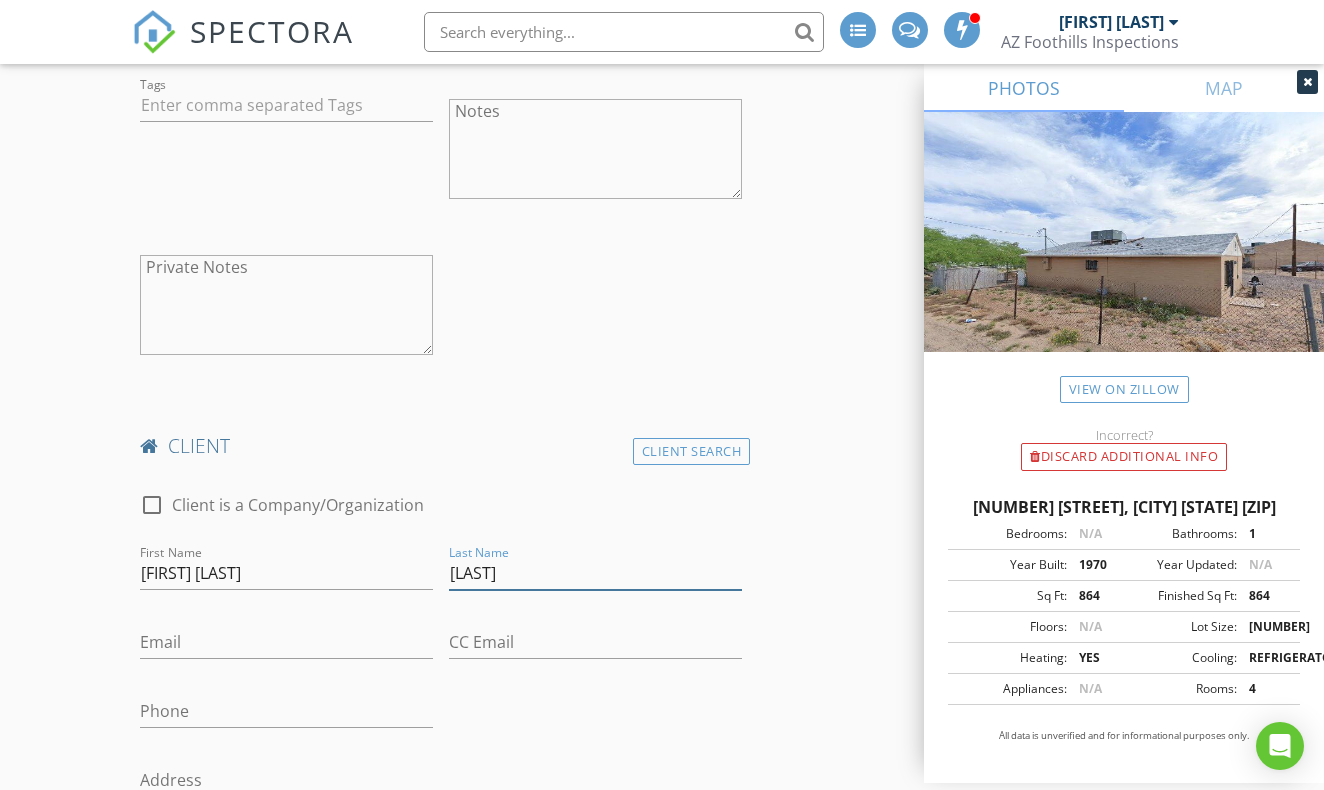 scroll, scrollTop: 1455, scrollLeft: 0, axis: vertical 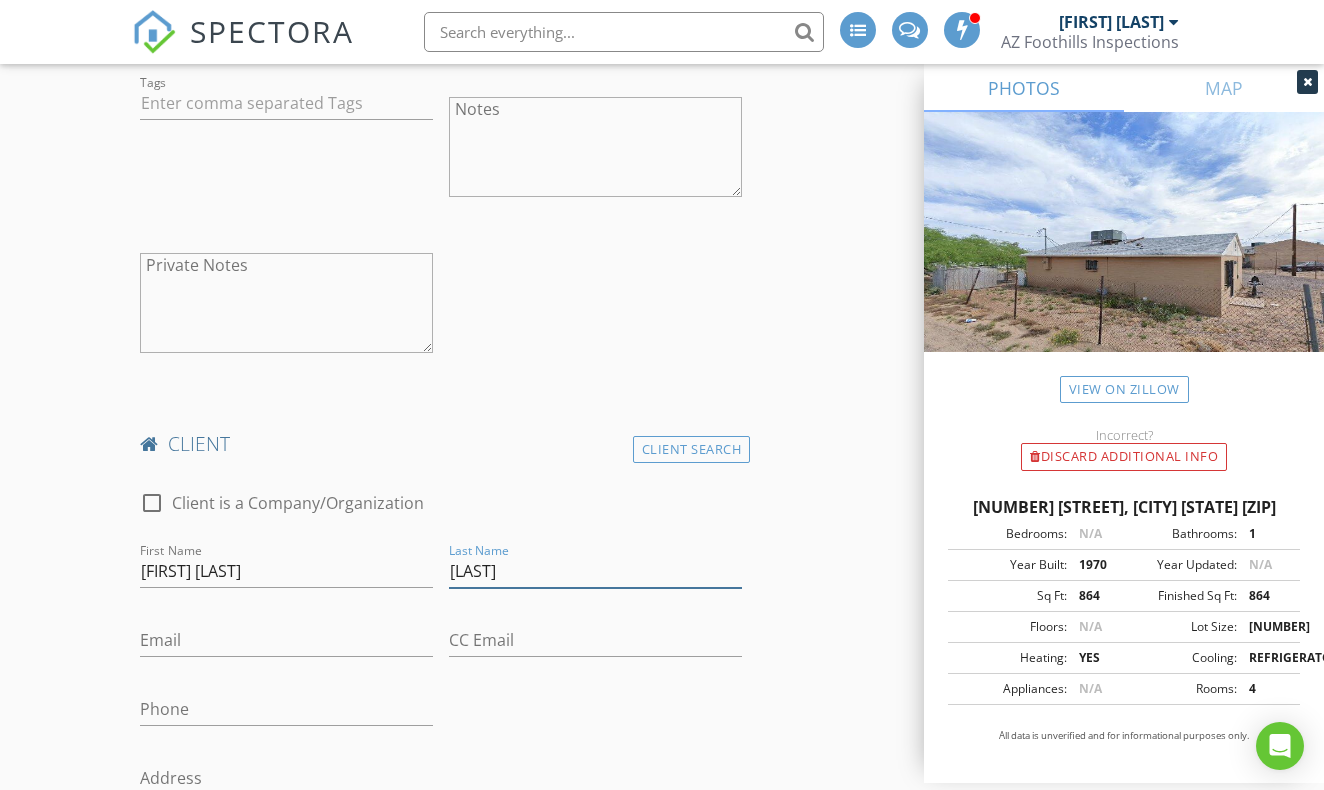 type on "Jacobo" 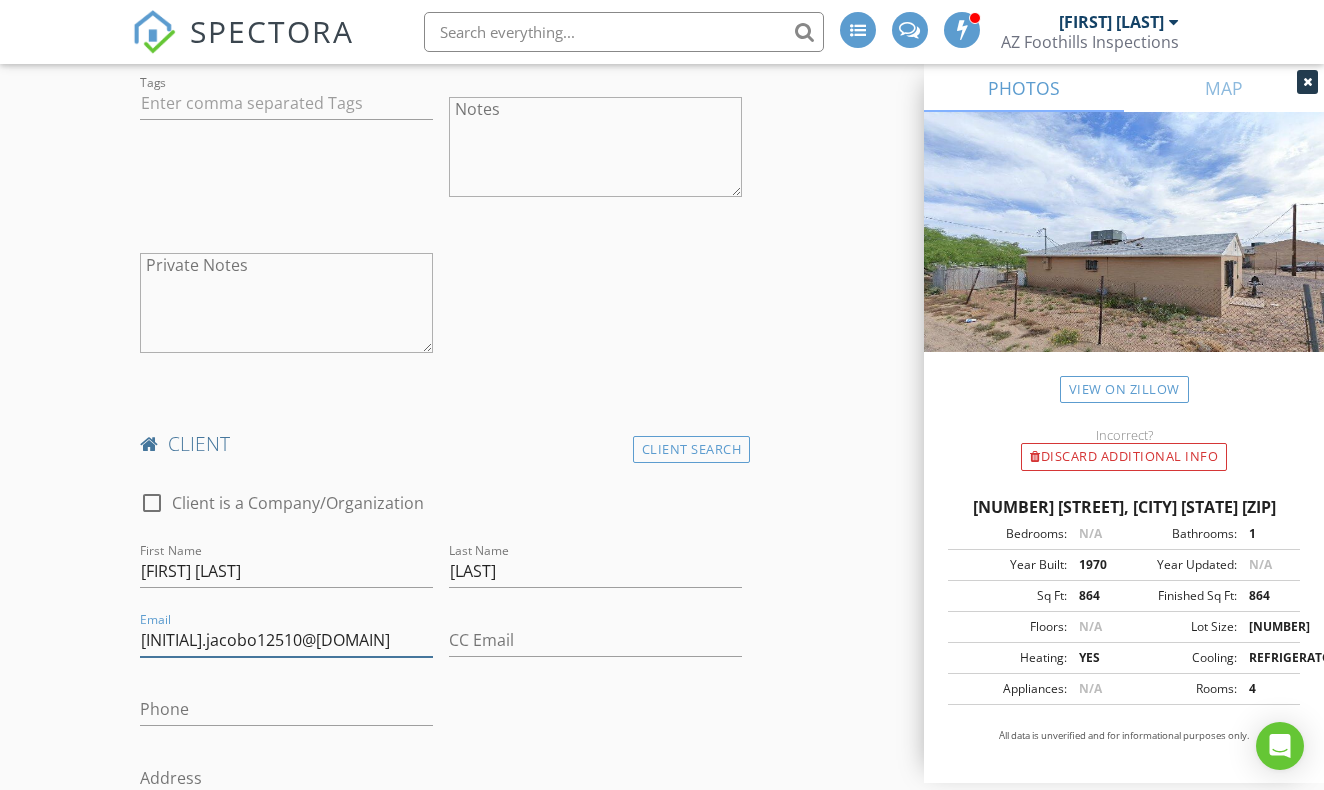 type on "x.jacobo12510@outlook.com" 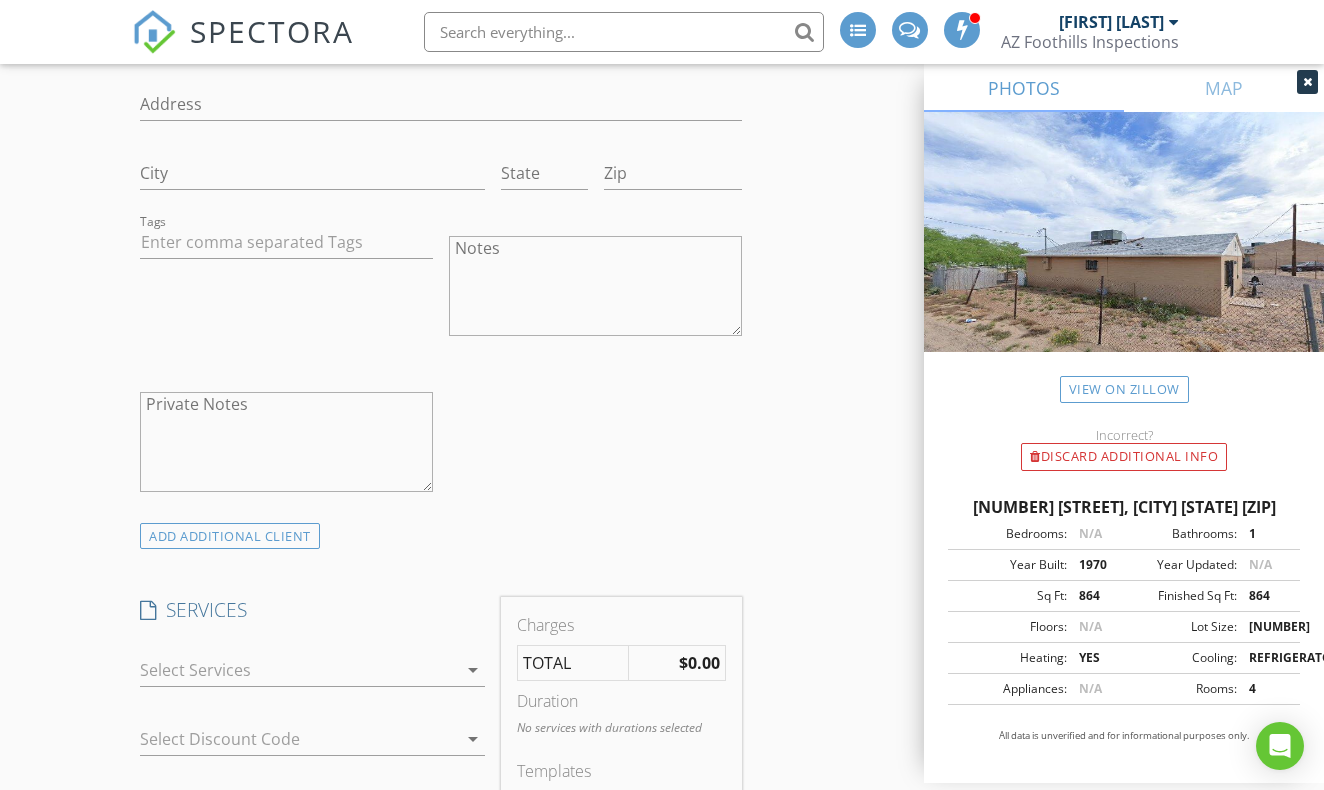scroll, scrollTop: 2150, scrollLeft: 0, axis: vertical 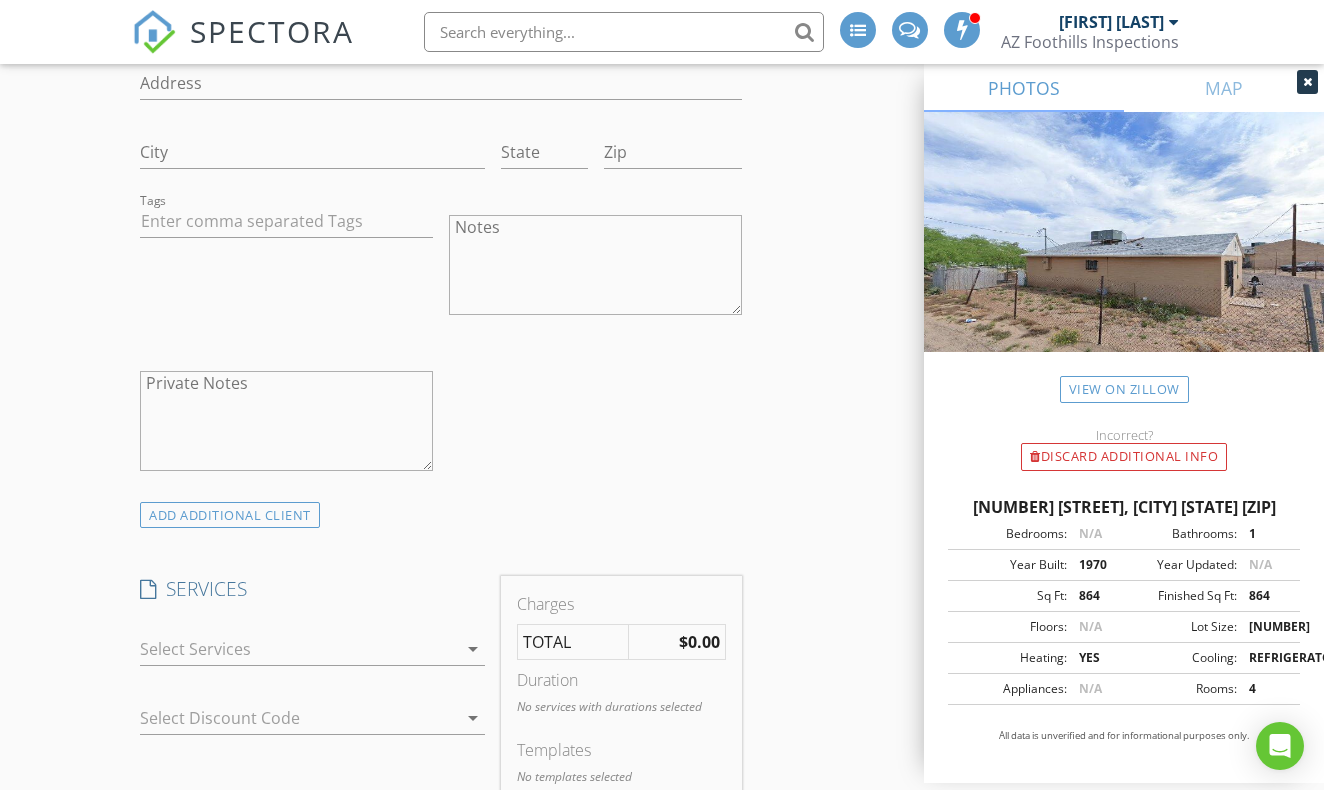 type on "602-399-9668" 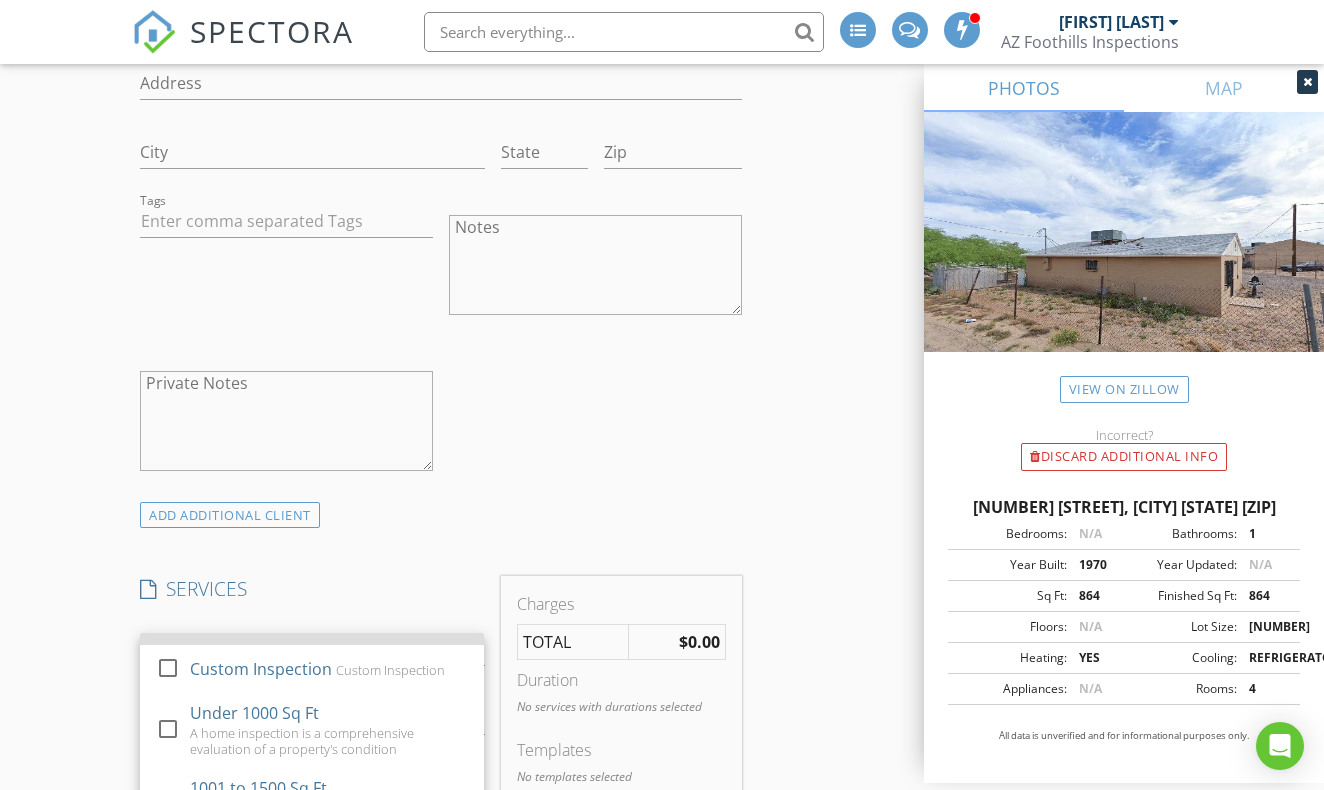 scroll, scrollTop: 48, scrollLeft: 0, axis: vertical 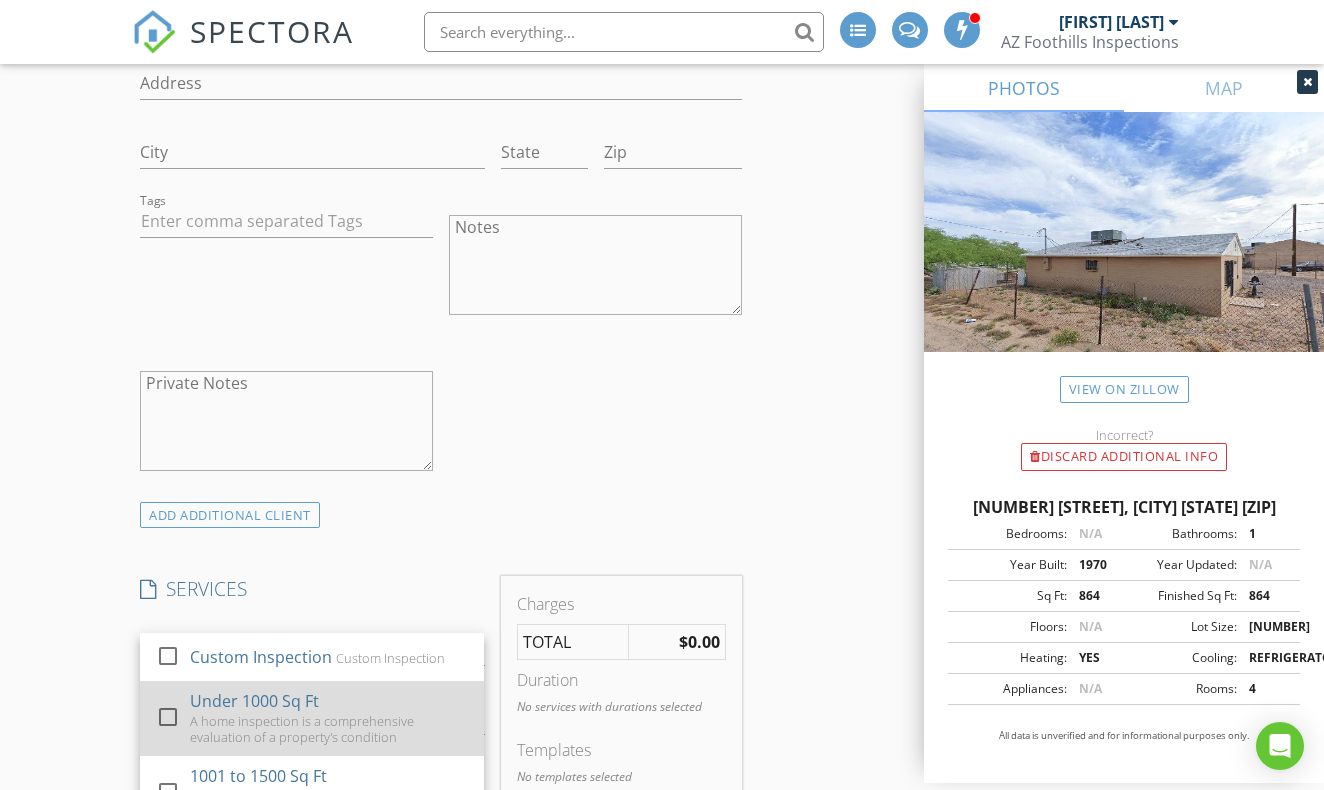 click on "Under 1000 Sq Ft" at bounding box center [254, 701] 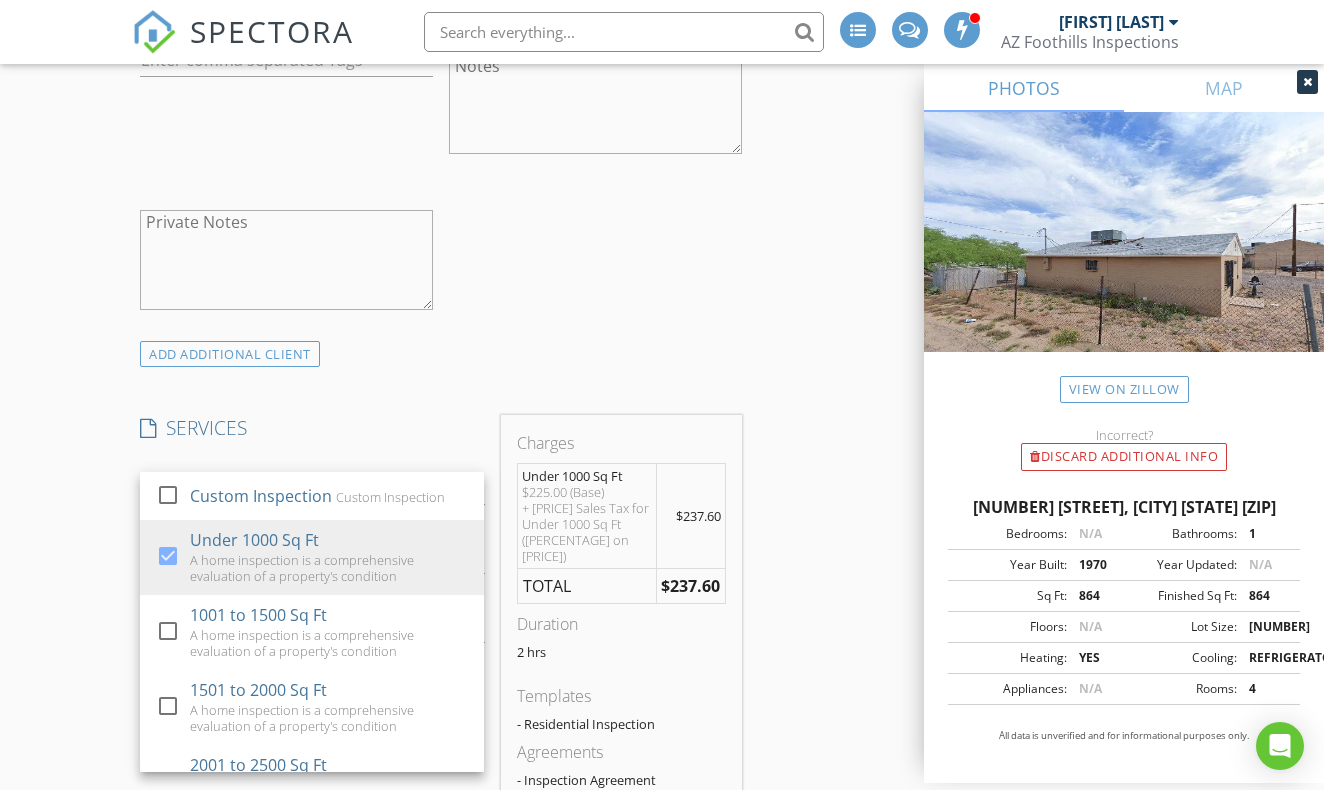 scroll, scrollTop: 2312, scrollLeft: 0, axis: vertical 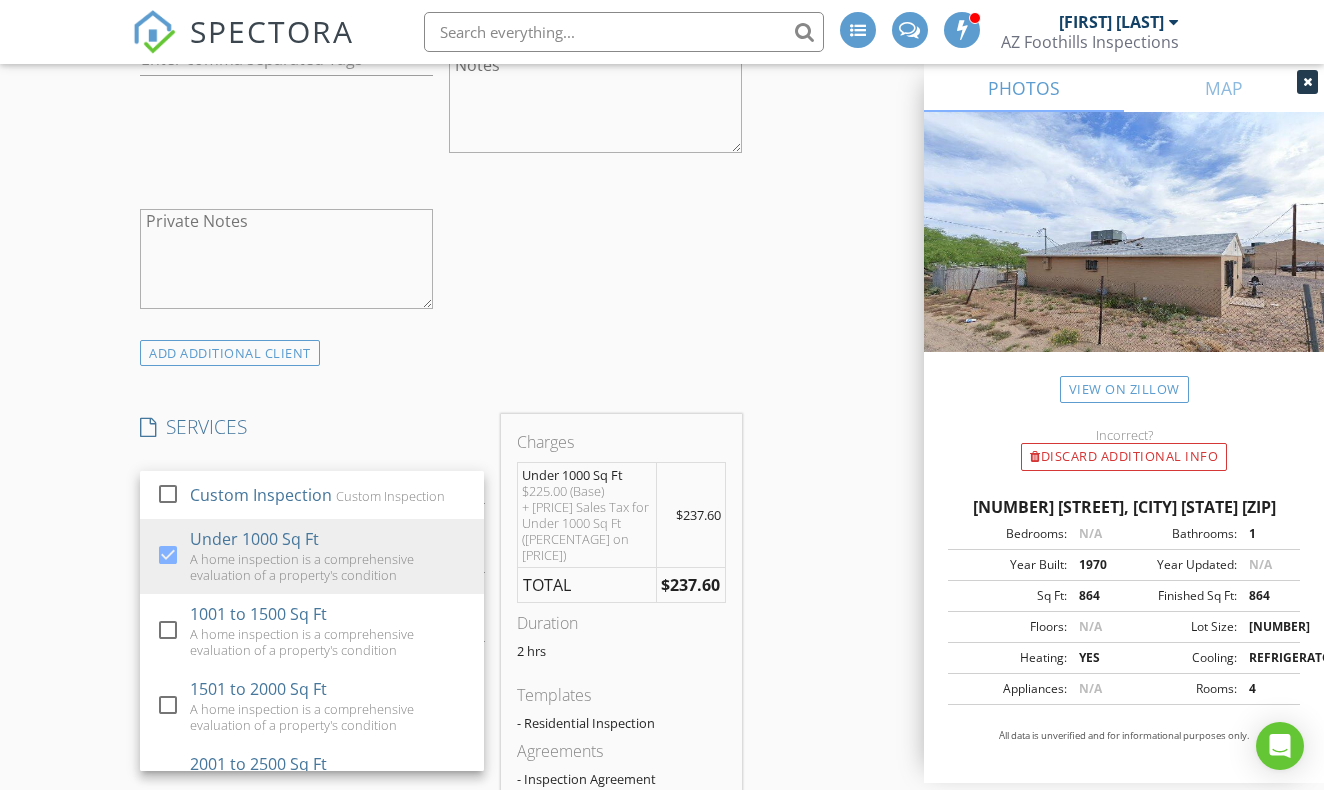 click on "INSPECTOR(S)
check_box   Jeffrey Greene   PRIMARY   Jeffrey Greene arrow_drop_down   check_box_outline_blank Jeffrey Greene specifically requested
Date/Time
08/03/2025 8:00 AM
Location
Address Search       Address 2503 E Southgate Ave   Unit   City Phoenix   State AZ   Zip 85040   County Maricopa     Square Feet 864   Year Built 1970   Foundation arrow_drop_down     Jeffrey Greene     28.6 miles     (41 minutes)
client
check_box Enable Client CC email for this inspection   Client Search     check_box_outline_blank Client is a Company/Organization     First Name Lauren Elizabeth Jean   Last Name Coms   Email laurencoms18@gmail.com   CC Email   Phone 480-685-0234   Address   City   State   Zip     Tags         Notes   Private Notes
client
Client Search     check_box_outline_blank Client is a Company/Organization" at bounding box center [661, 262] 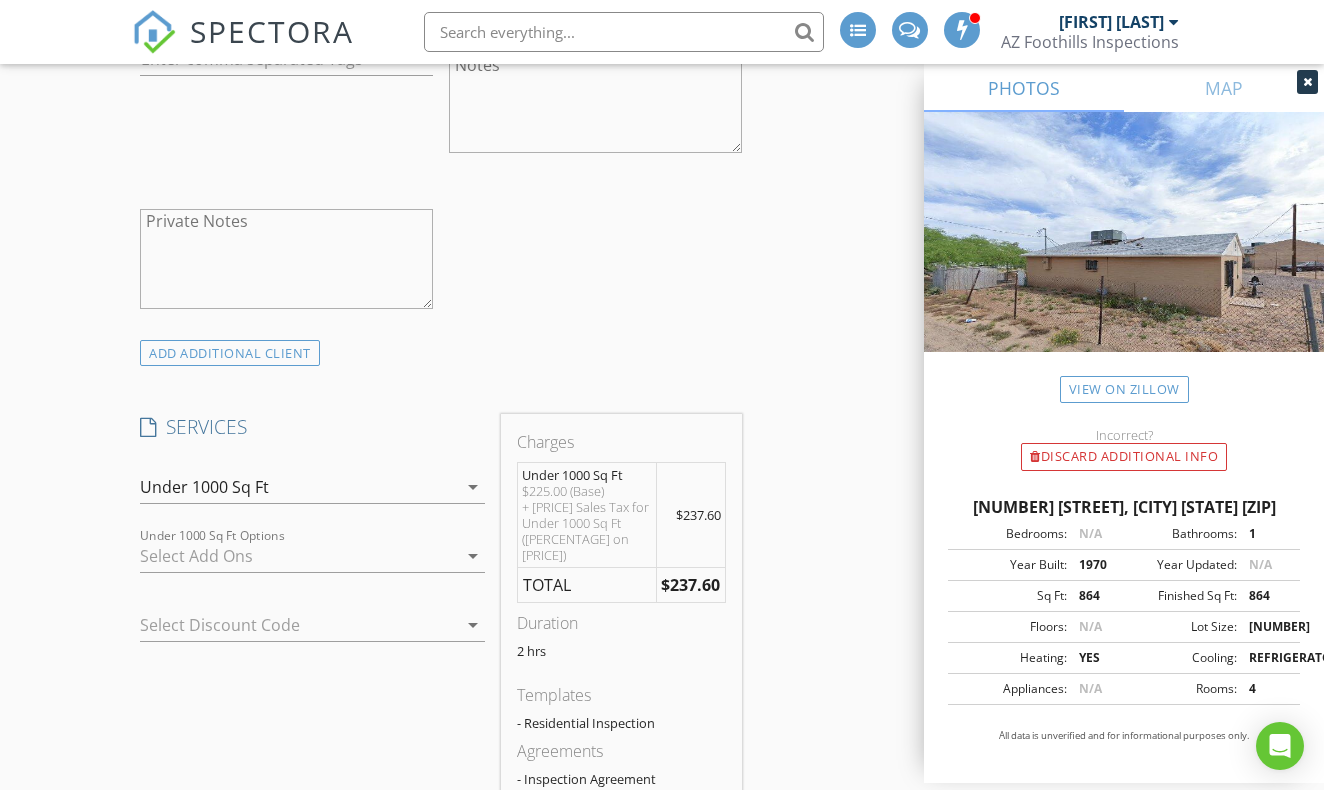 click at bounding box center (298, 556) 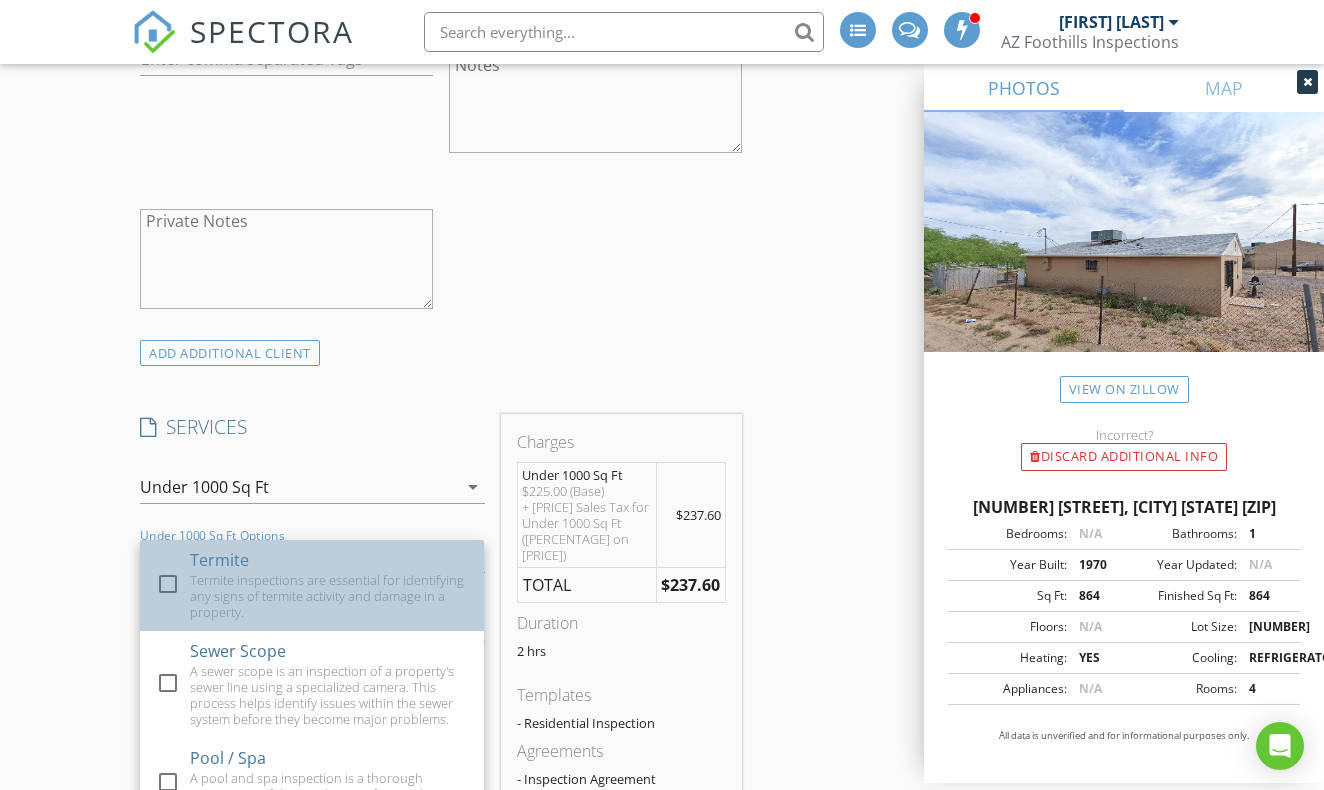 click on "Termite inspections are essential for identifying any signs of termite activity and damage in a property." at bounding box center [329, 596] 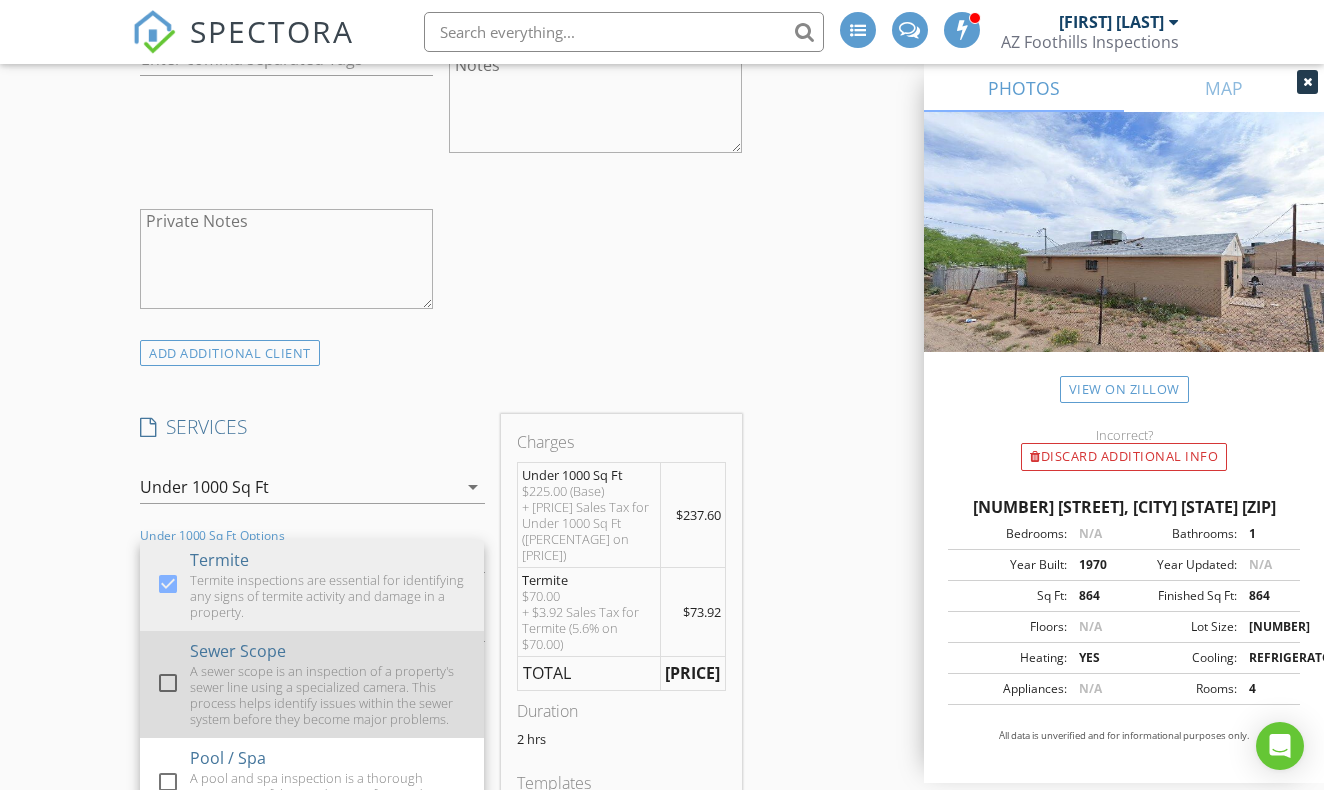 click on "A sewer scope is an inspection of a property's sewer line using a specialized camera. This process helps identify issues within the sewer system before they become major problems." at bounding box center [329, 695] 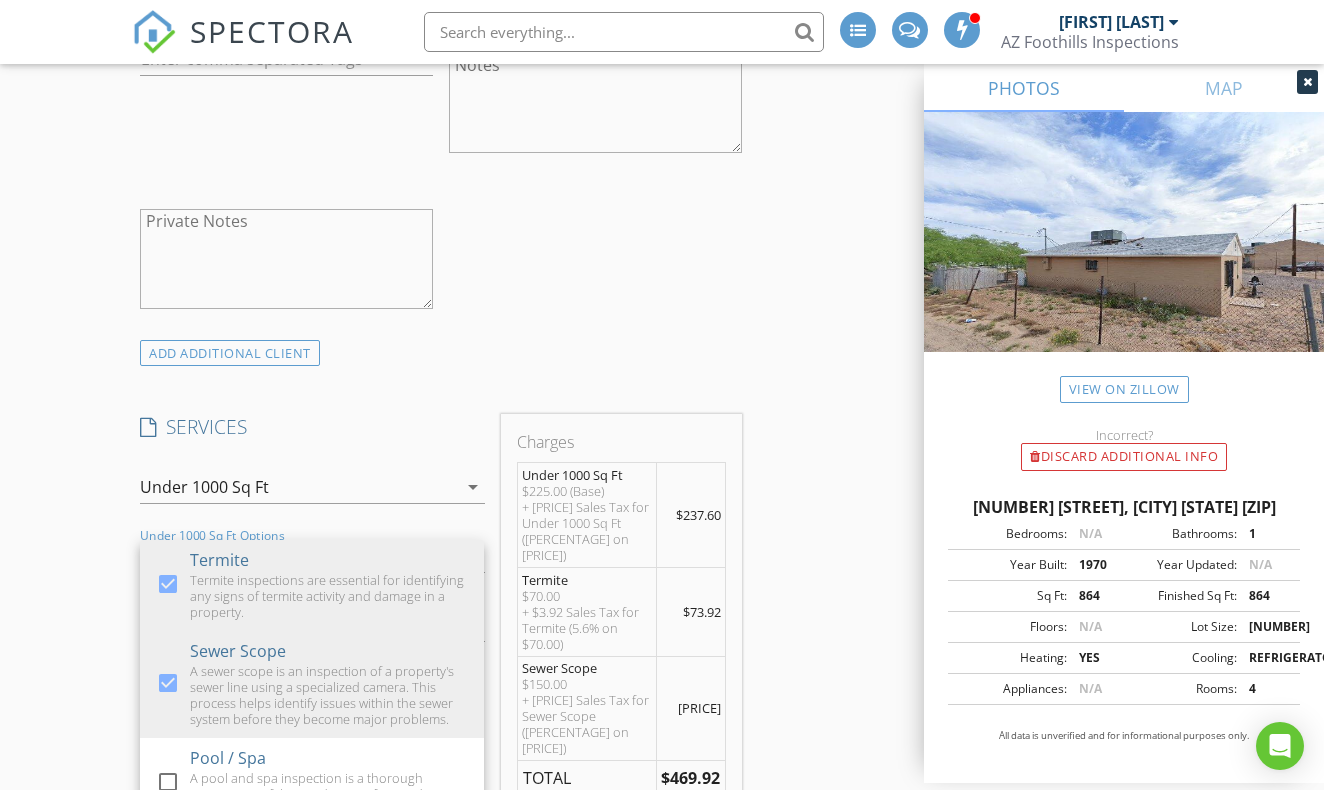 click on "INSPECTOR(S)
check_box   Jeffrey Greene   PRIMARY   Jeffrey Greene arrow_drop_down   check_box_outline_blank Jeffrey Greene specifically requested
Date/Time
08/03/2025 8:00 AM
Location
Address Search       Address 2503 E Southgate Ave   Unit   City Phoenix   State AZ   Zip 85040   County Maricopa     Square Feet 864   Year Built 1970   Foundation arrow_drop_down     Jeffrey Greene     28.6 miles     (41 minutes)
client
check_box Enable Client CC email for this inspection   Client Search     check_box_outline_blank Client is a Company/Organization     First Name Lauren Elizabeth Jean   Last Name Coms   Email laurencoms18@gmail.com   CC Email   Phone 480-685-0234   Address   City   State   Zip     Tags         Notes   Private Notes
client
Client Search     check_box_outline_blank Client is a Company/Organization" at bounding box center [661, 374] 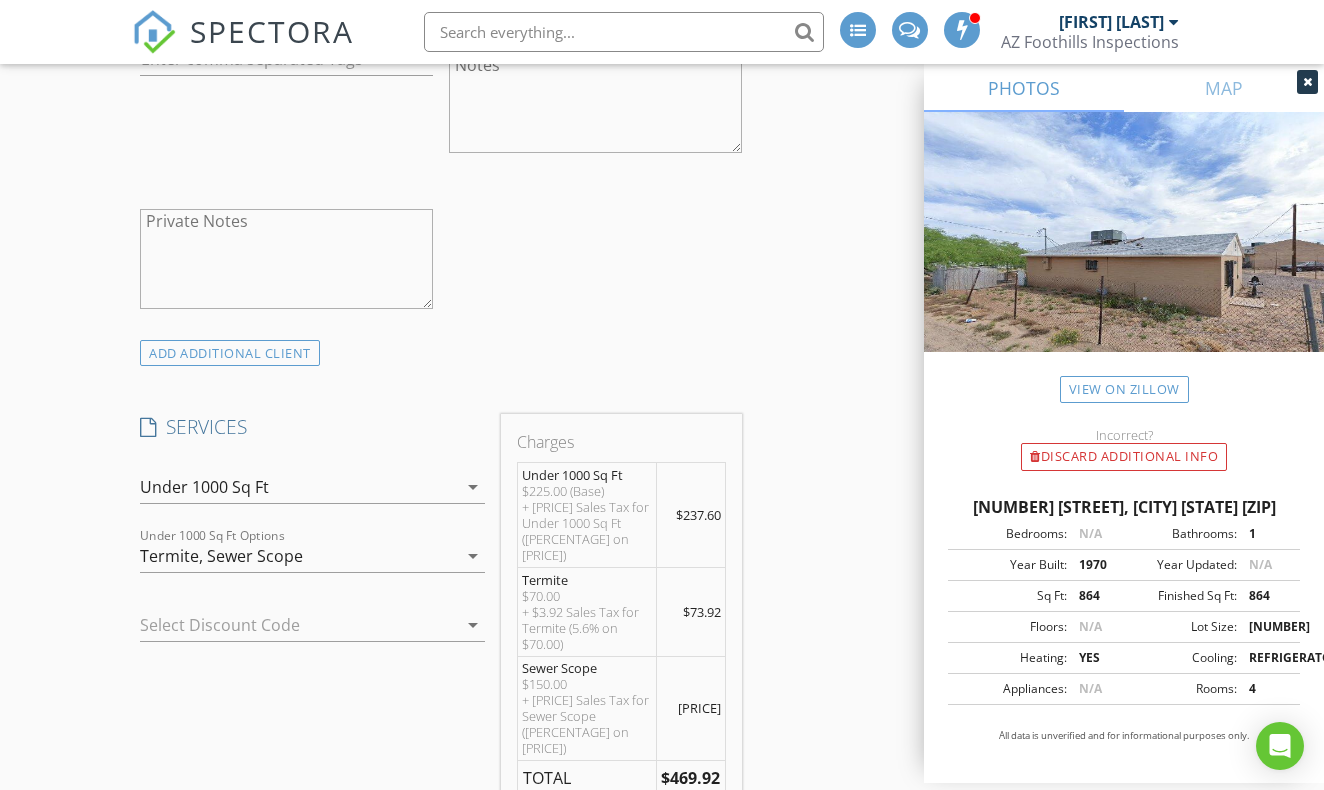 click on "SERVICES
check_box_outline_blank   Safety Inspection   Safety Inspection check_box_outline_blank   Custom Inspection   Custom Inspection check_box   Under 1000 Sq Ft   A home inspection is a comprehensive evaluation of a property's condition check_box_outline_blank   1001 to 1500 Sq Ft   A home inspection is a comprehensive evaluation of a property's condition check_box_outline_blank   1501 to 2000 Sq Ft   A home inspection is a comprehensive evaluation of a property's condition check_box_outline_blank   2001 to 2500 Sq Ft   A home inspection is a comprehensive evaluation of a property's condition check_box_outline_blank   2501 to 3000 Sq Ft   A home inspection is a comprehensive evaluation of a property's condition check_box_outline_blank   3001 to 3500 Sq Ft   A home inspection is a comprehensive evaluation of a property's condition check_box_outline_blank   3501 to 4000 Sq Ft   A home inspection is a comprehensive evaluation of a property's condition Under 1000 Sq Ft" at bounding box center (312, 738) 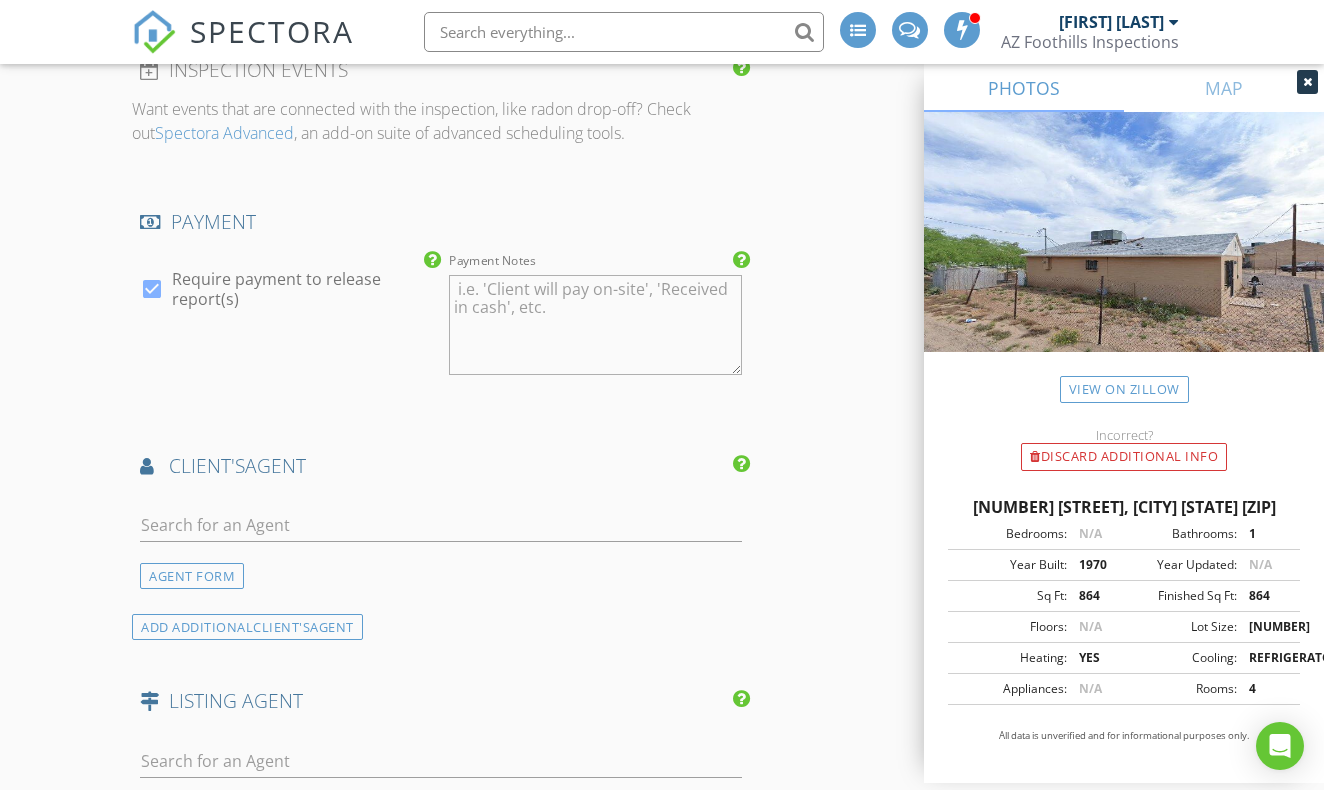 scroll, scrollTop: 3353, scrollLeft: 0, axis: vertical 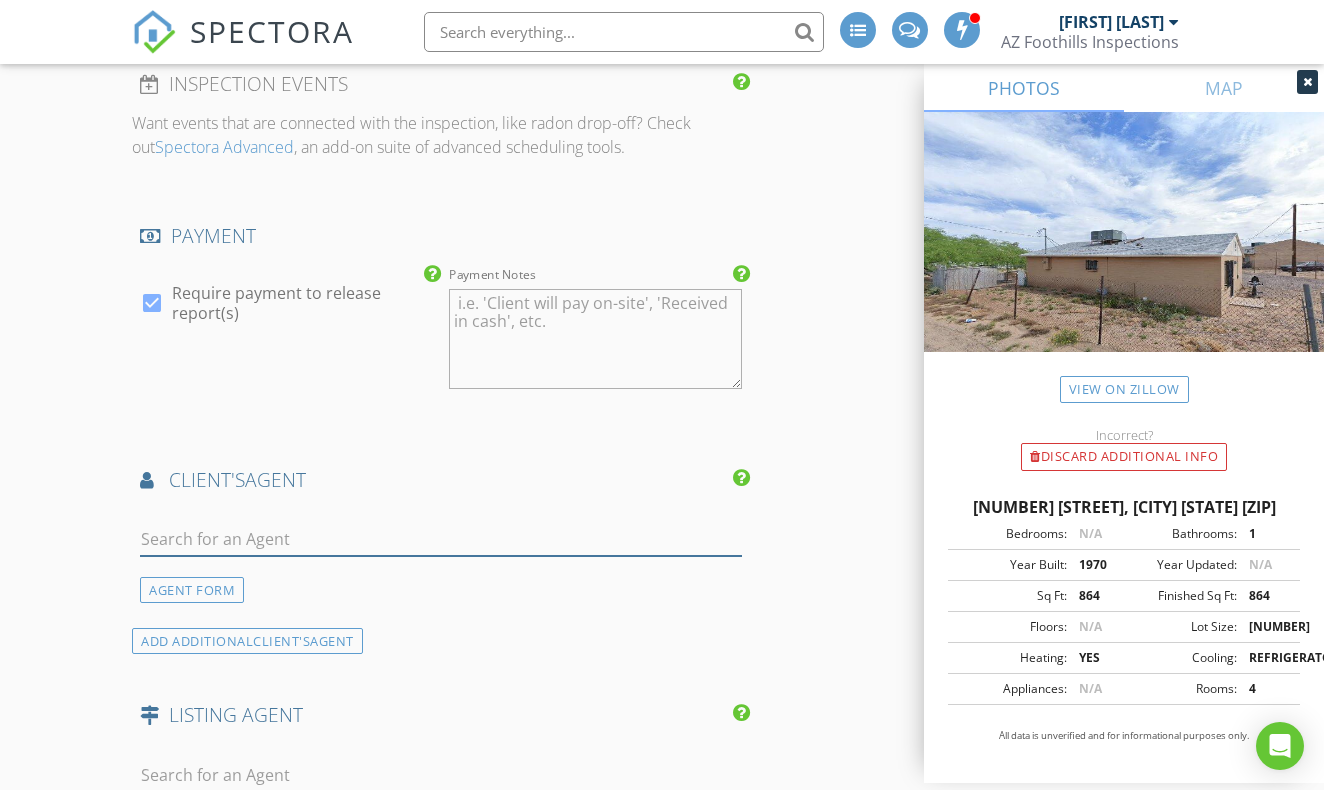 click at bounding box center (441, 539) 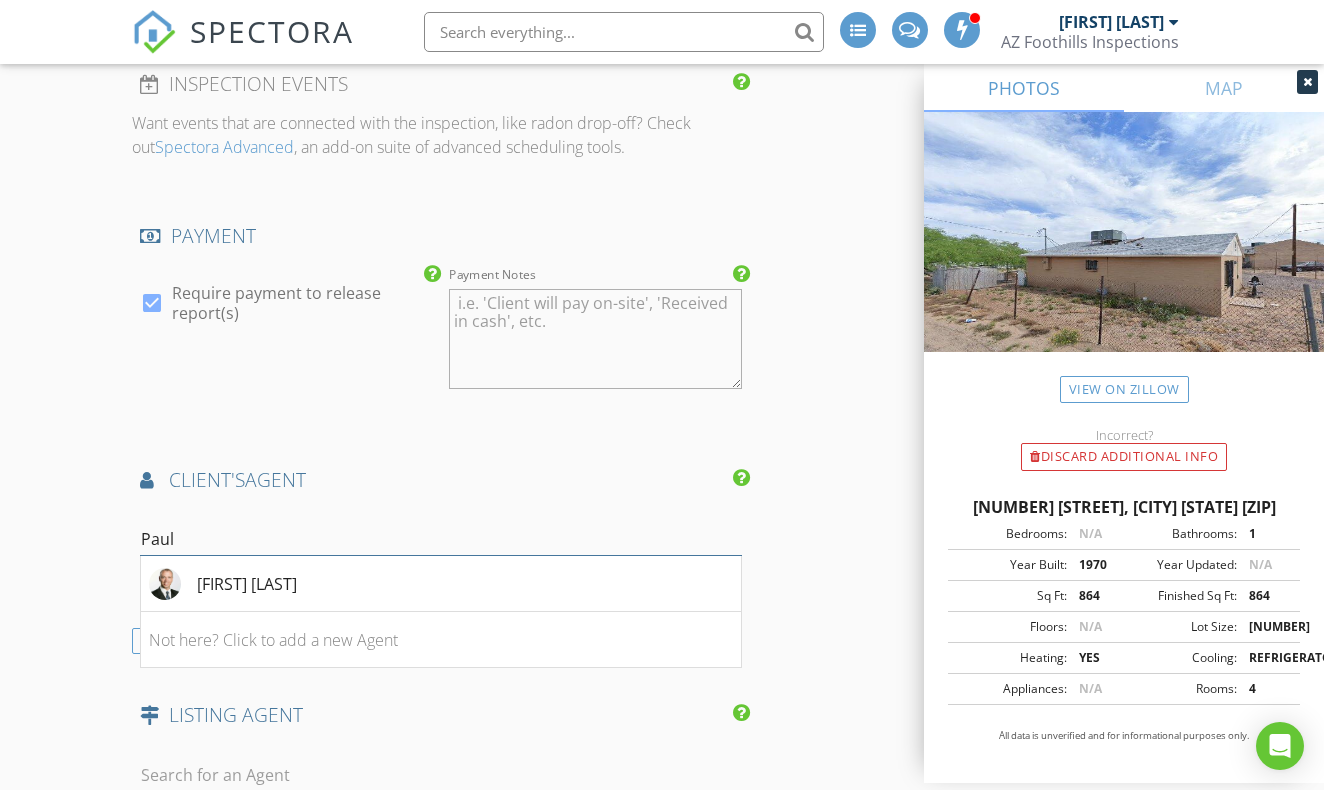 type on "Paul" 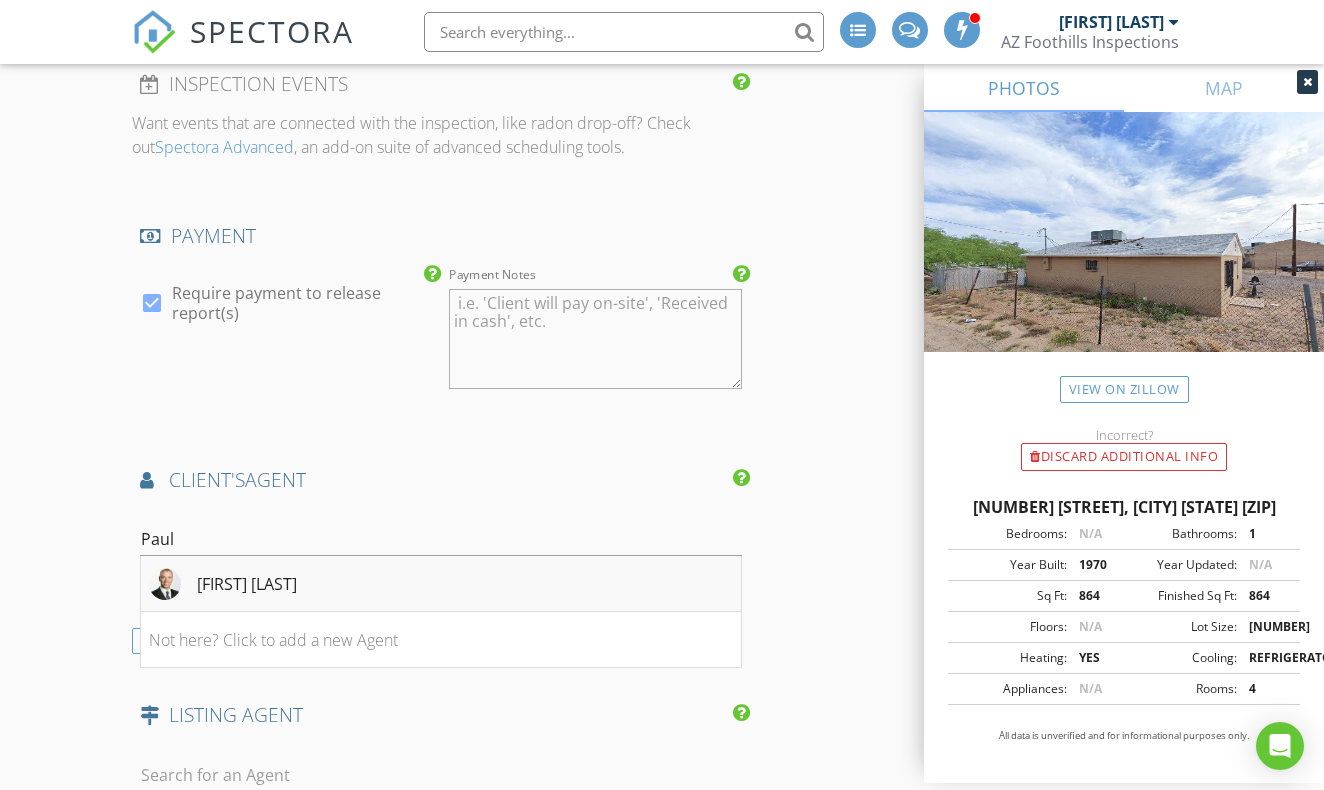 drag, startPoint x: 377, startPoint y: 511, endPoint x: 297, endPoint y: 550, distance: 89 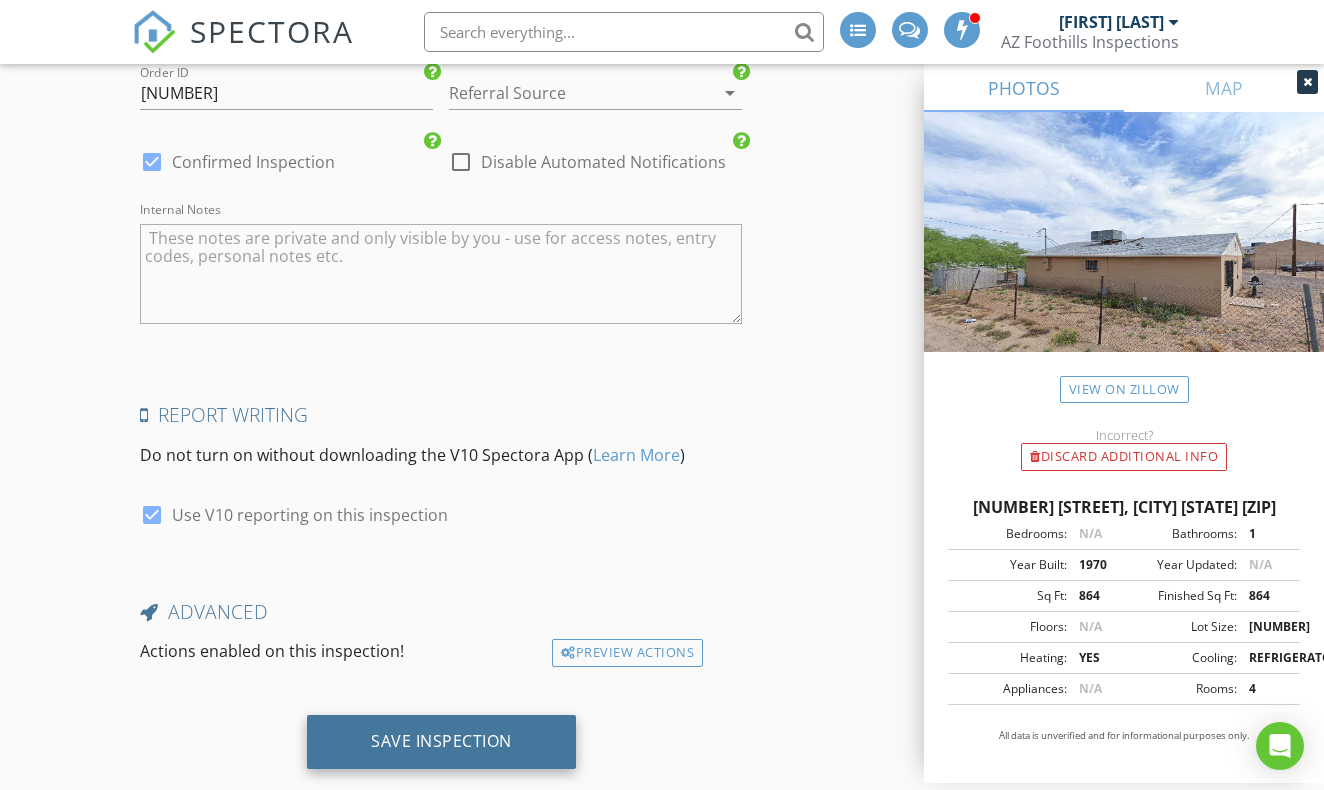 scroll, scrollTop: 4875, scrollLeft: 0, axis: vertical 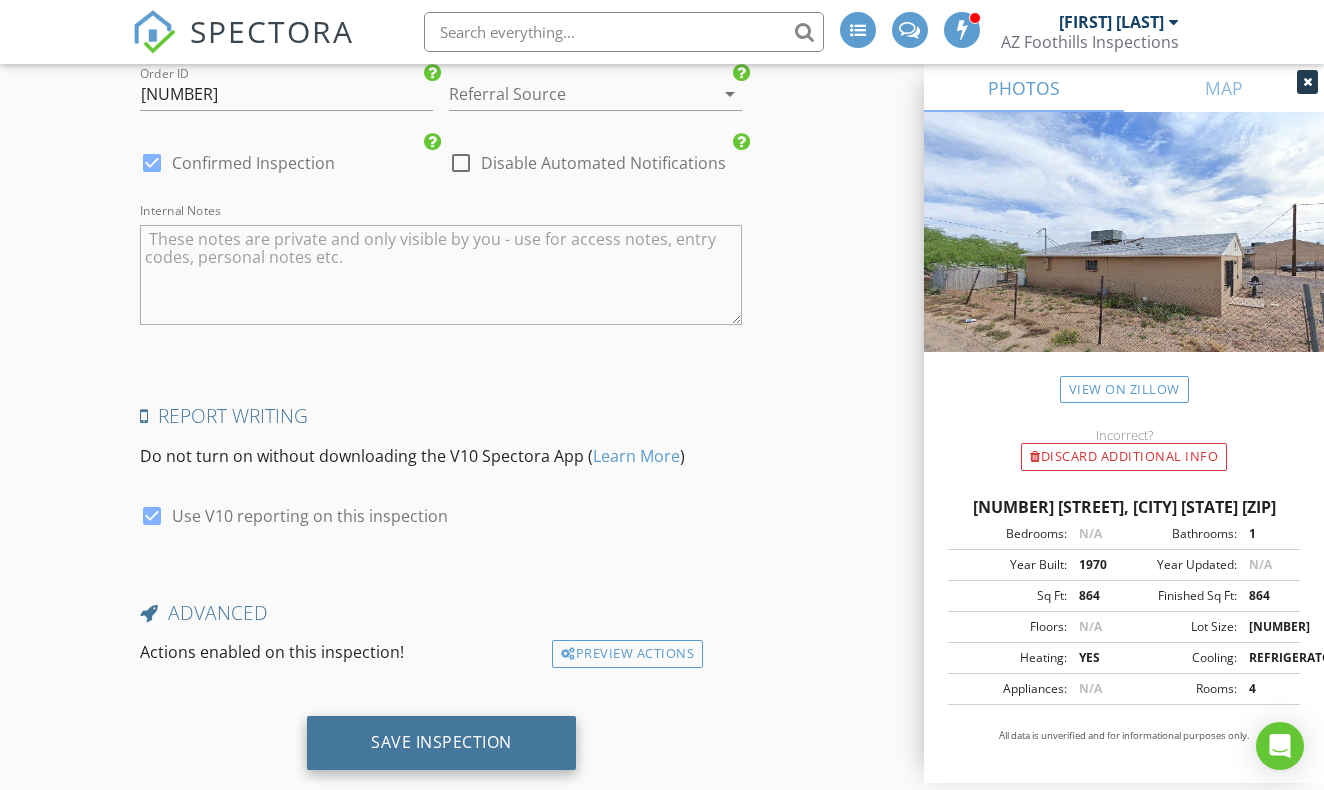 click on "Save Inspection" at bounding box center (441, 743) 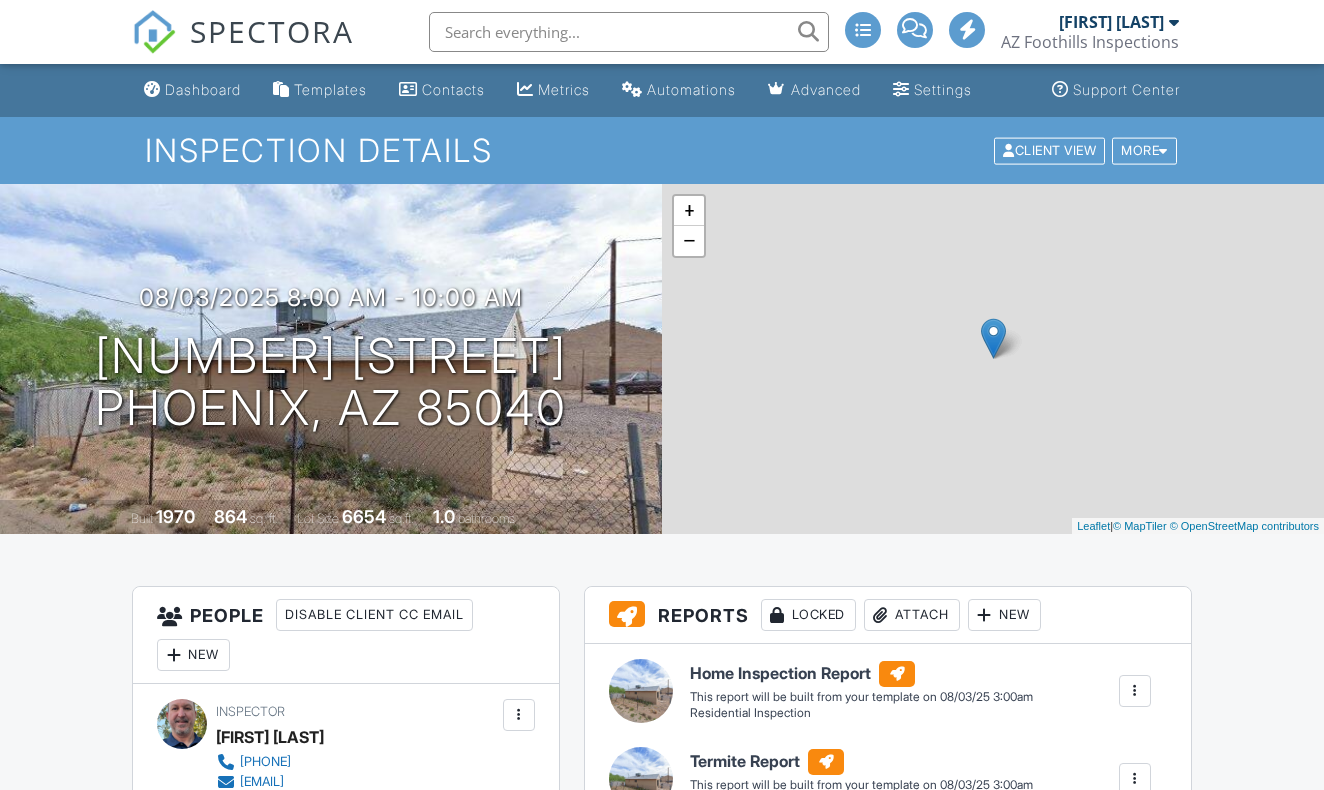 scroll, scrollTop: 0, scrollLeft: 0, axis: both 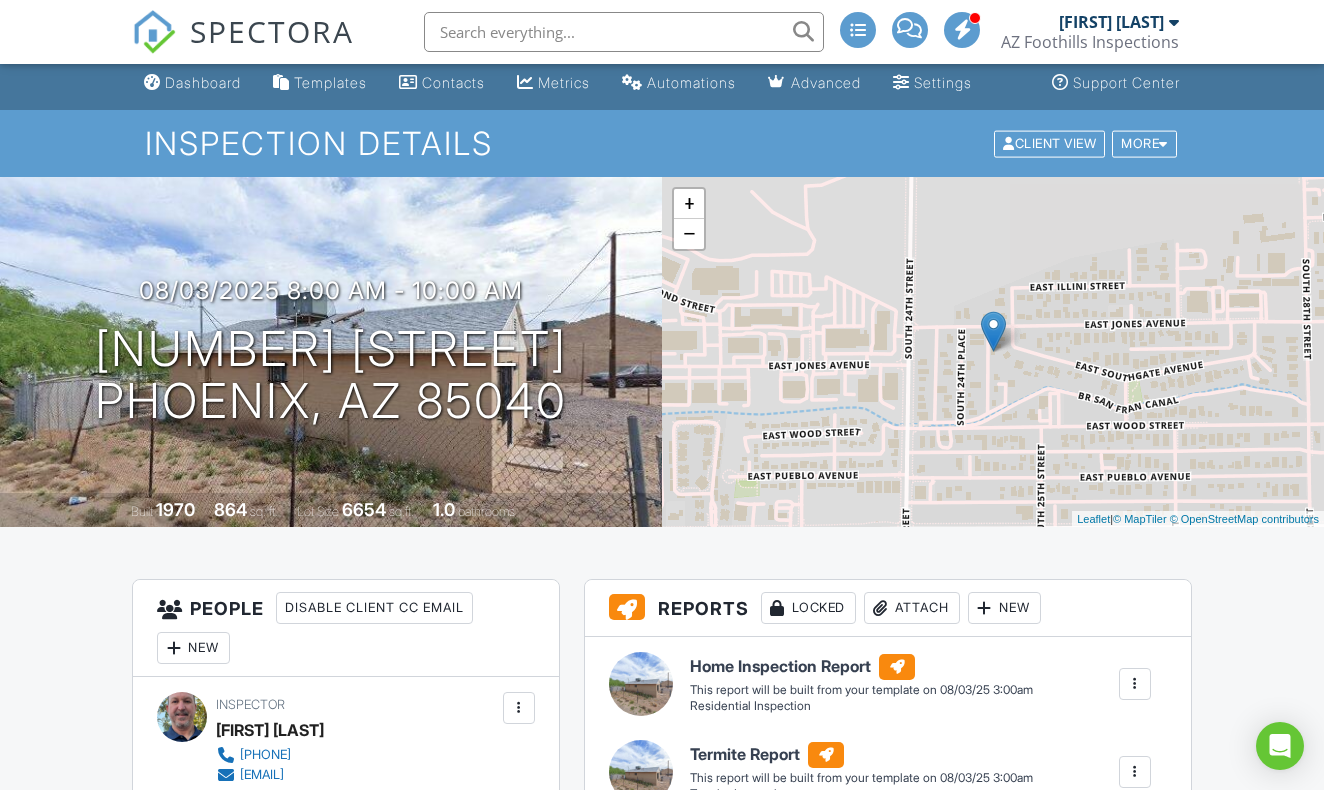 click at bounding box center [962, 30] 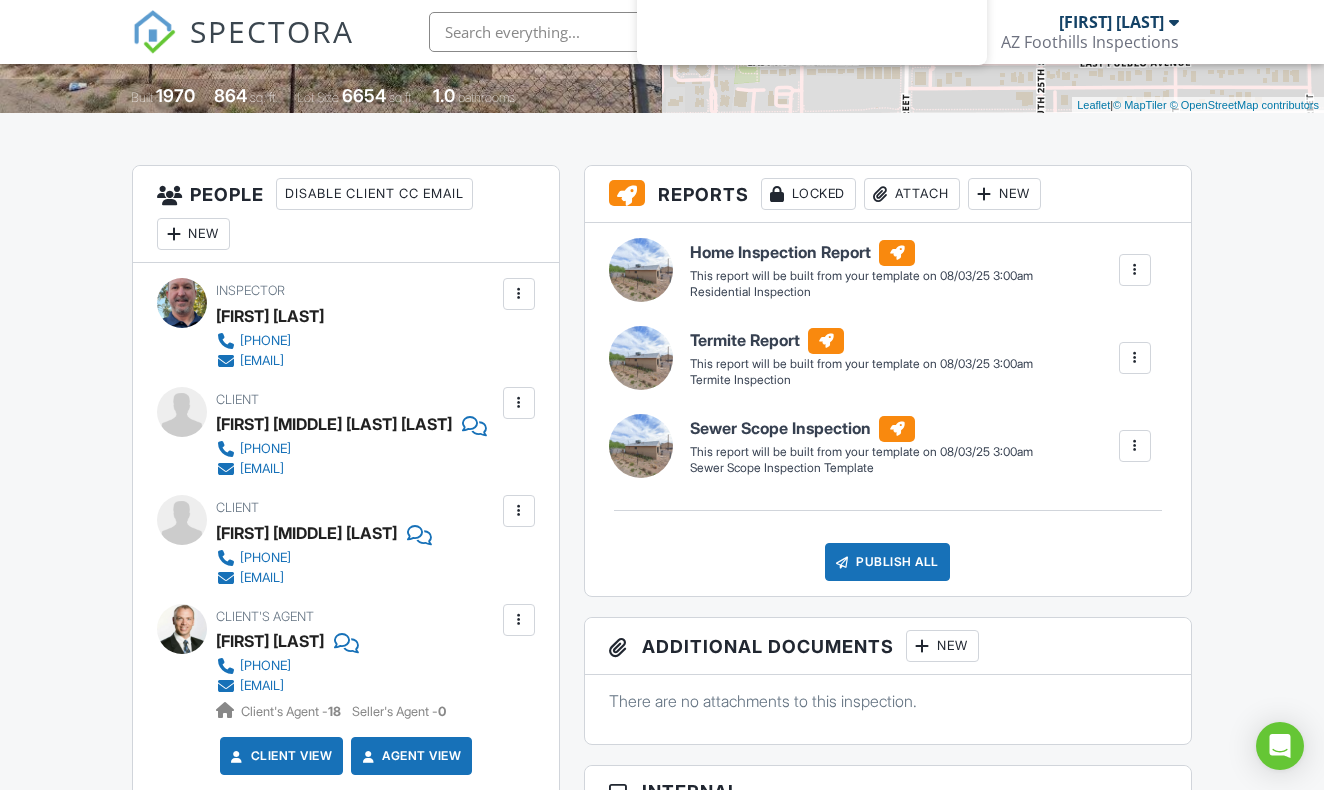 scroll, scrollTop: 424, scrollLeft: 0, axis: vertical 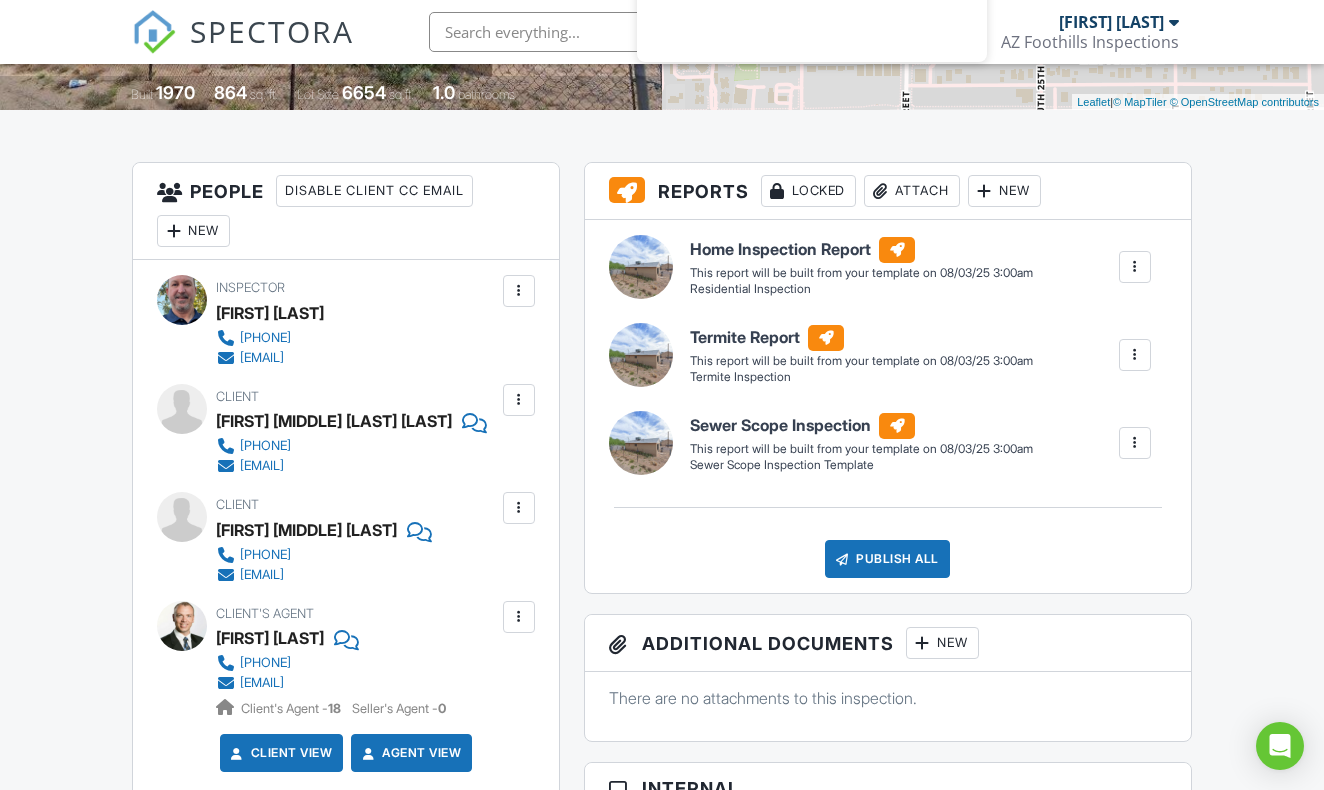 click at bounding box center [519, 508] 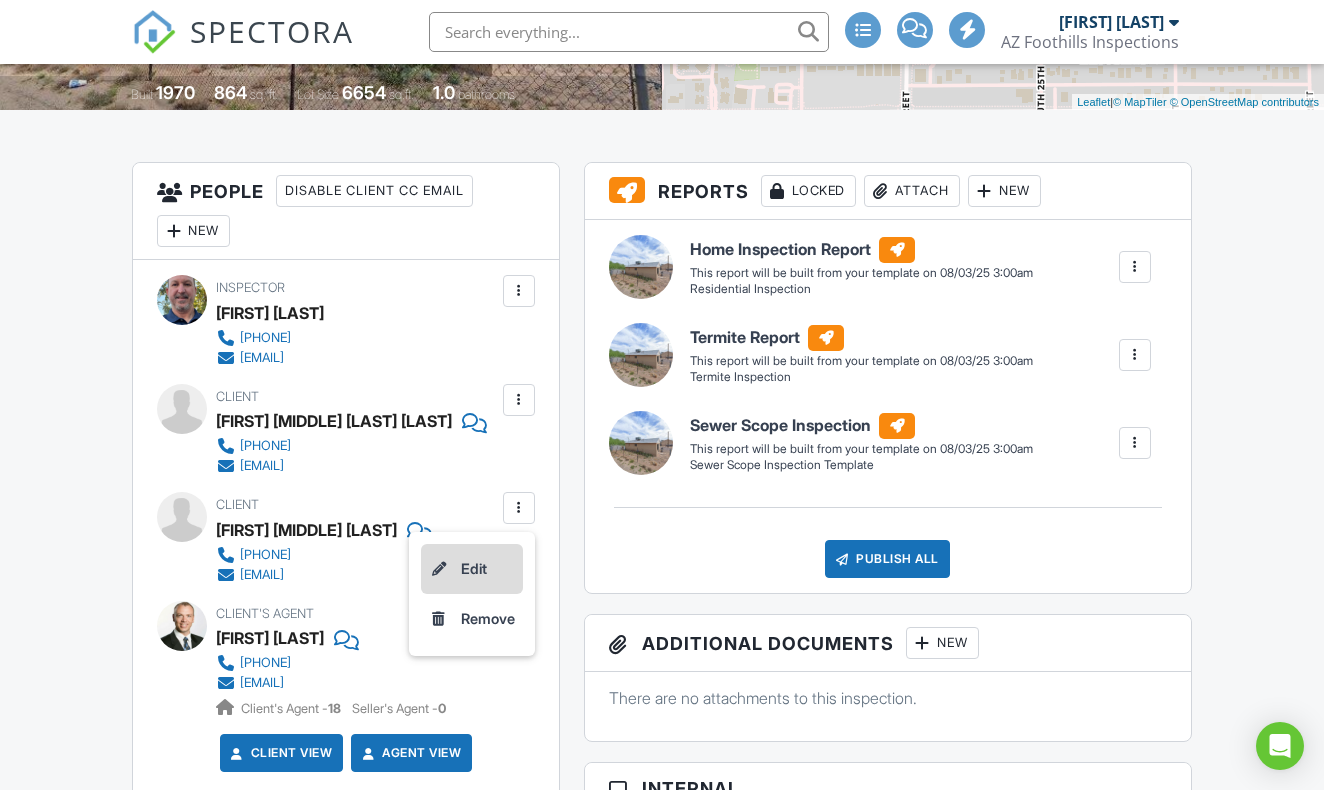 click on "Edit" at bounding box center (472, 569) 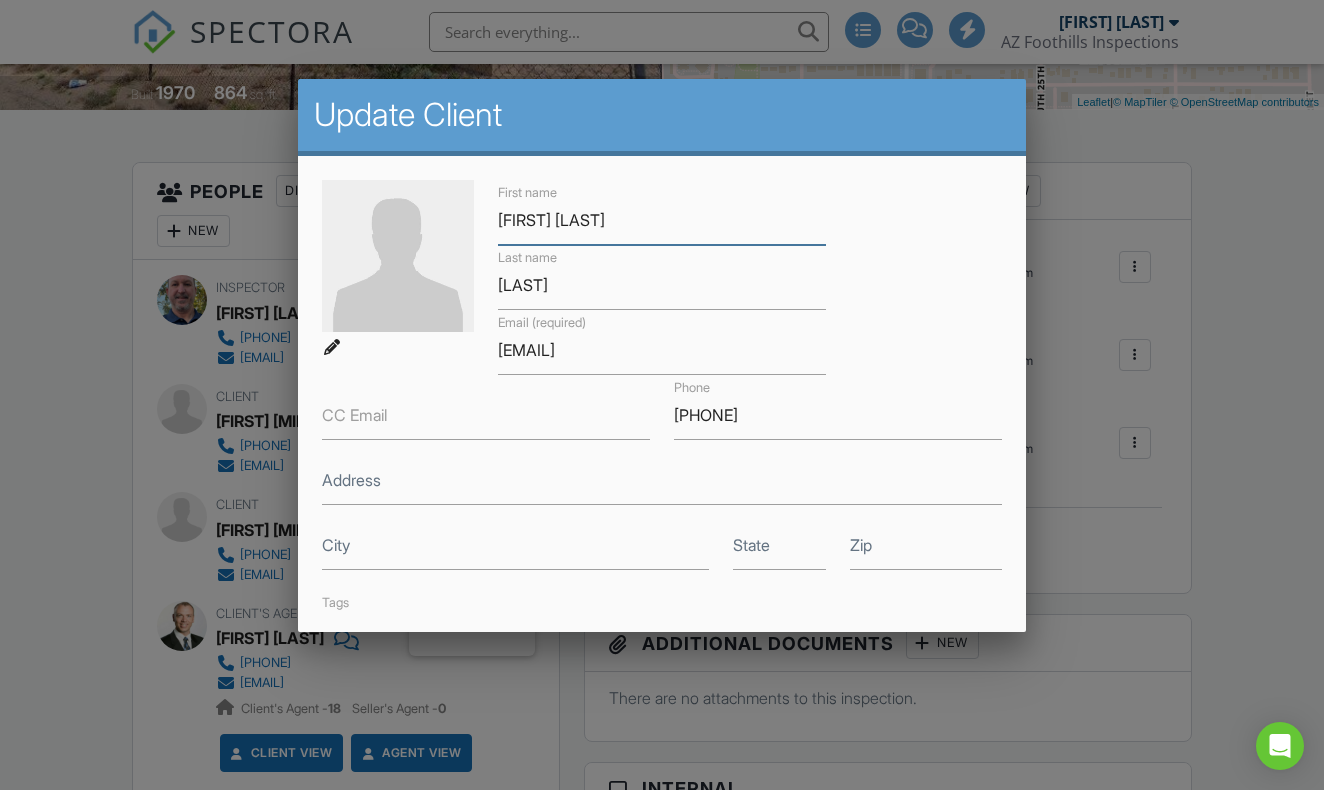 click on "Xochiti Soledad" at bounding box center [662, 220] 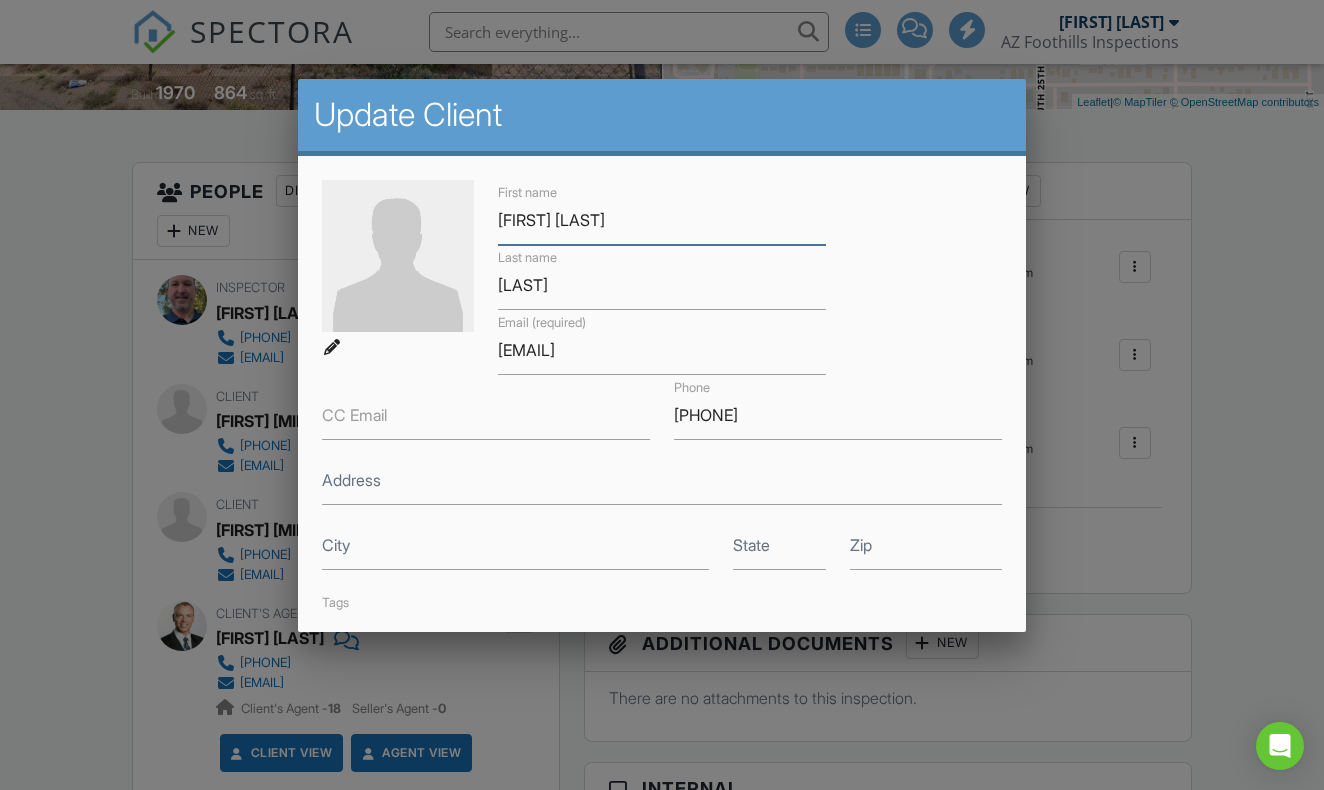 click on "[FIRST] [MIDDLE]" at bounding box center (662, 220) 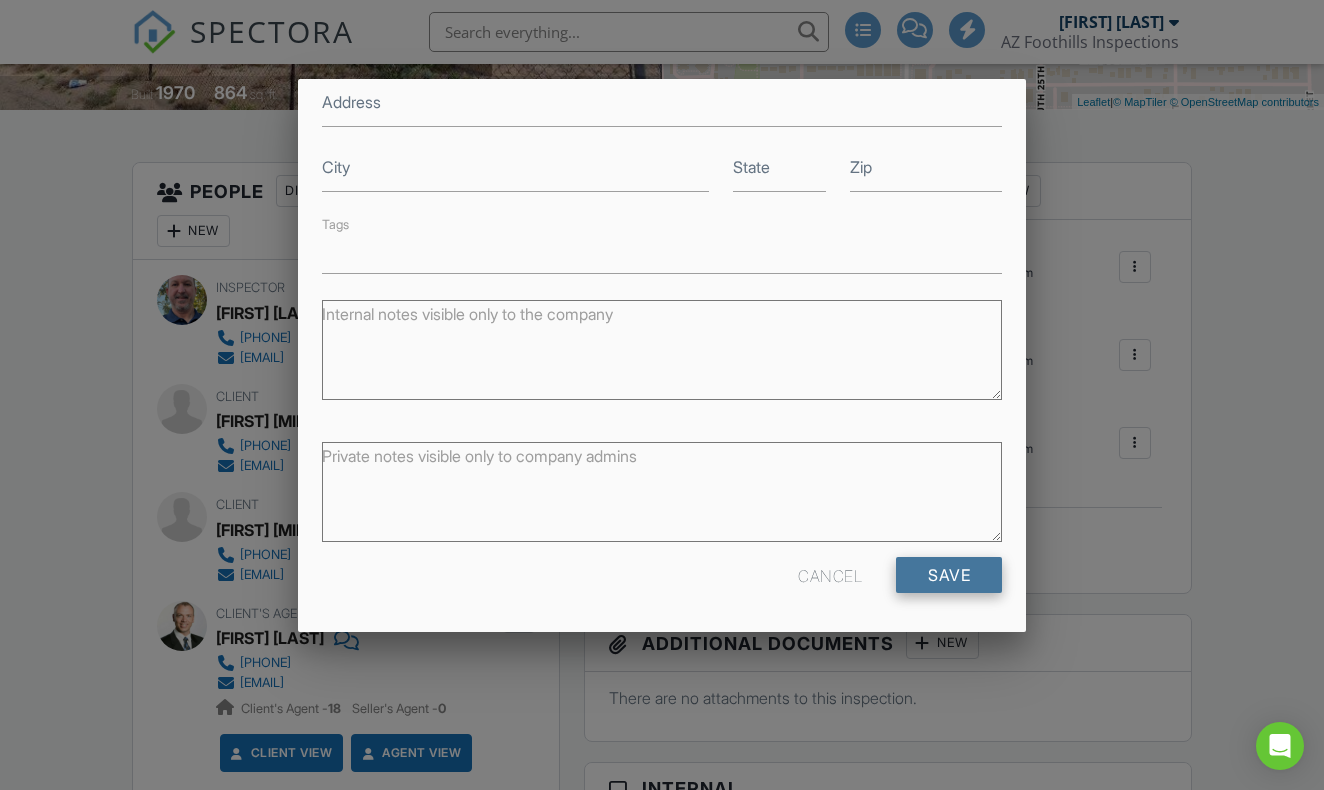 scroll, scrollTop: 377, scrollLeft: 0, axis: vertical 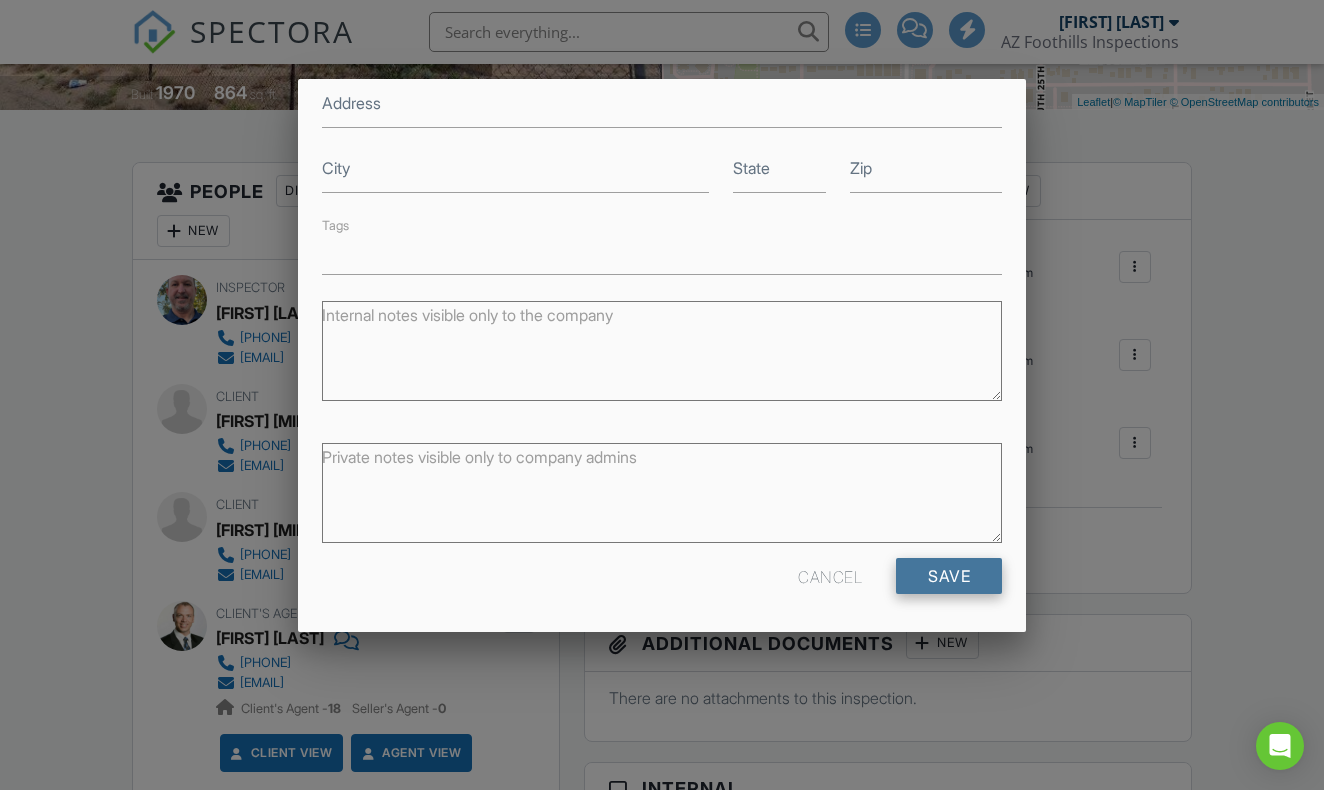 type on "[FIRST] [MIDDLE]" 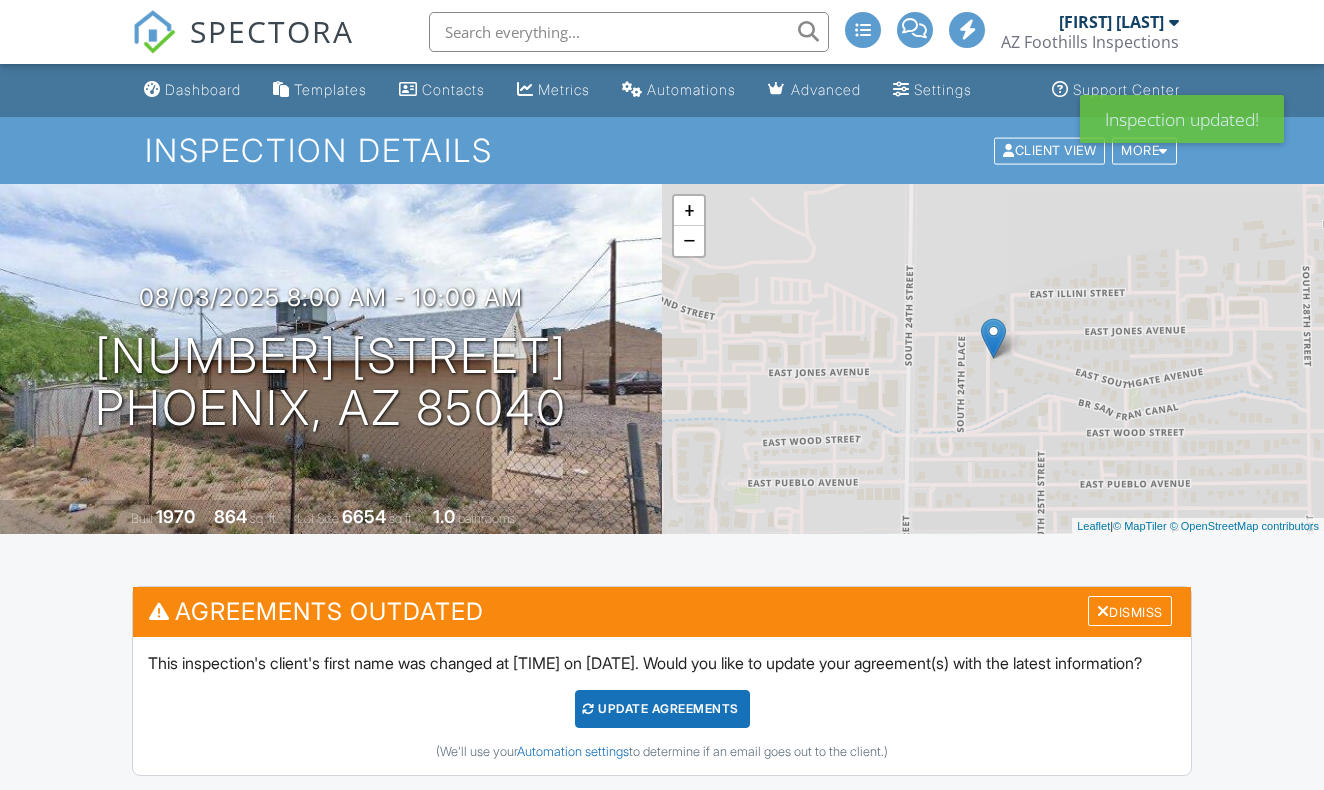 scroll, scrollTop: 0, scrollLeft: 0, axis: both 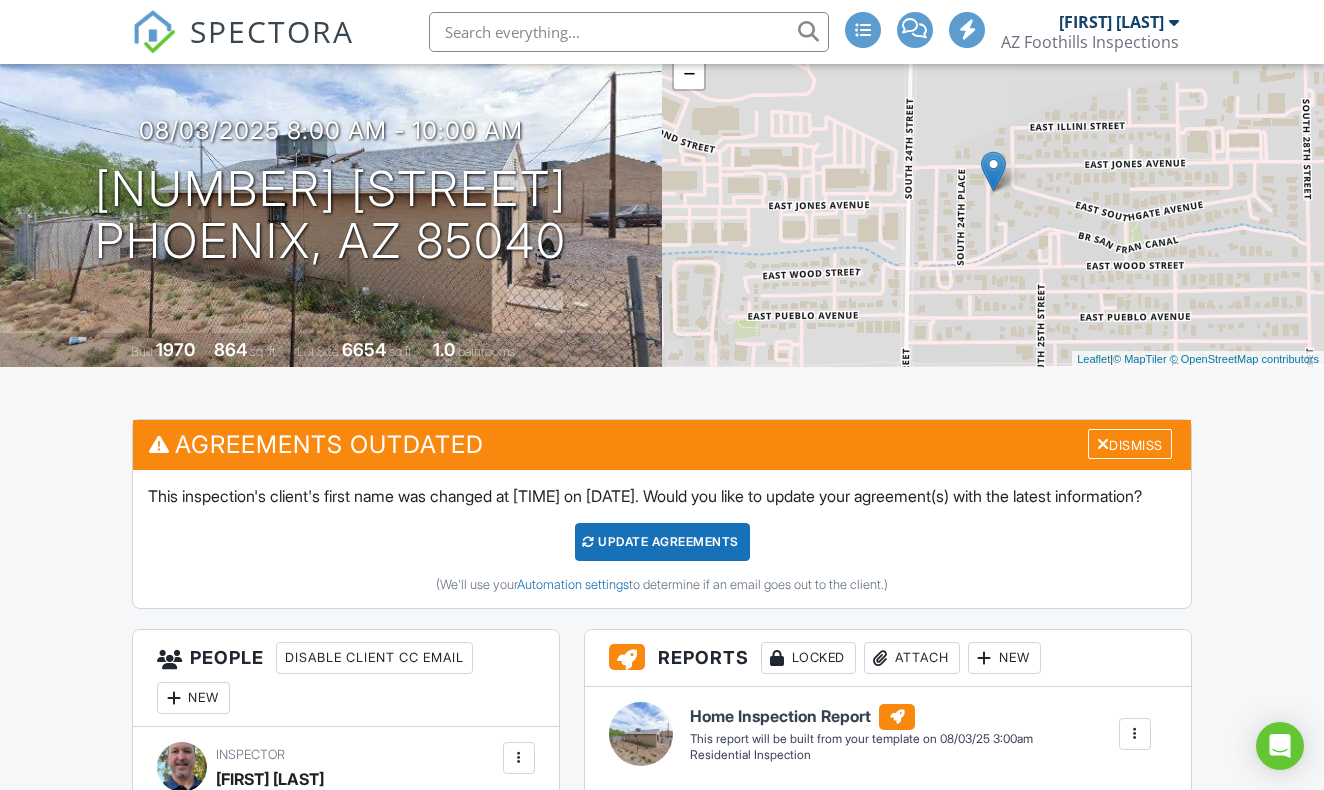 click on "Update Agreements" at bounding box center [662, 542] 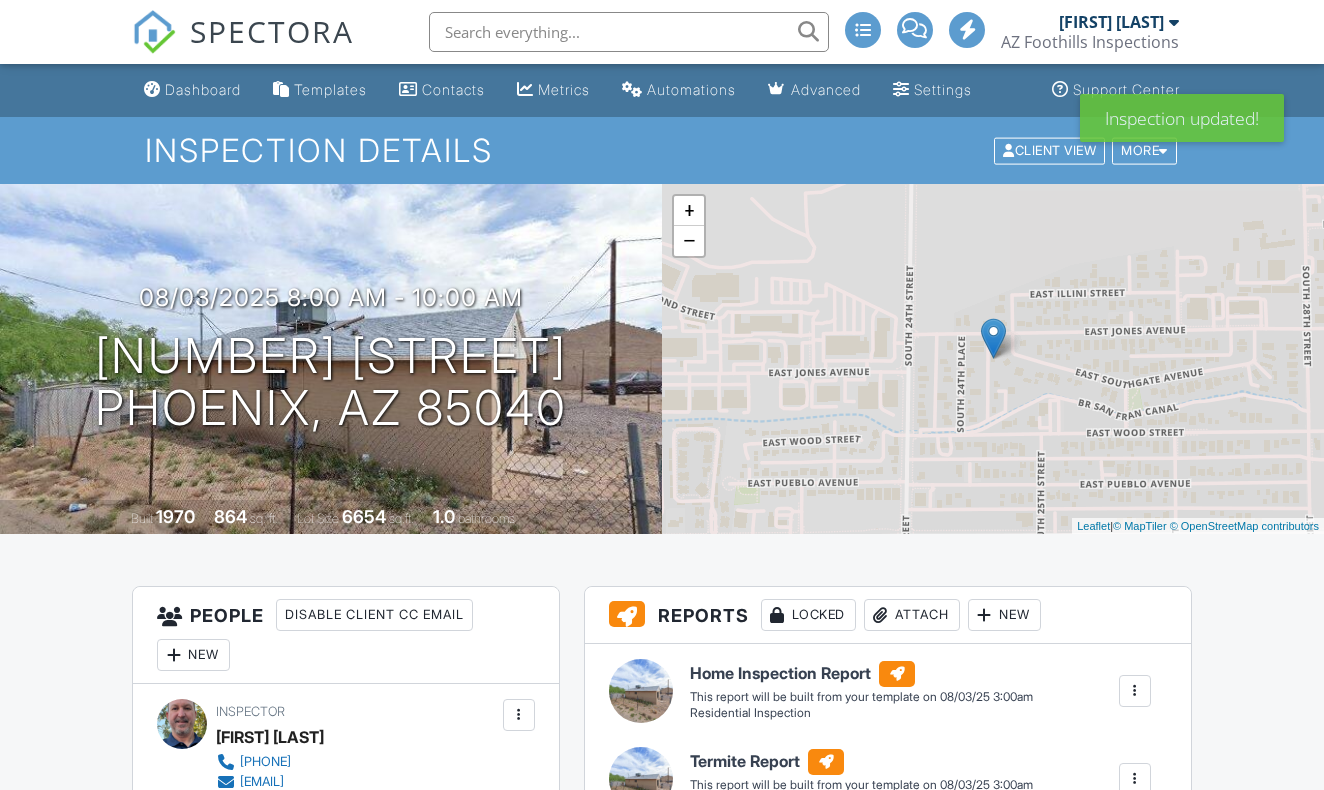 scroll, scrollTop: 0, scrollLeft: 0, axis: both 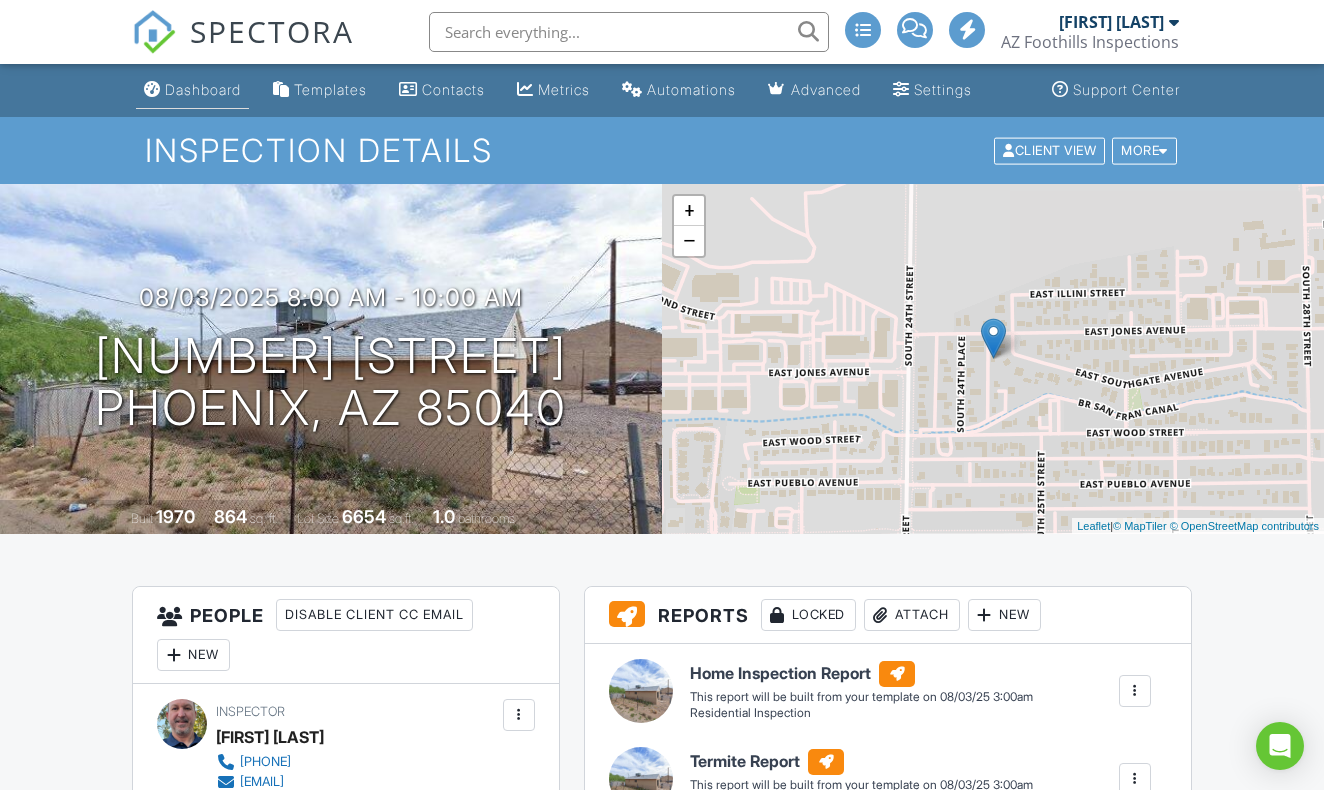 click on "Dashboard" at bounding box center (203, 89) 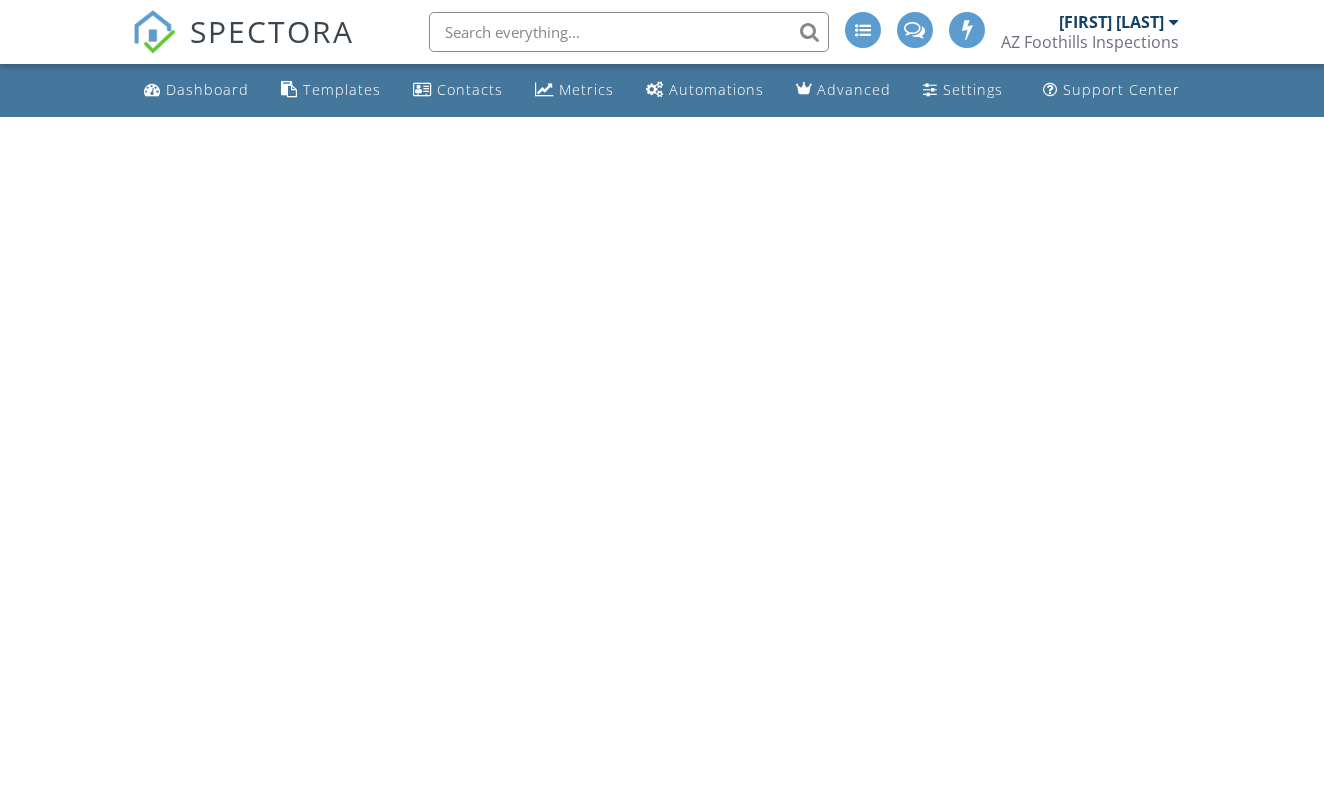 scroll, scrollTop: 0, scrollLeft: 0, axis: both 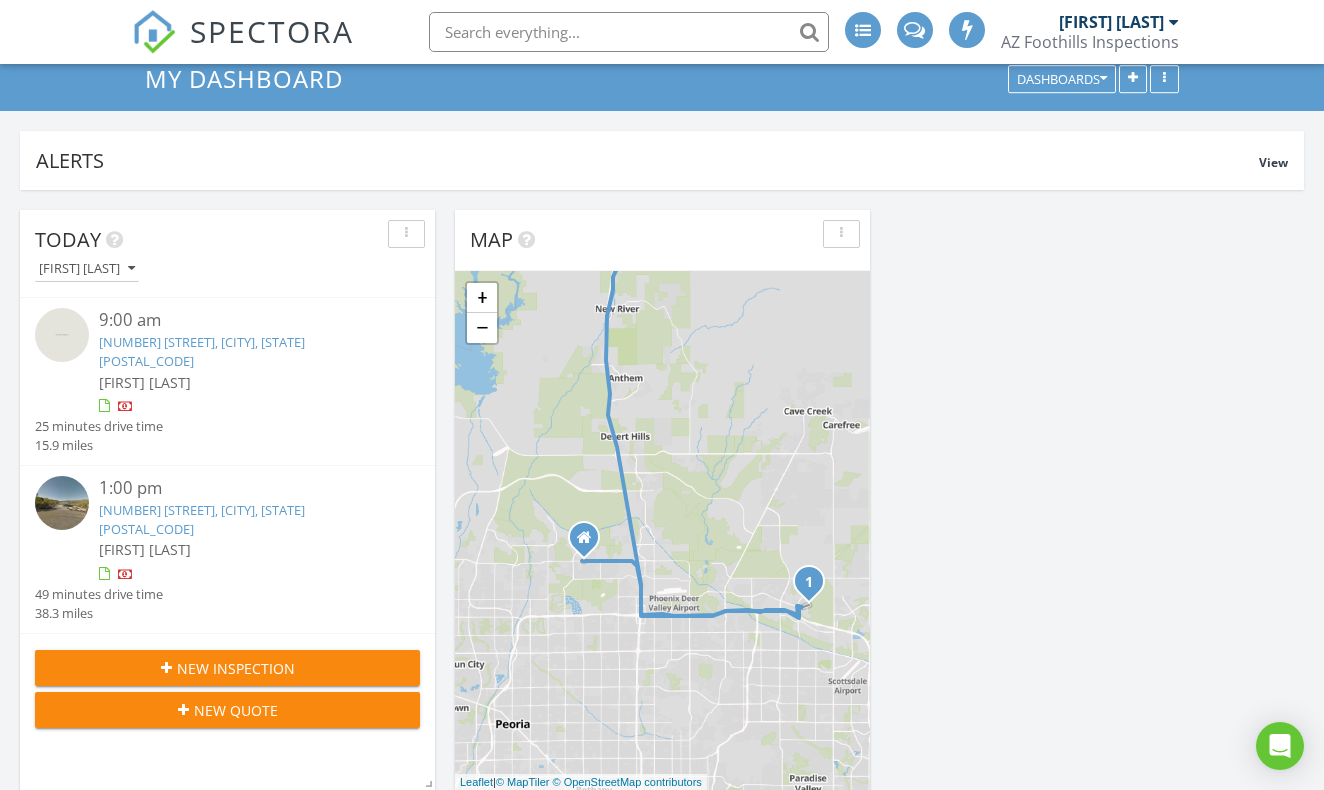 click on "1 2 + − West Happy Valley Road, Pima Freeway, Pima Freeway, Black Canyon Freeway 87.3 km, 1 h 13 min Head west on West Buckskin Trail 150 m Turn left onto North 51st Avenue 70 m Turn left onto West Happy Valley Road 4.5 km Take the ramp on the right towards I-17 South 200 m Go straight towards I-17 South 500 m Merge left onto Black Canyon Freeway (I 17) 3.5 km Take exit 214C towards AZ 101 Loop West 700 m Keep left towards AZ 101 Loop East 1.5 km Merge left onto Pima Freeway (AZ 101 Loop) 10 km Keep right onto Pima Freeway (AZ 101 Loop) 2.5 km Take exit 32 towards 56th Street 600 m Turn left onto North 56th Street 900 m Turn right 100 m Turn left 400 m You have arrived at your 1st destination 0 m Head south 400 m Turn right 100 m Turn right onto North 56th Street 100 m Turn left onto East Deer Valley Road 200 m Make a U-turn and continue on East Deer Valley Road 200 m Turn right onto North 56th Street 700 m Take the ramp on the right towards AZ 101 Loop West 600 m 2.5 km 10 km 700 m 1.5 km 450 m 40 km 0 m" at bounding box center [662, 530] 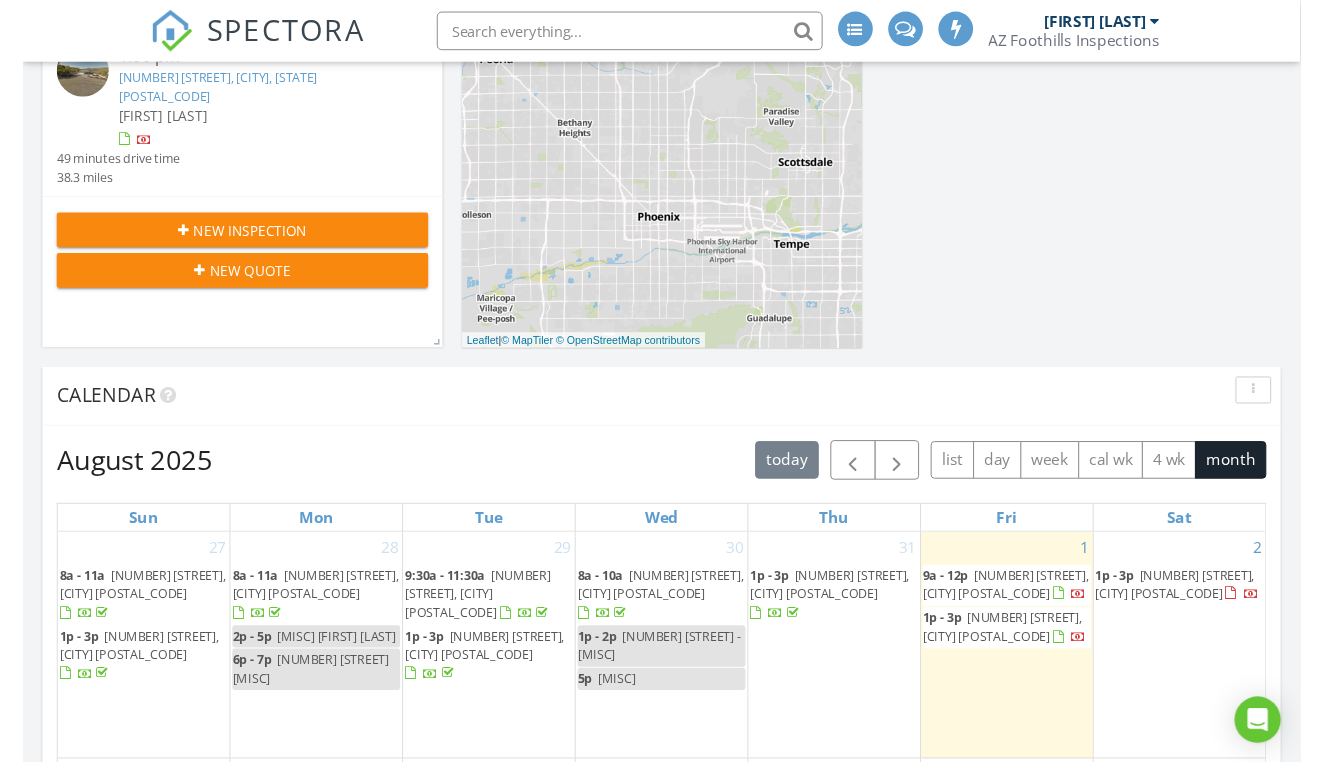 scroll, scrollTop: 564, scrollLeft: 0, axis: vertical 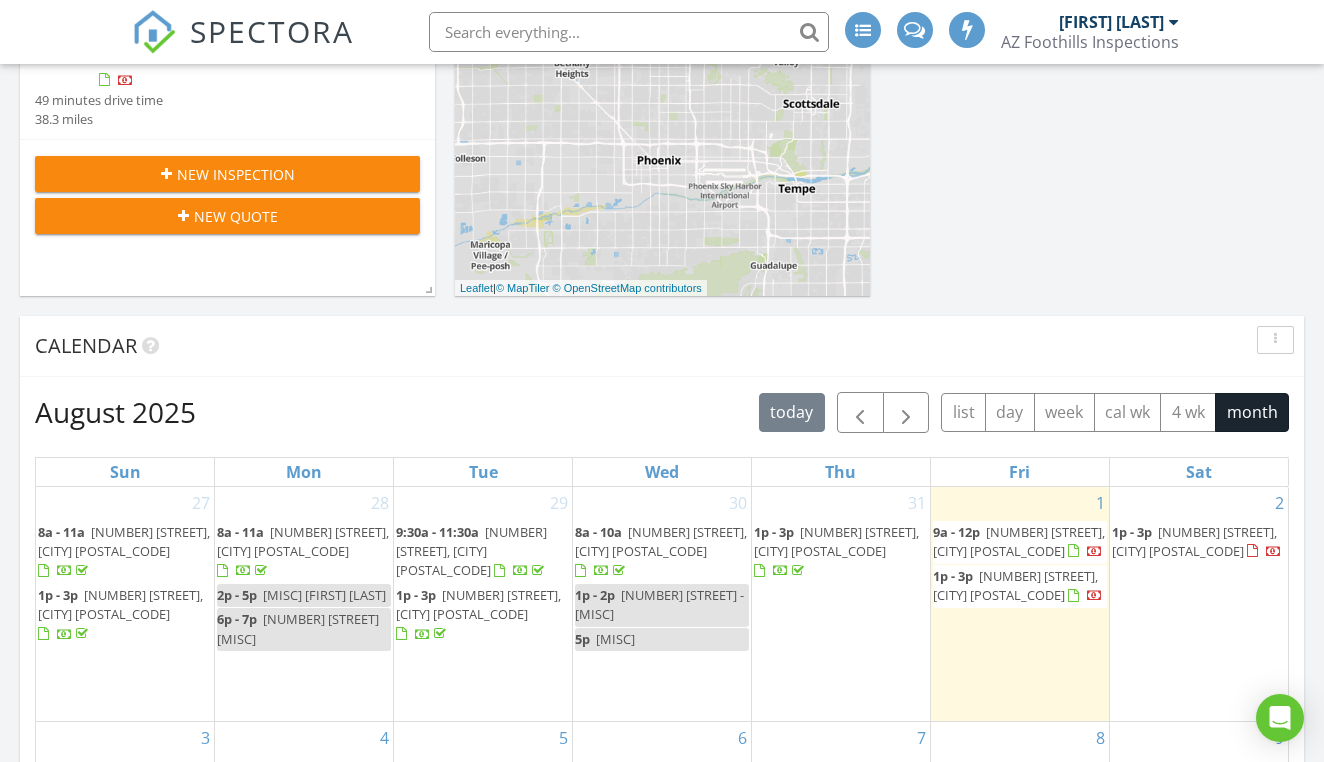 click on "Calendar" at bounding box center [647, 346] 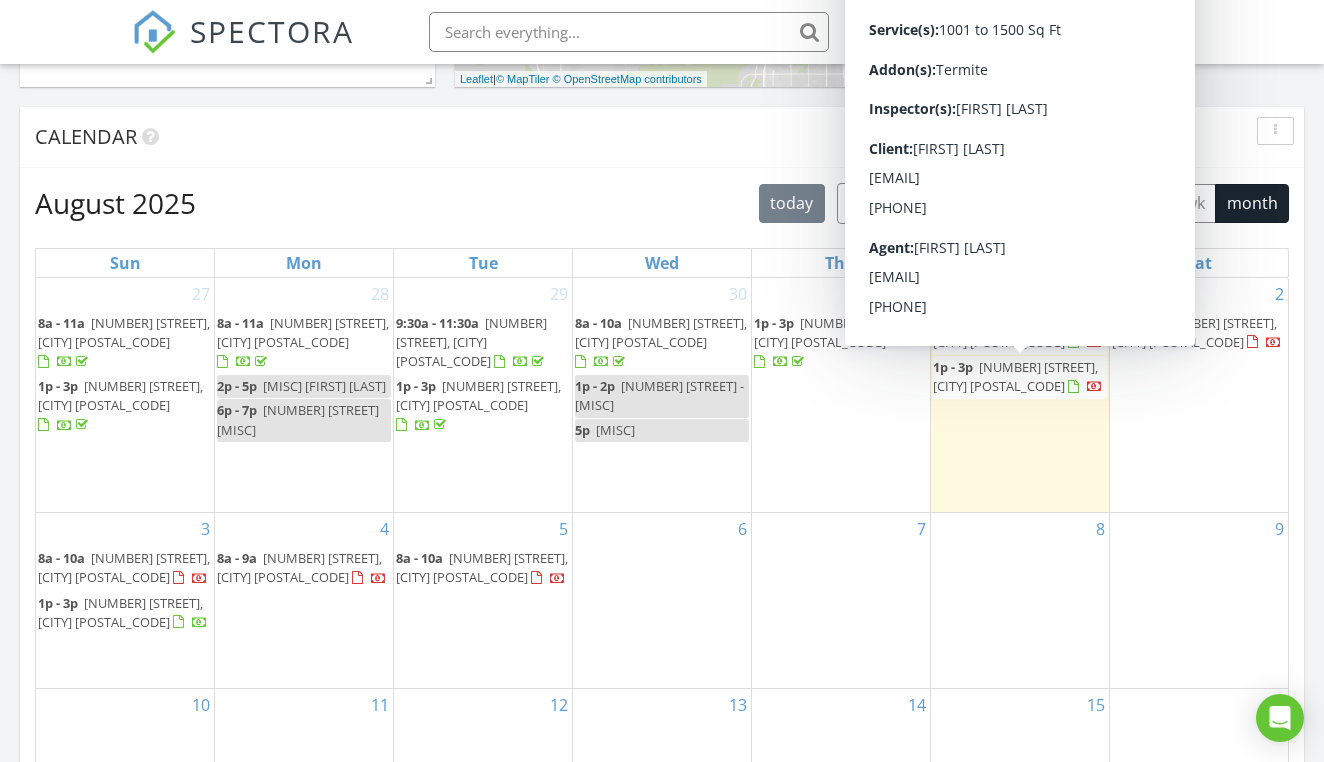 scroll, scrollTop: 772, scrollLeft: 0, axis: vertical 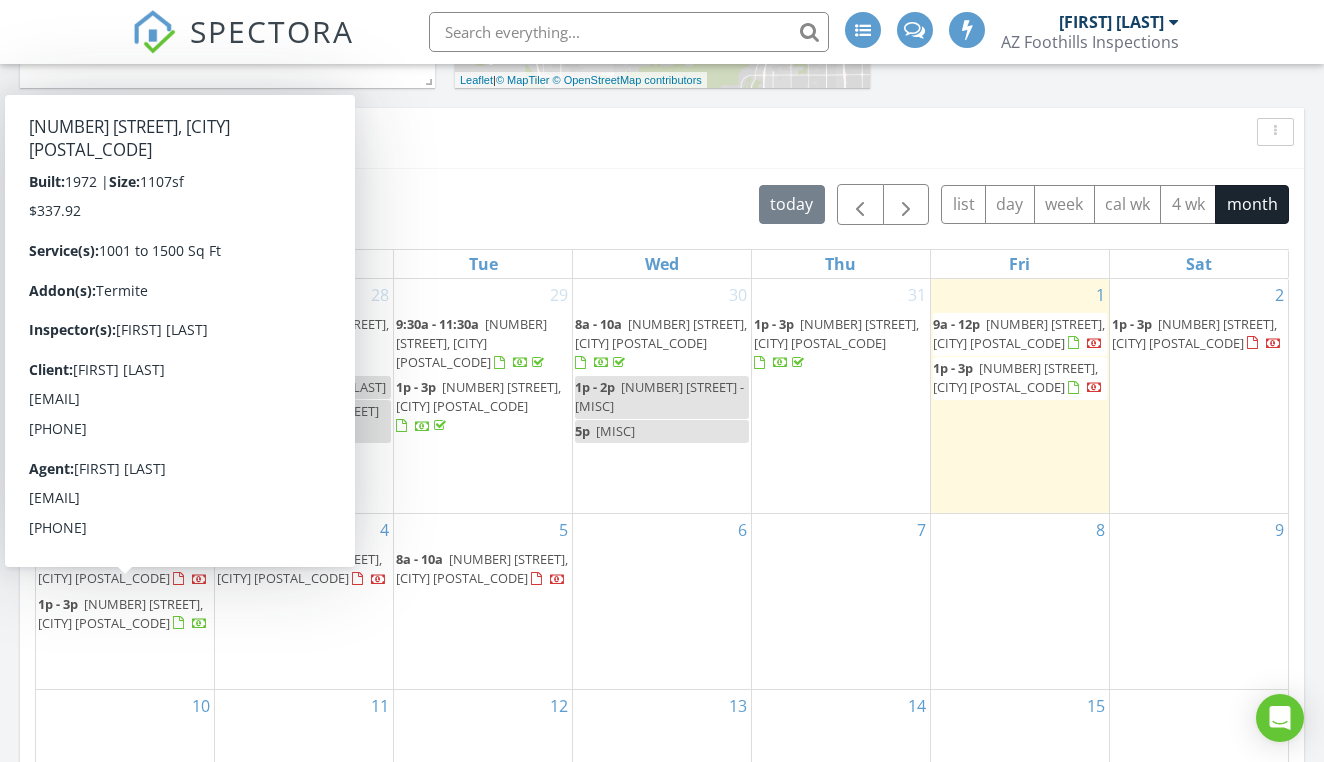 click on "13428 N Hawthorn Dr, Sun City 85351" at bounding box center (120, 613) 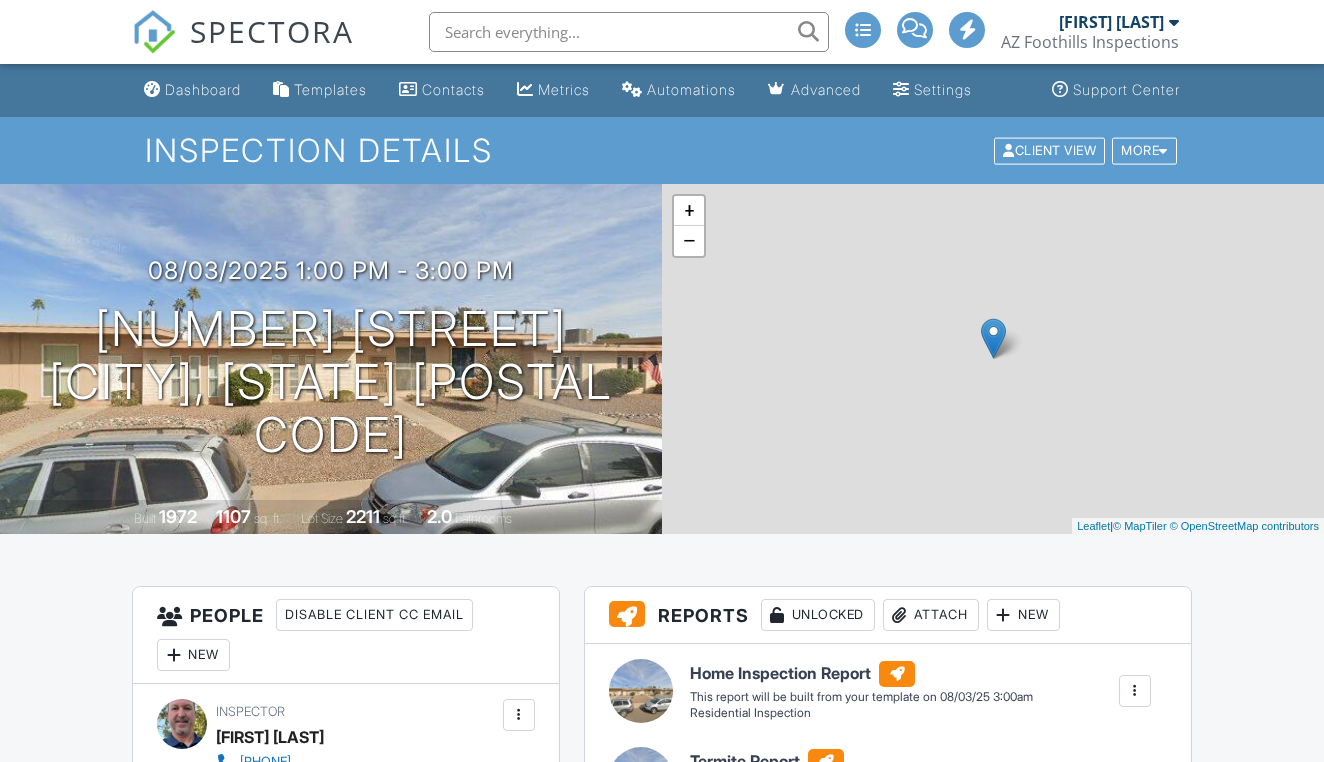 scroll, scrollTop: 2, scrollLeft: 0, axis: vertical 